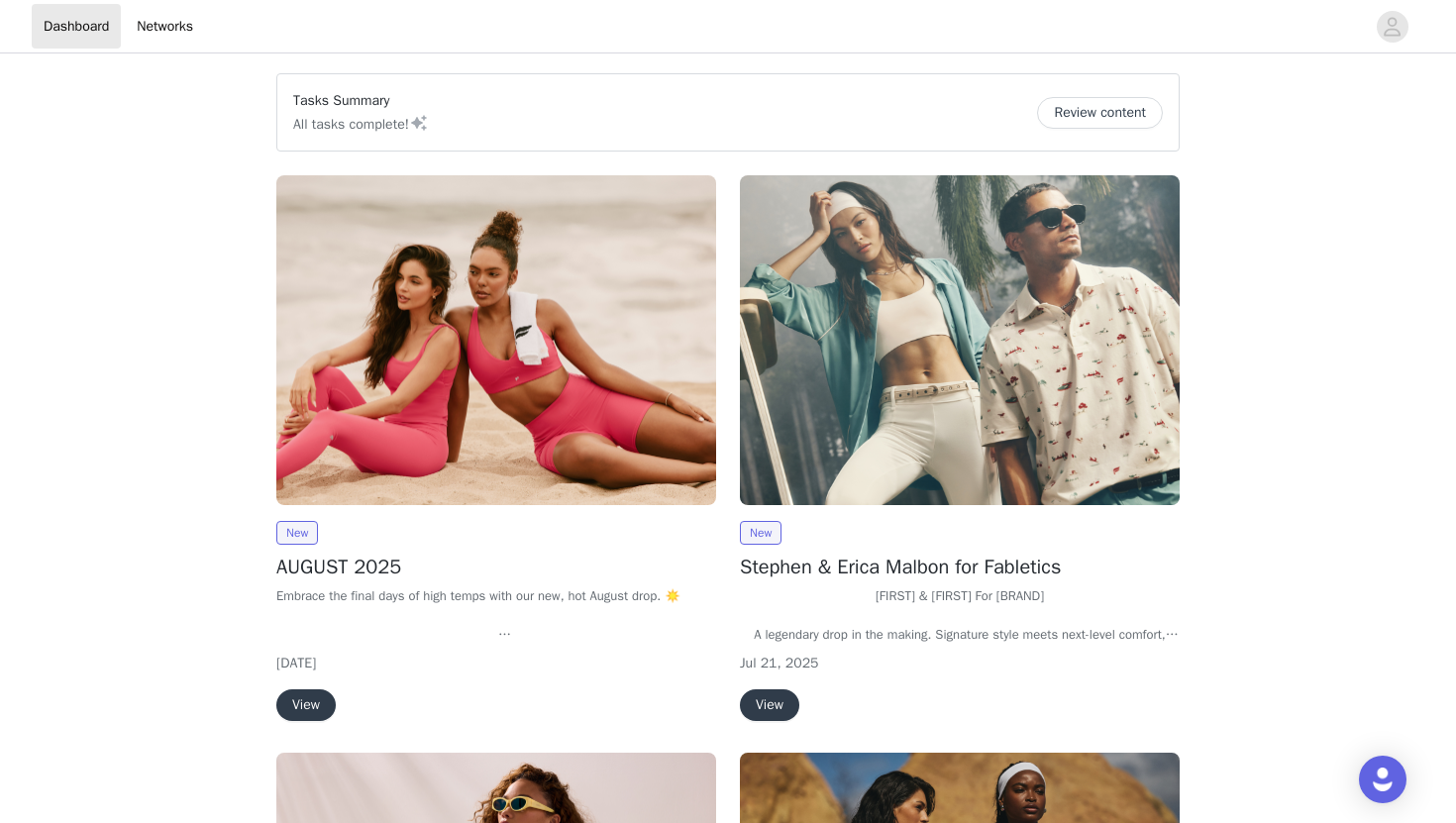 scroll, scrollTop: 0, scrollLeft: 0, axis: both 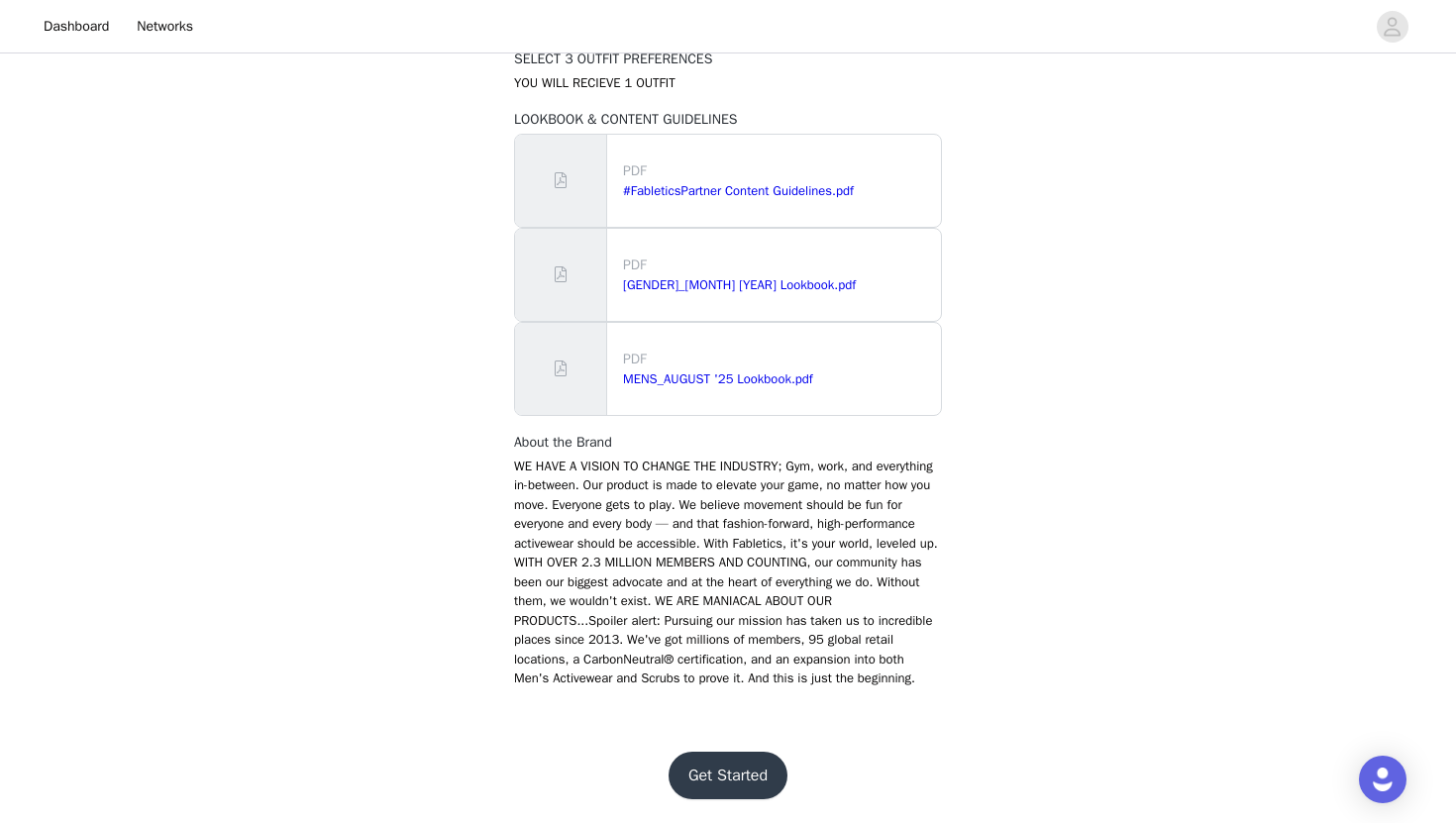 click on "Get Started" at bounding box center [728, 775] 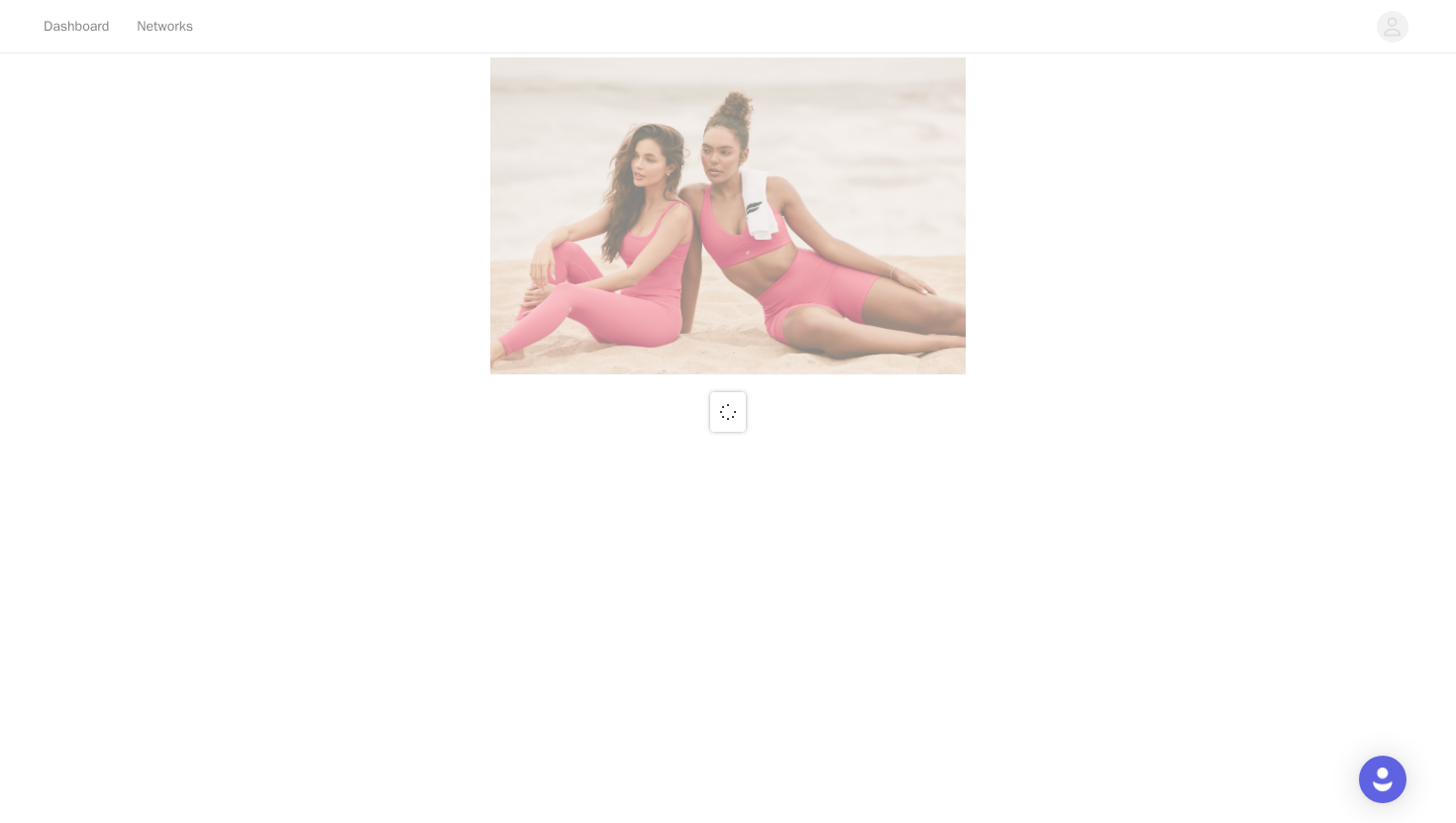 scroll, scrollTop: 0, scrollLeft: 0, axis: both 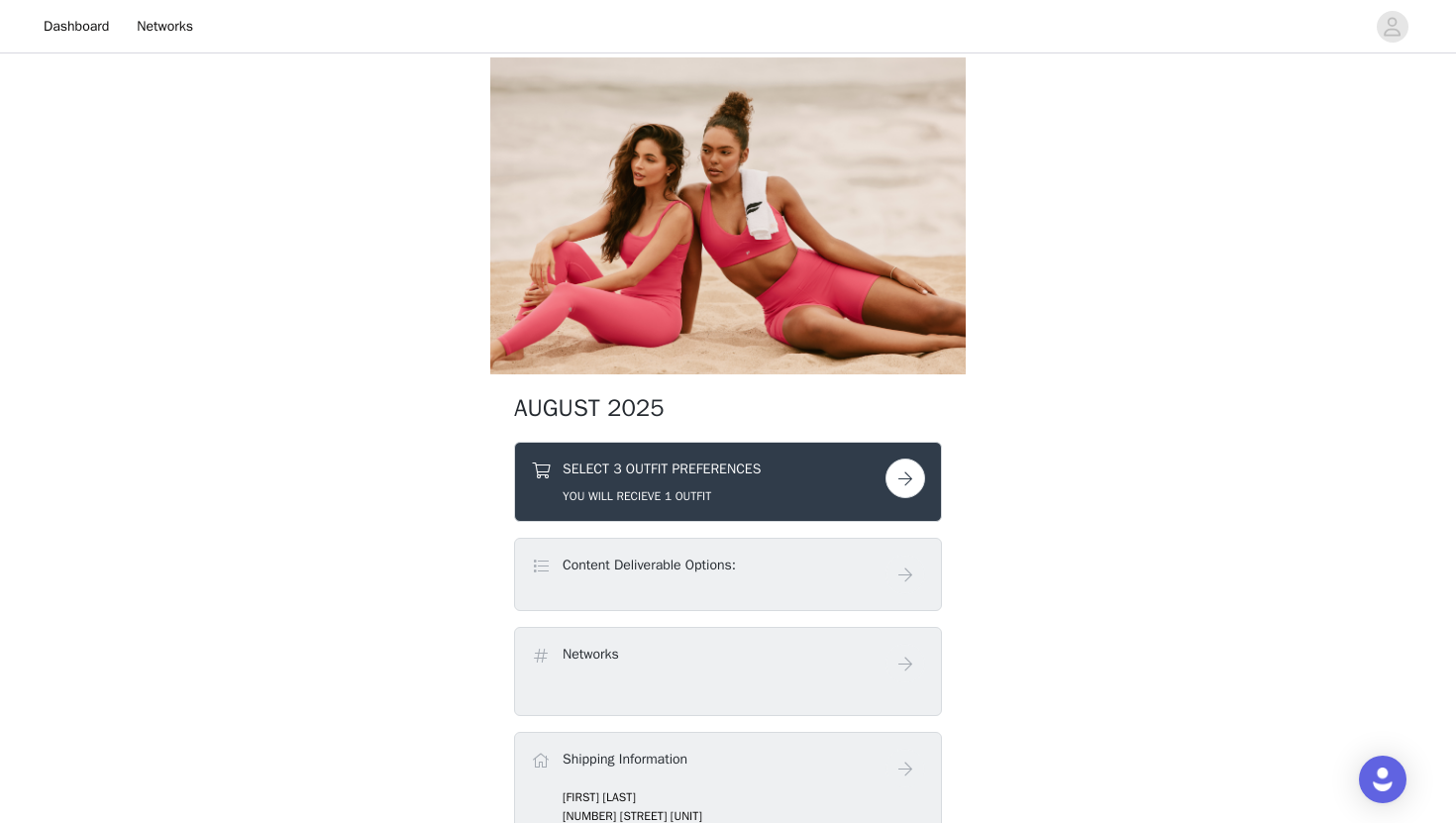 click on "SELECT 3 OUTFIT PREFERENCES" at bounding box center [662, 468] 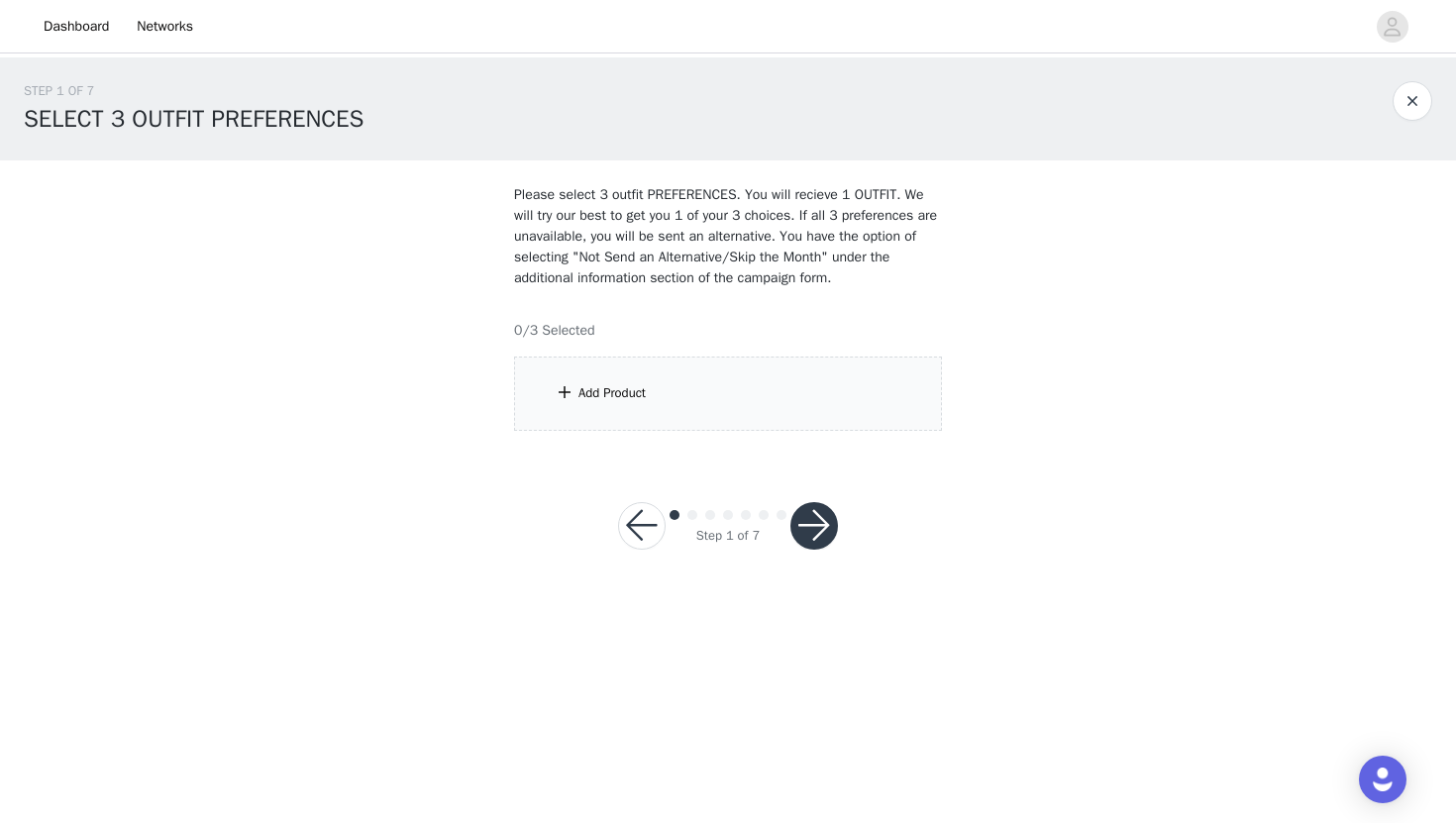 click on "Add Product" at bounding box center (728, 393) 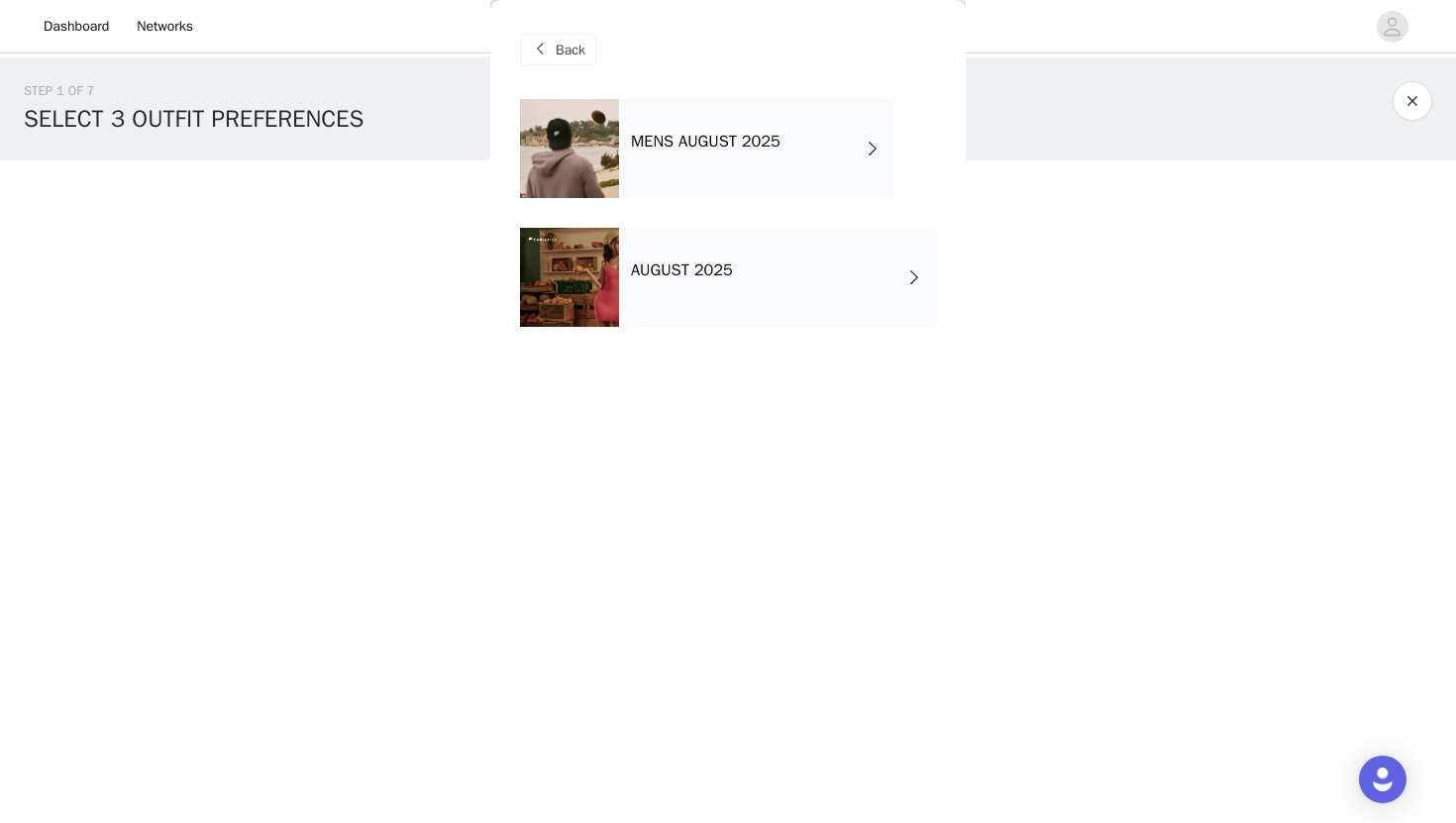 click on "AUGUST 2025" at bounding box center (778, 277) 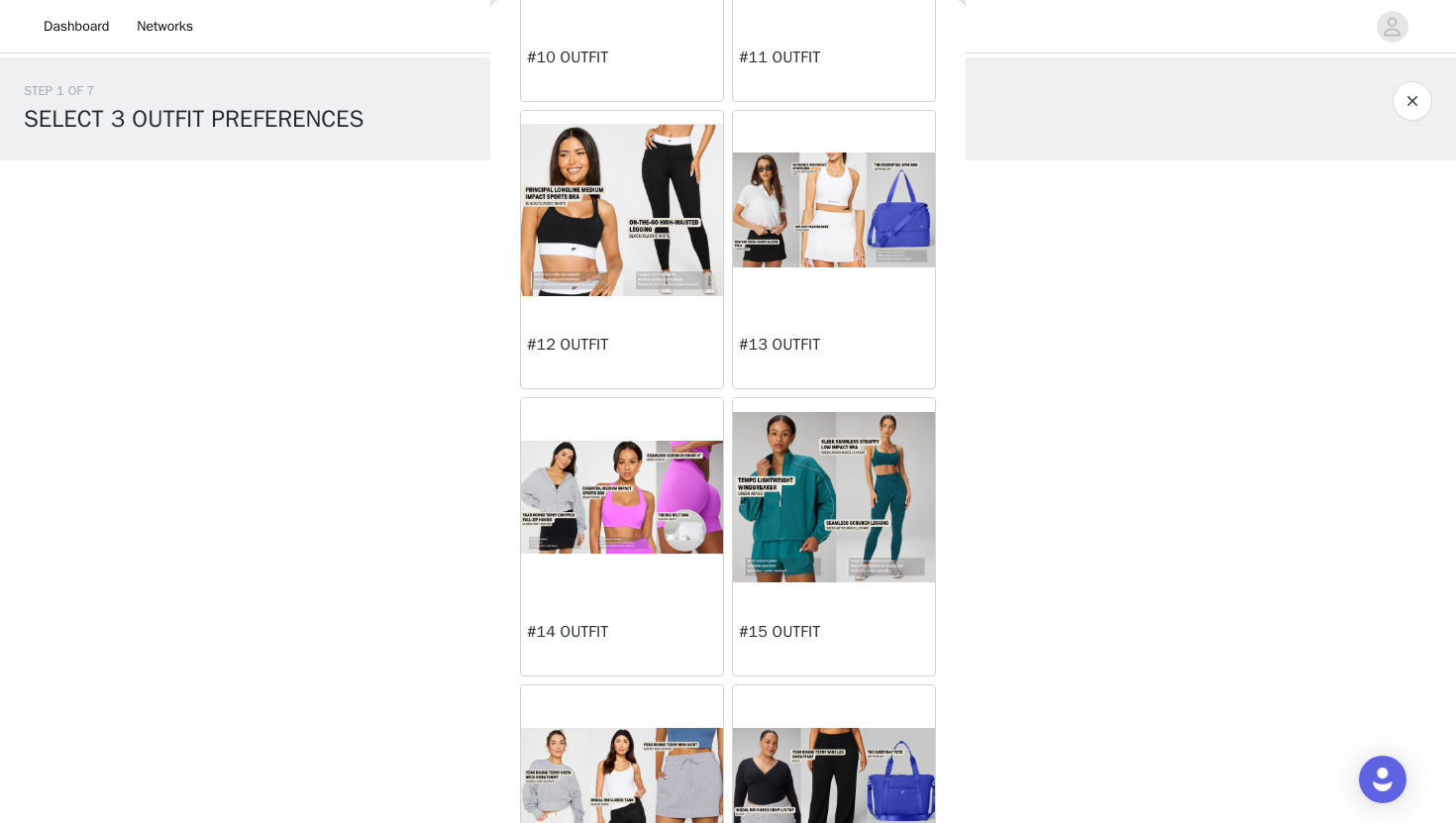 scroll, scrollTop: 1426, scrollLeft: 0, axis: vertical 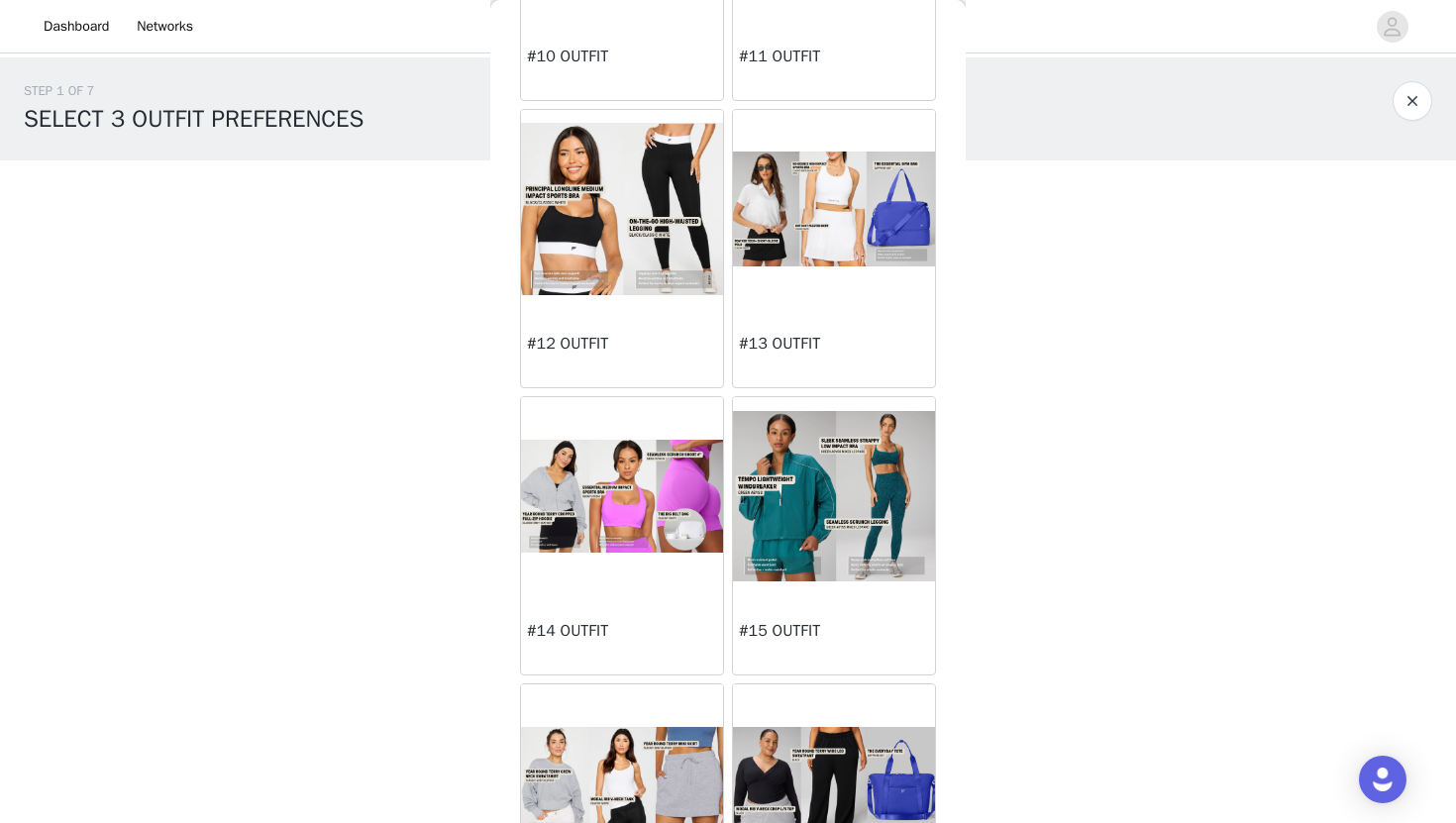 click at bounding box center [834, 209] 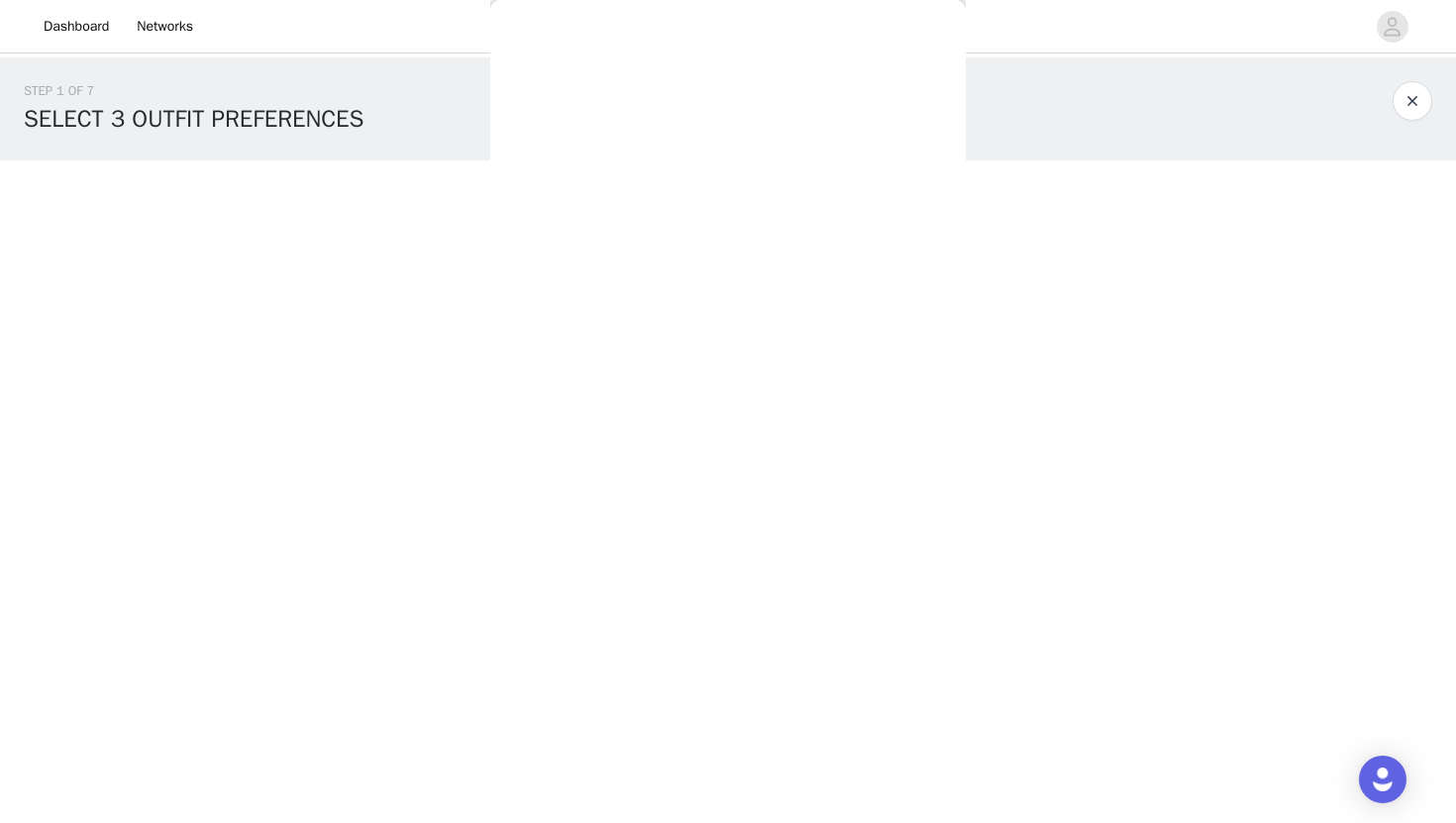 scroll, scrollTop: 0, scrollLeft: 0, axis: both 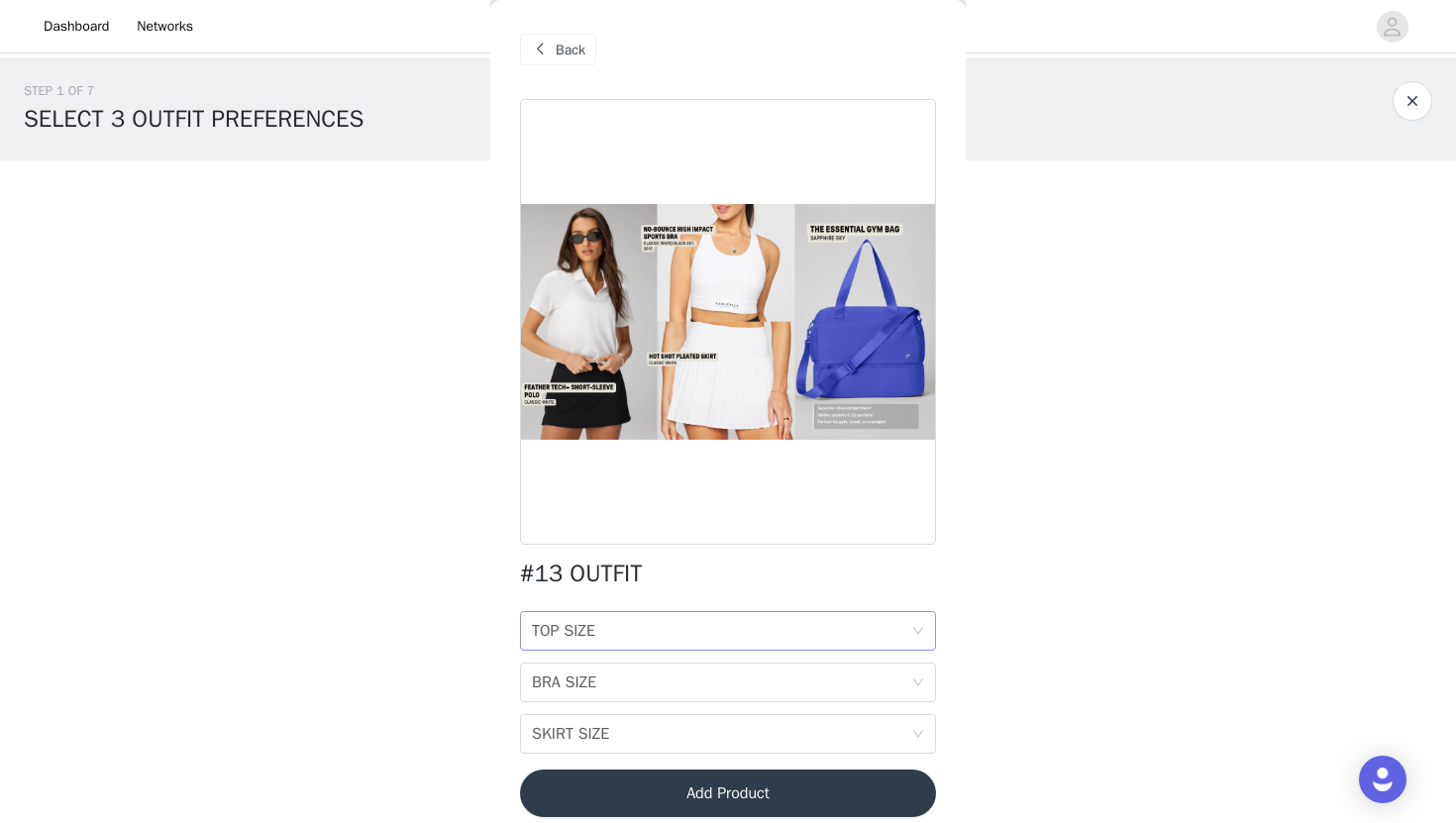 click on "TOP SIZE TOP SIZE" at bounding box center (721, 631) 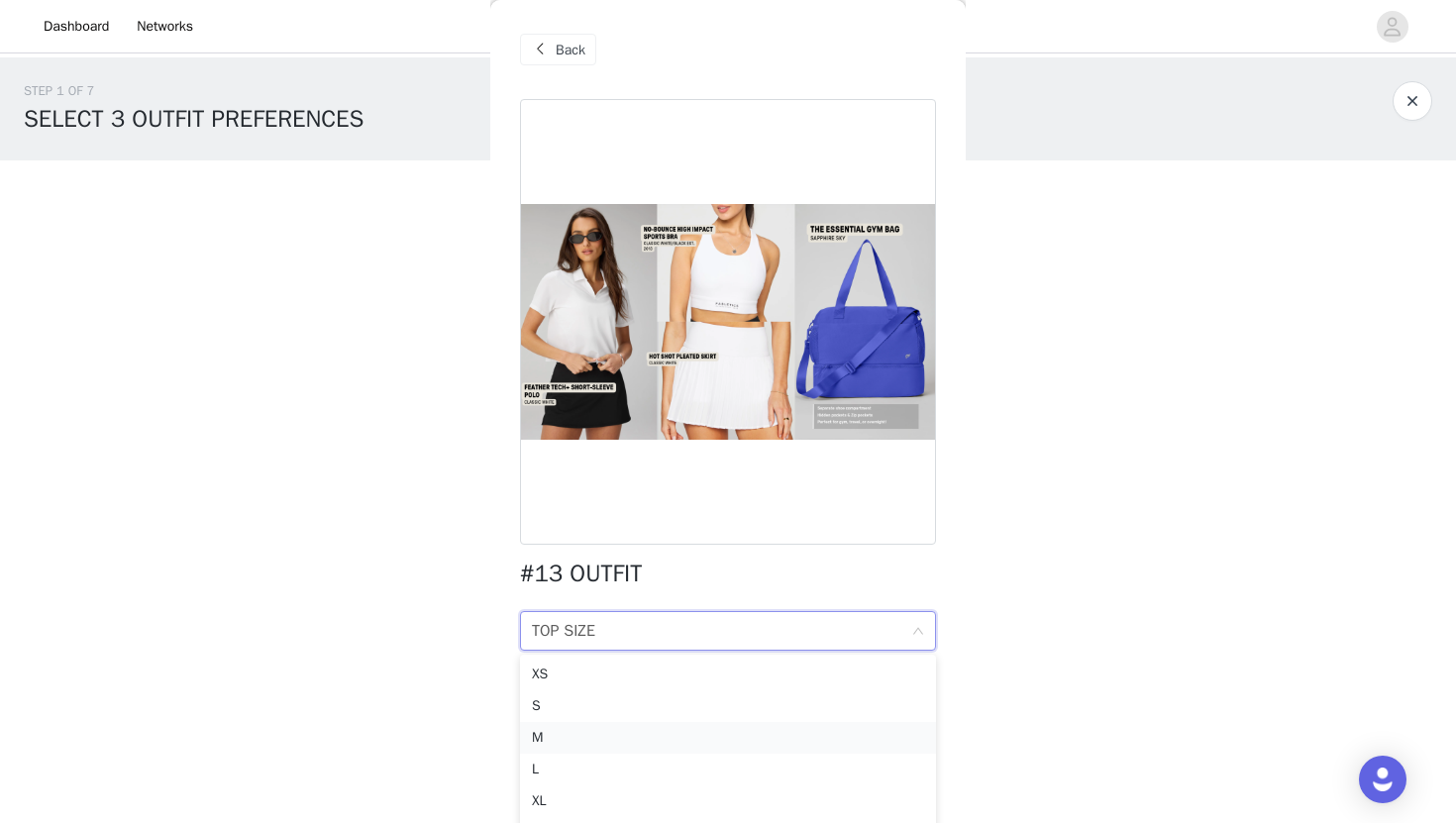 click on "M" at bounding box center (728, 738) 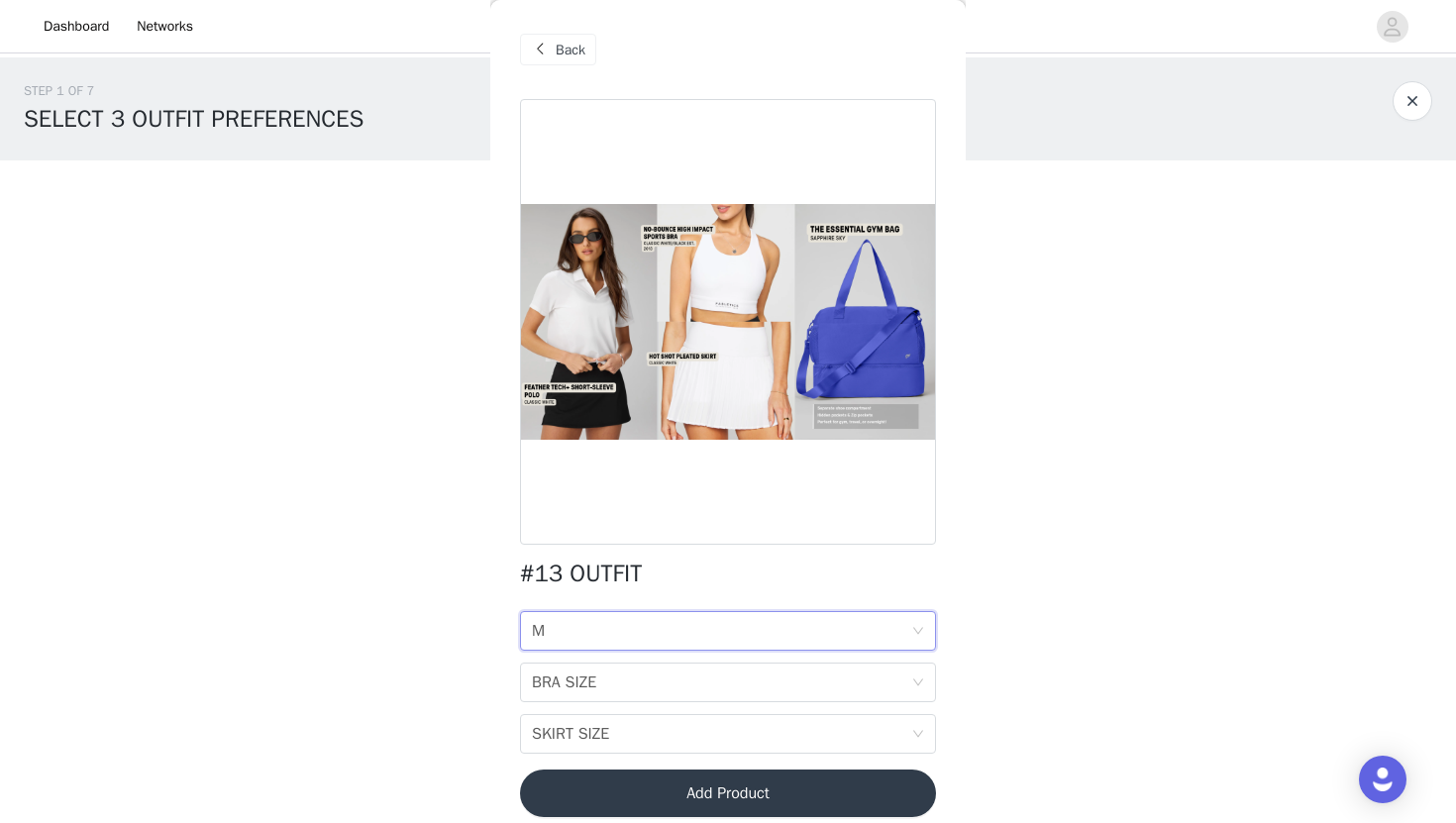 scroll, scrollTop: 18, scrollLeft: 0, axis: vertical 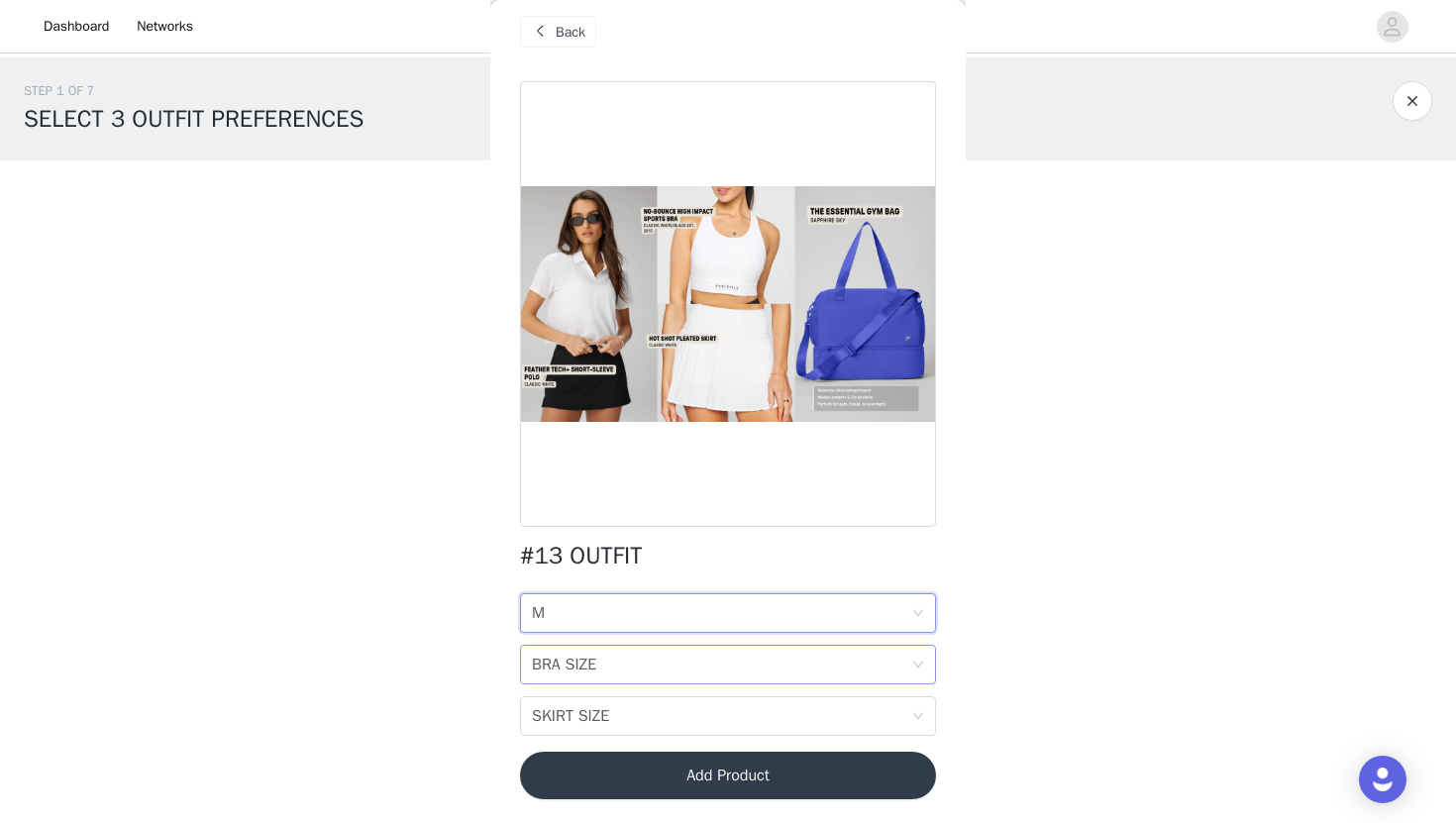 click on "BRA SIZE BRA SIZE" at bounding box center [721, 665] 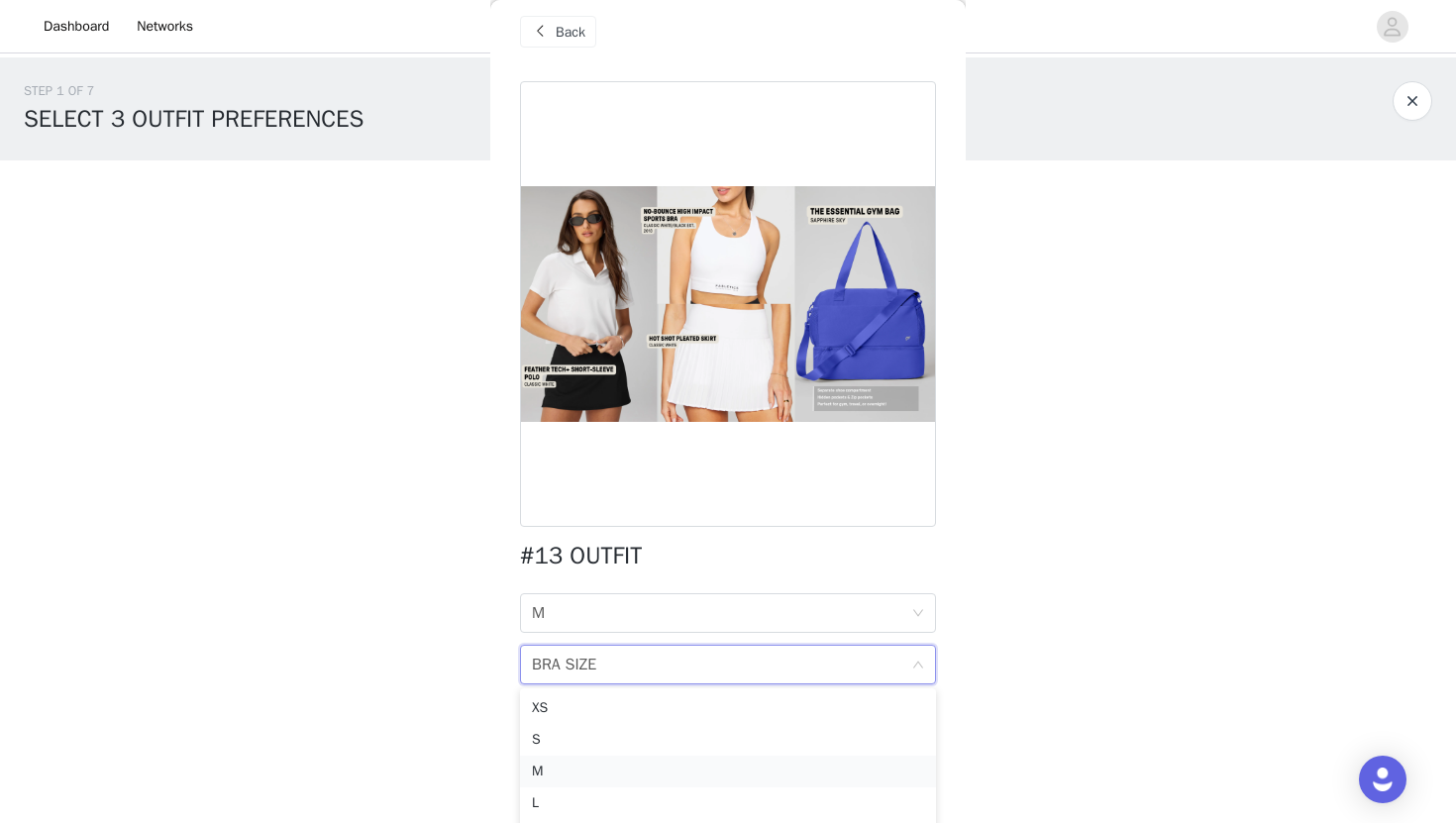 click on "M" at bounding box center (728, 772) 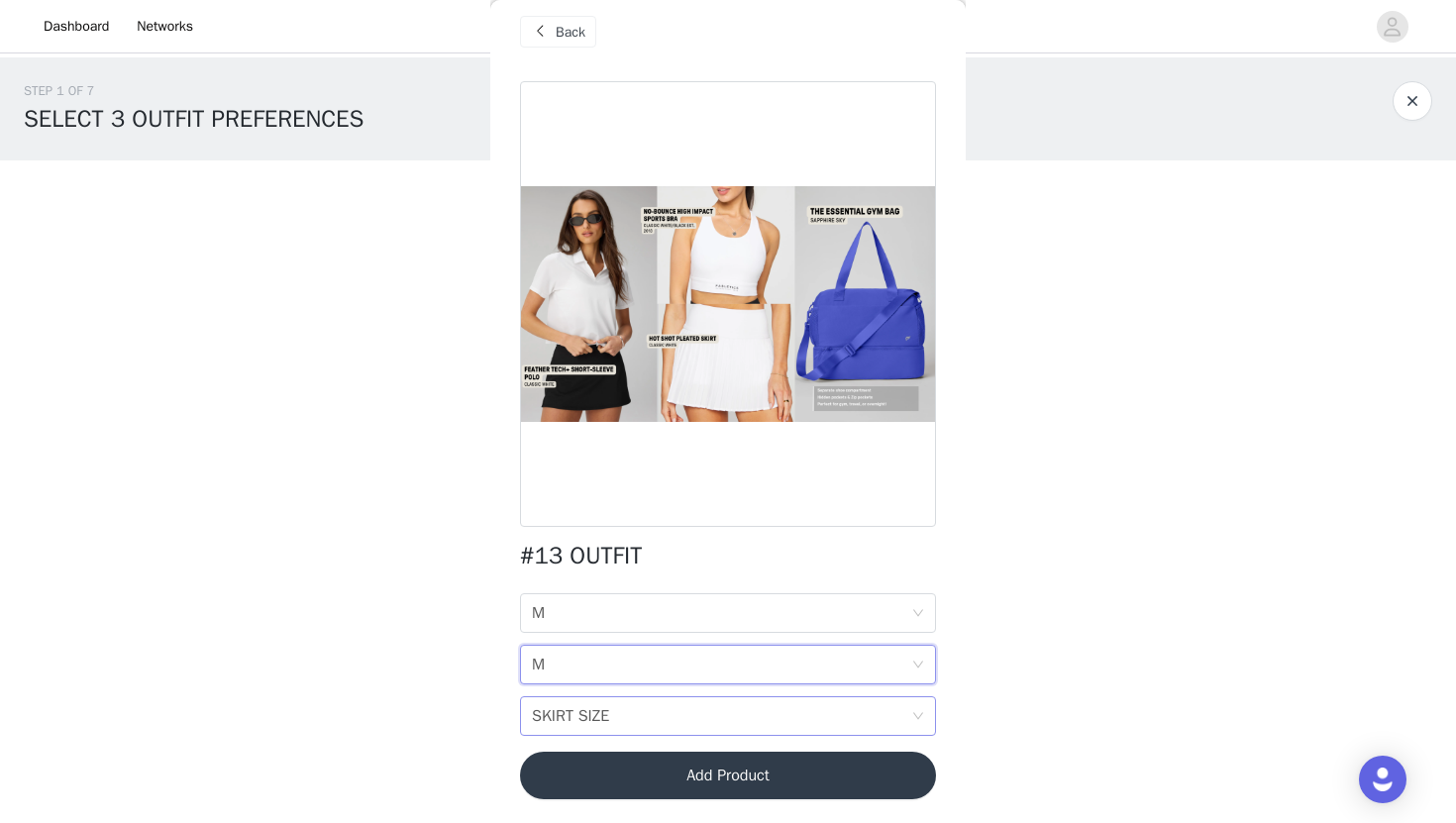click on "SKIRT SIZE SKIRT SIZE" at bounding box center [721, 716] 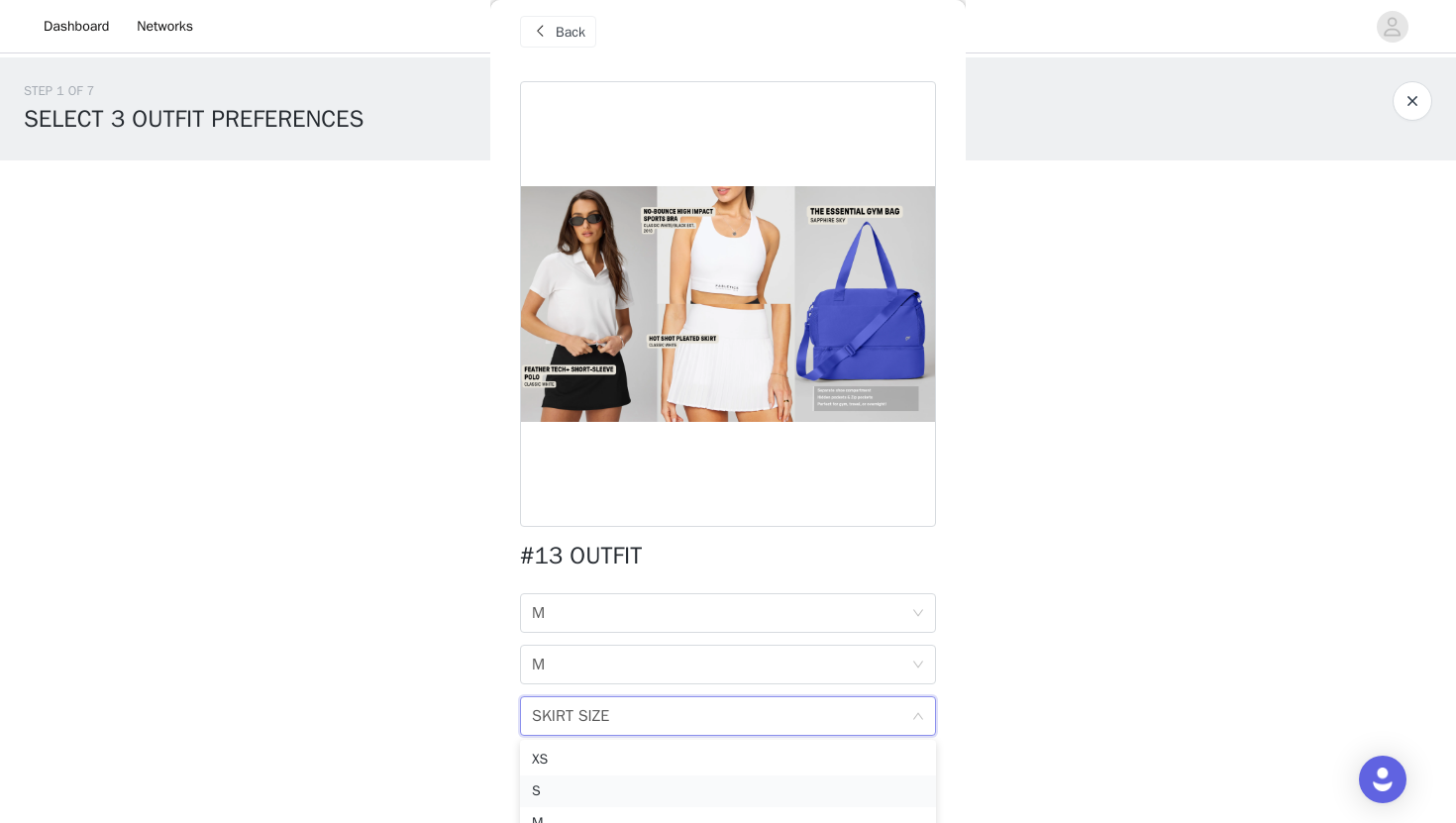scroll, scrollTop: 14, scrollLeft: 0, axis: vertical 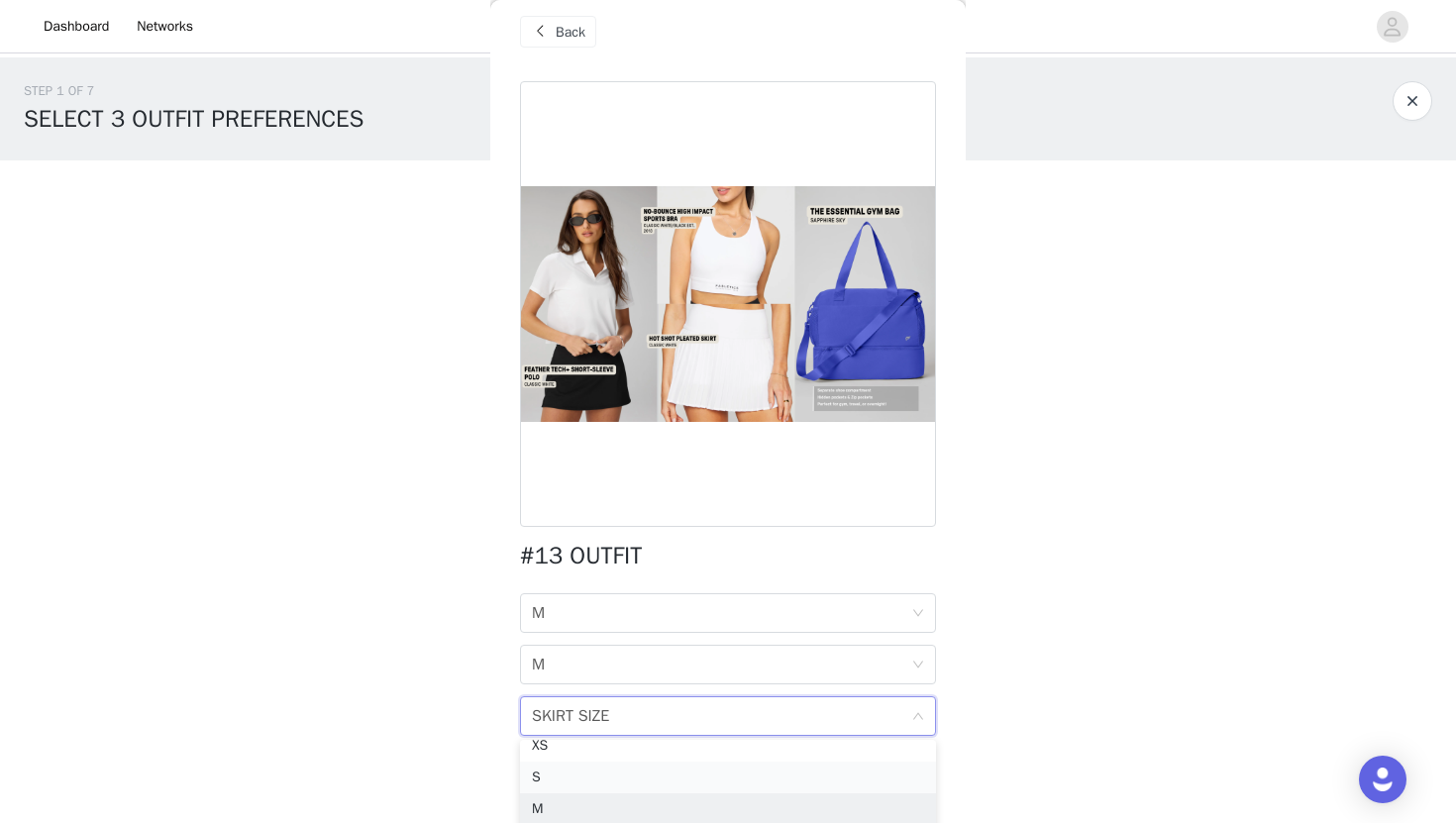 click on "M" at bounding box center (728, 809) 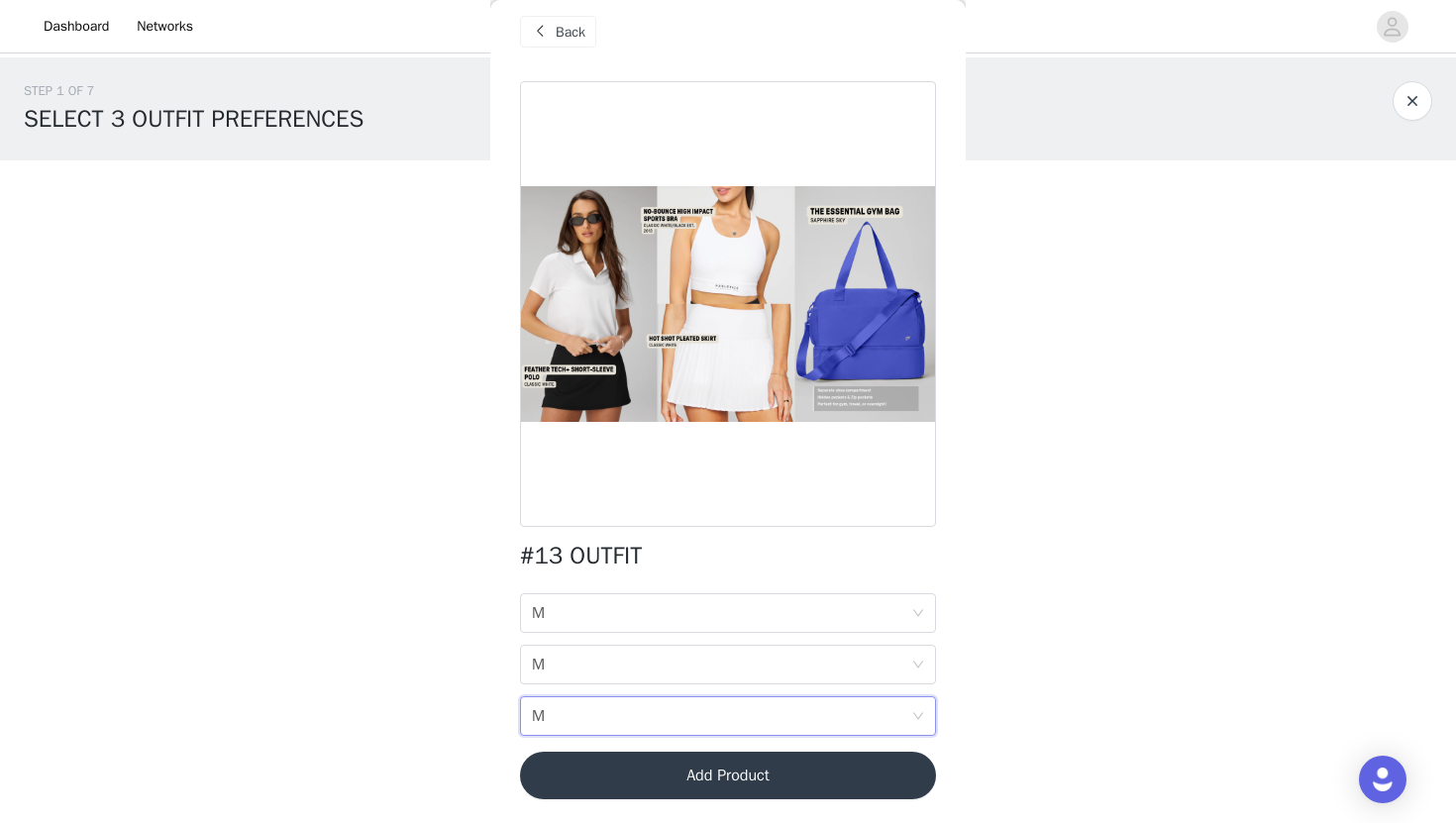 click on "#13 OUTFIT               TOP SIZE M BRA SIZE M SKIRT SIZE M     Add Product" at bounding box center [728, 452] 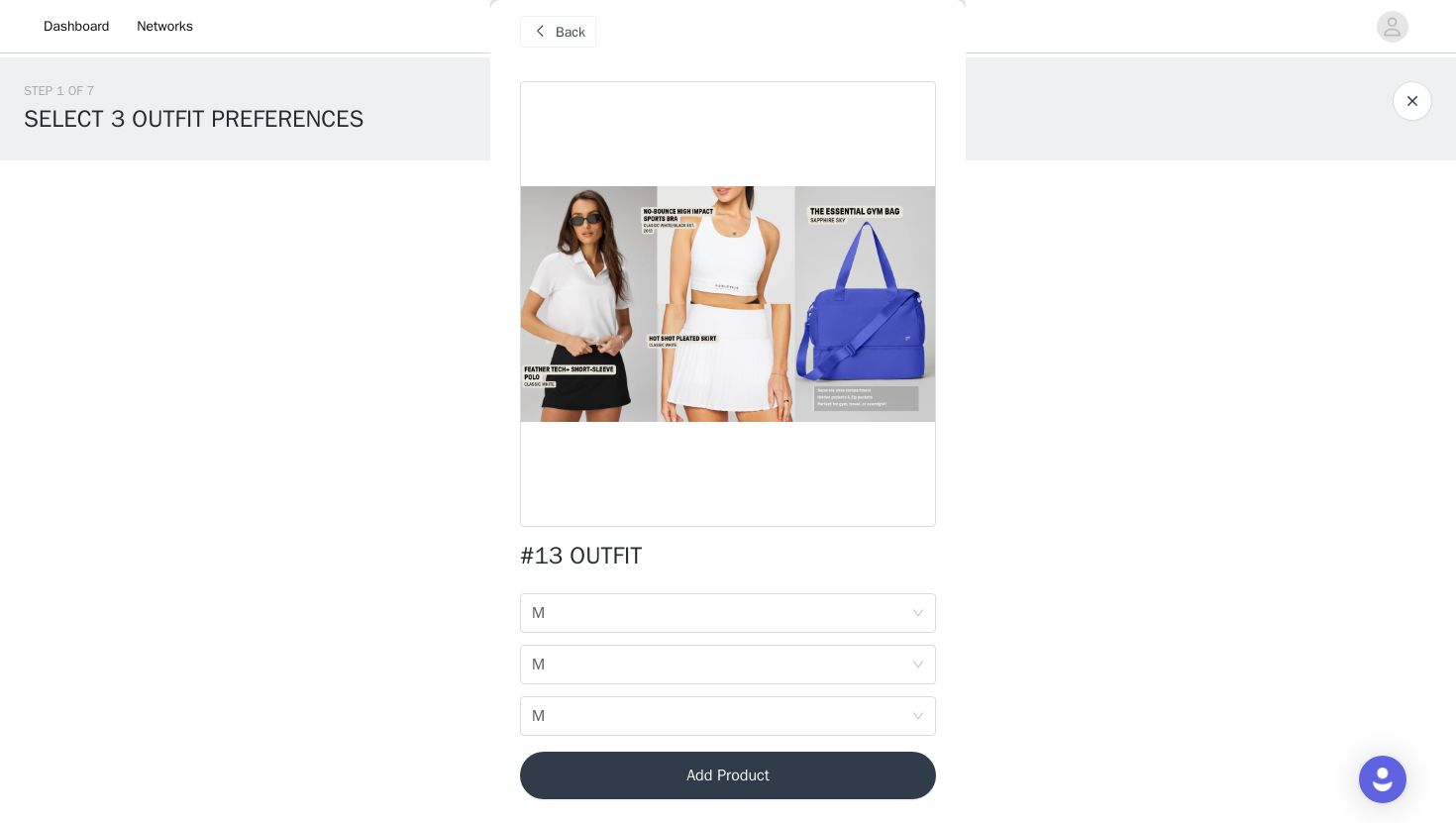 click on "Add Product" at bounding box center (728, 775) 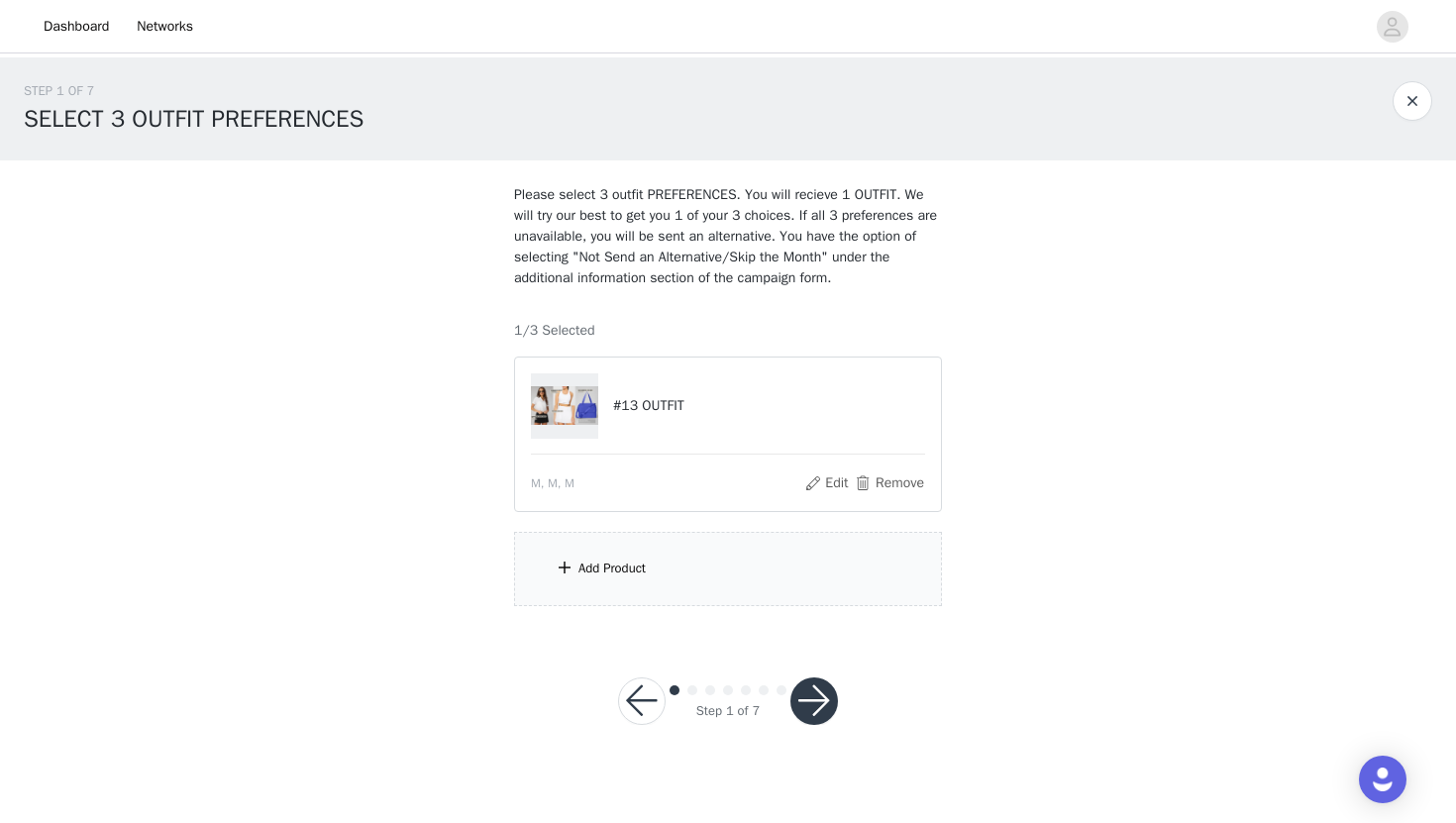 click on "Add Product" at bounding box center [612, 568] 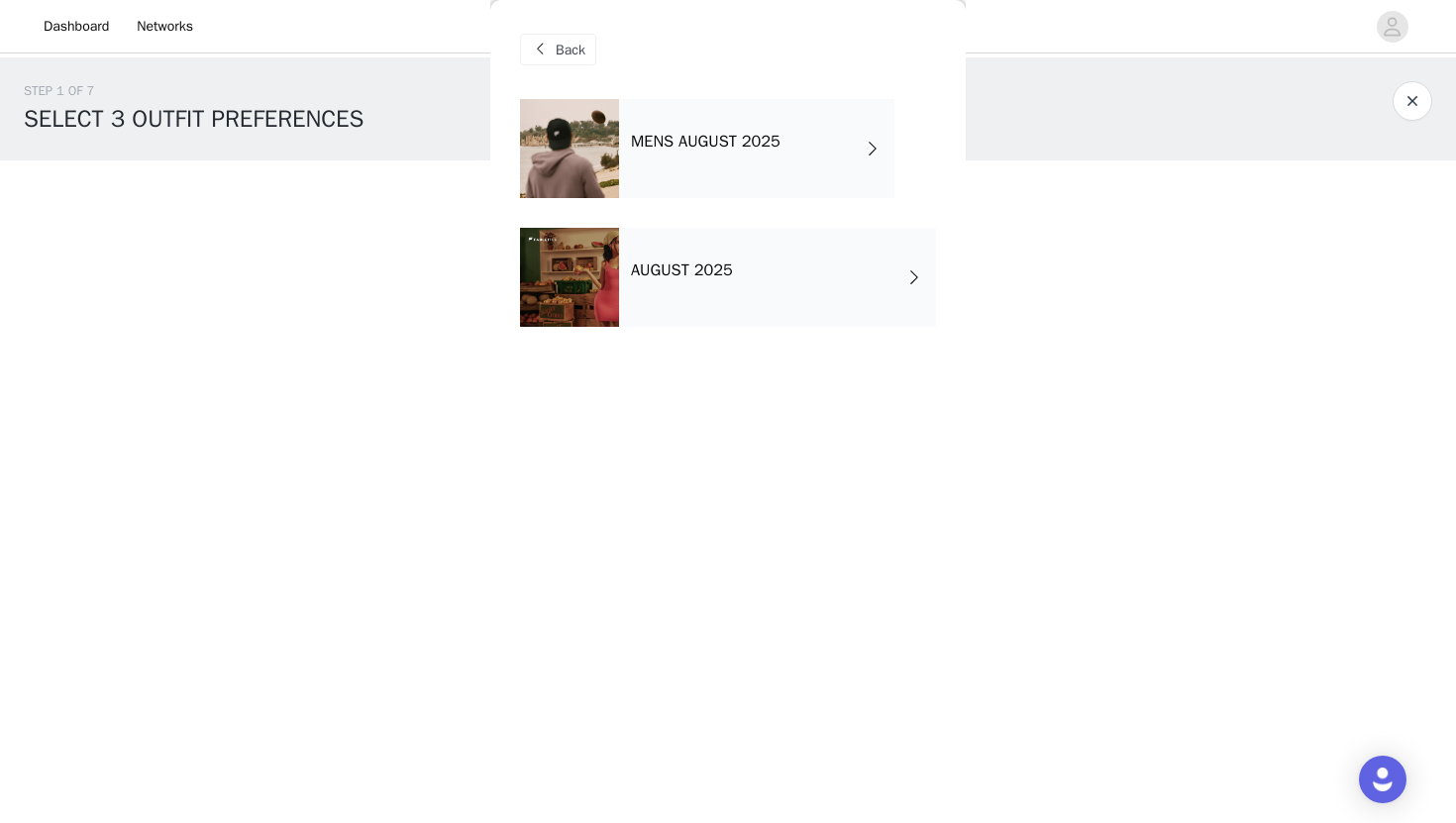 click on "AUGUST 2025" at bounding box center [778, 277] 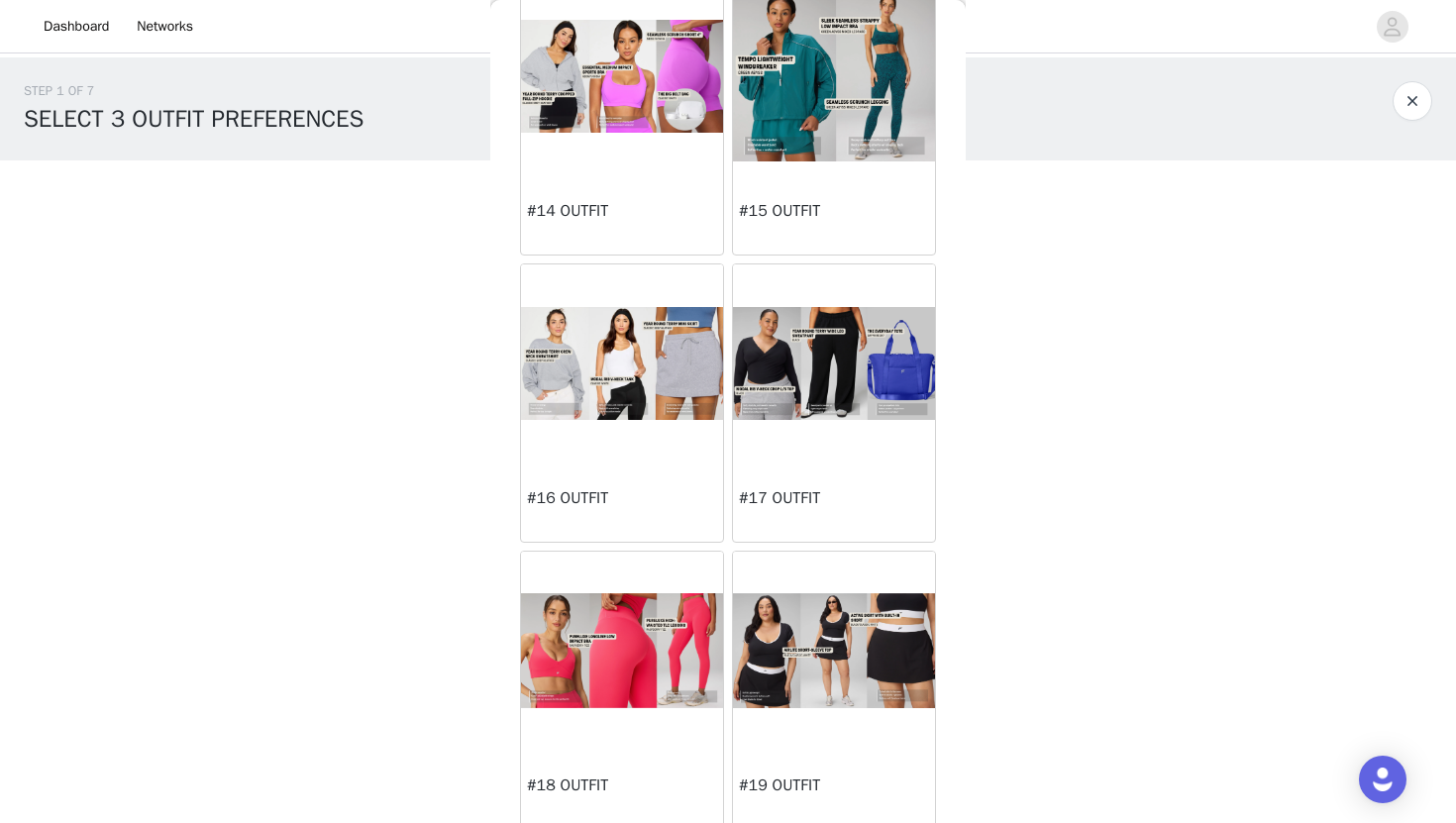 scroll, scrollTop: 1857, scrollLeft: 0, axis: vertical 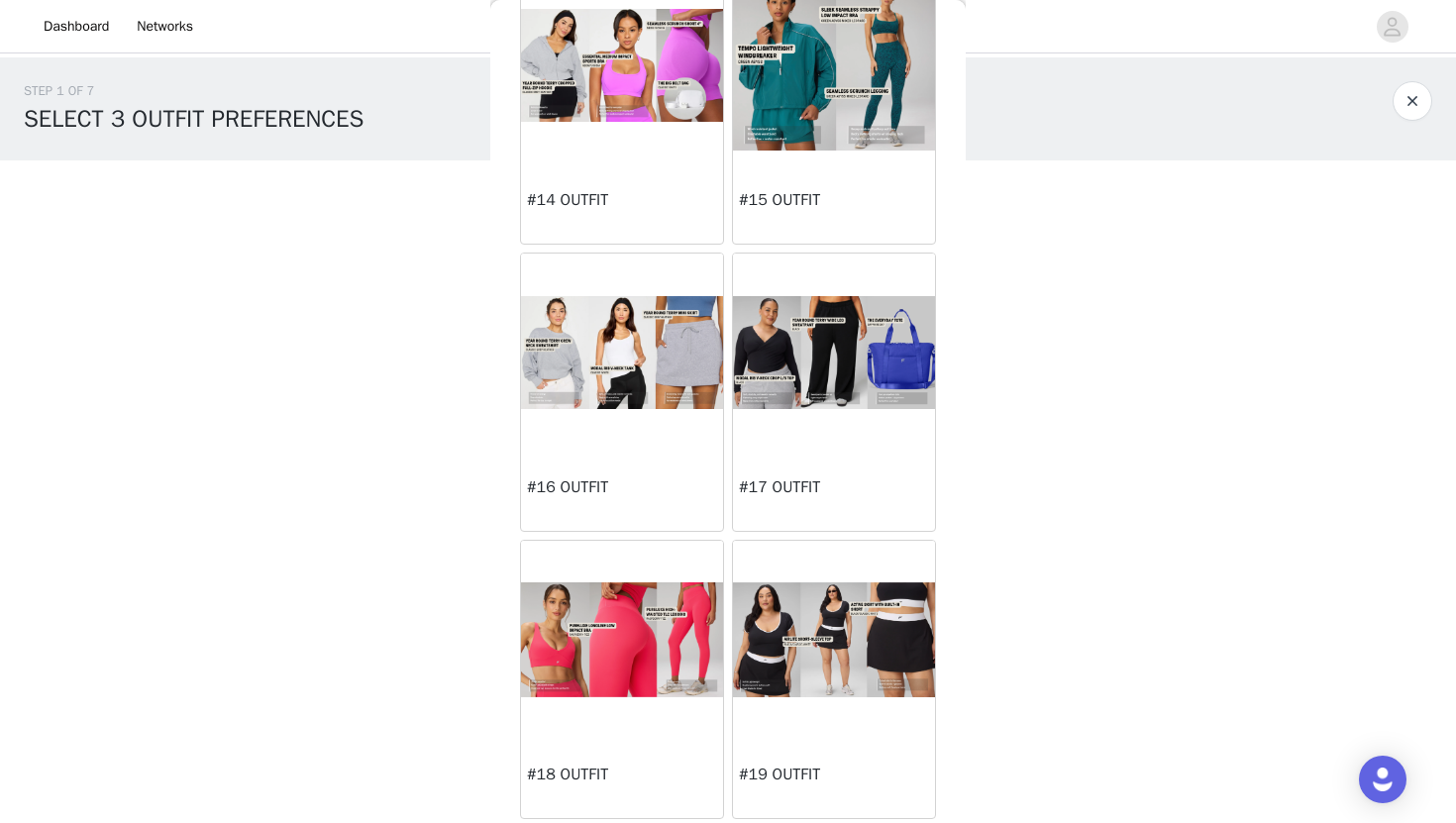 click at bounding box center [834, 639] 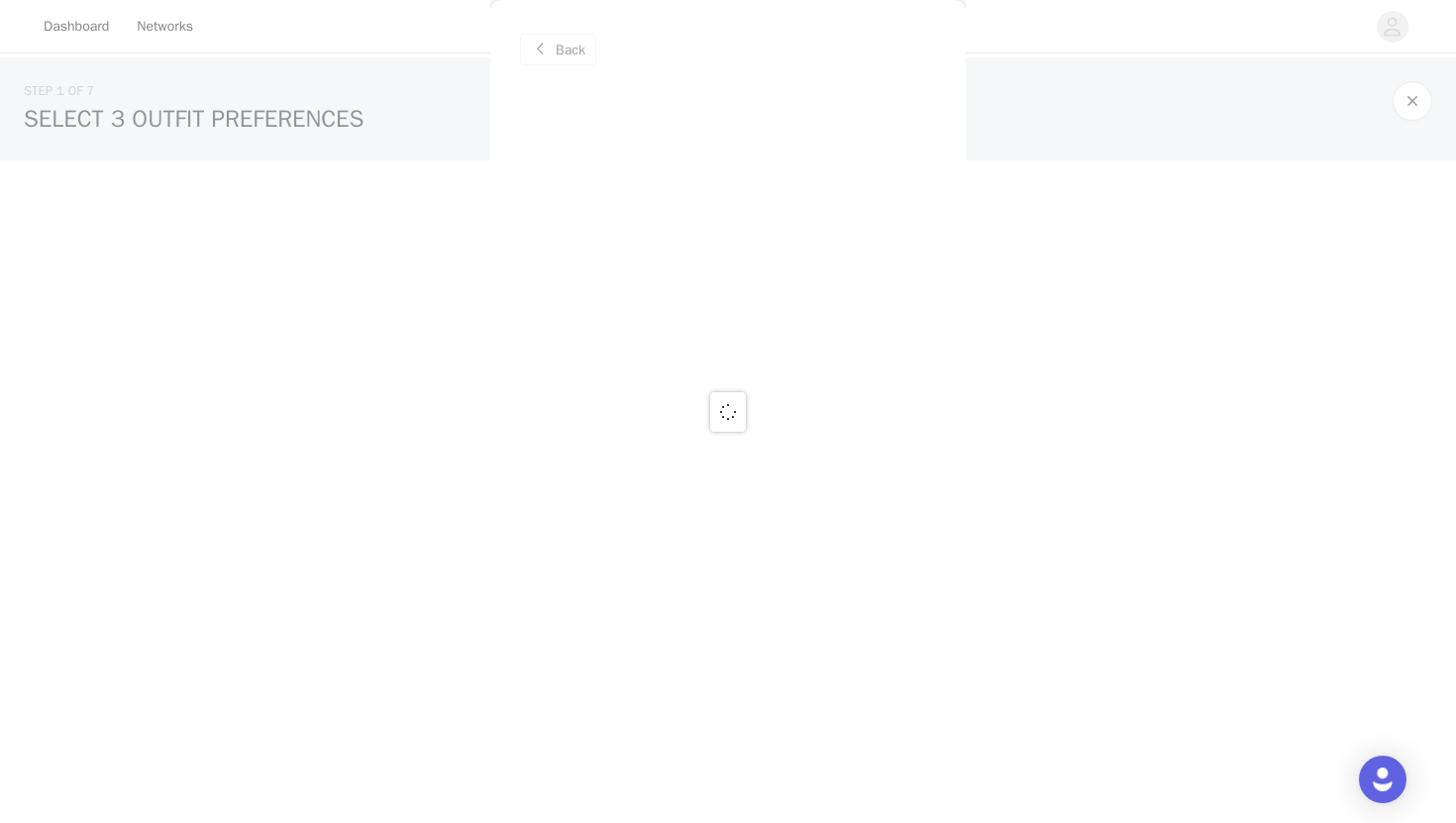 scroll, scrollTop: 0, scrollLeft: 0, axis: both 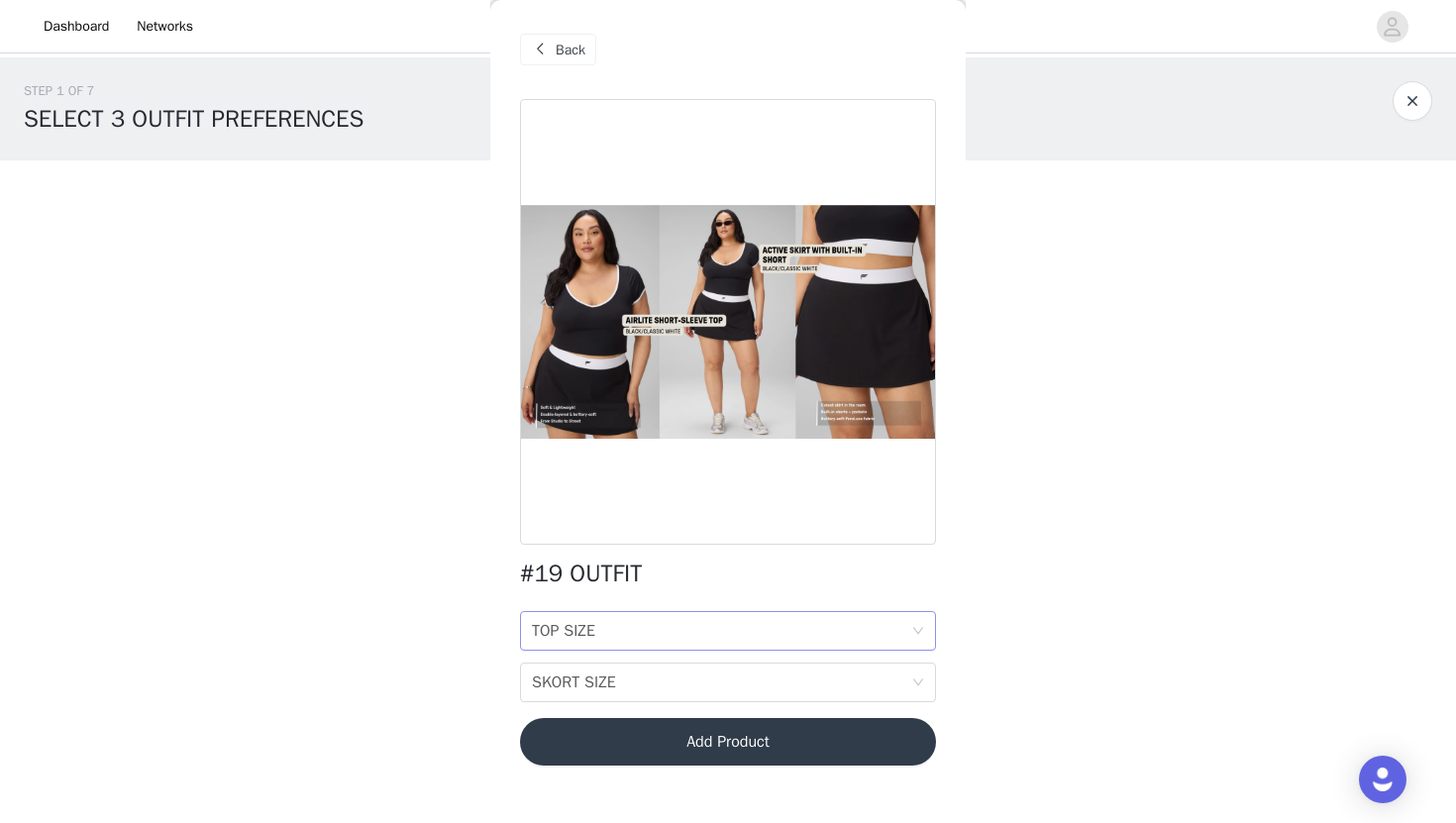 click on "TOP SIZE TOP SIZE" at bounding box center [721, 631] 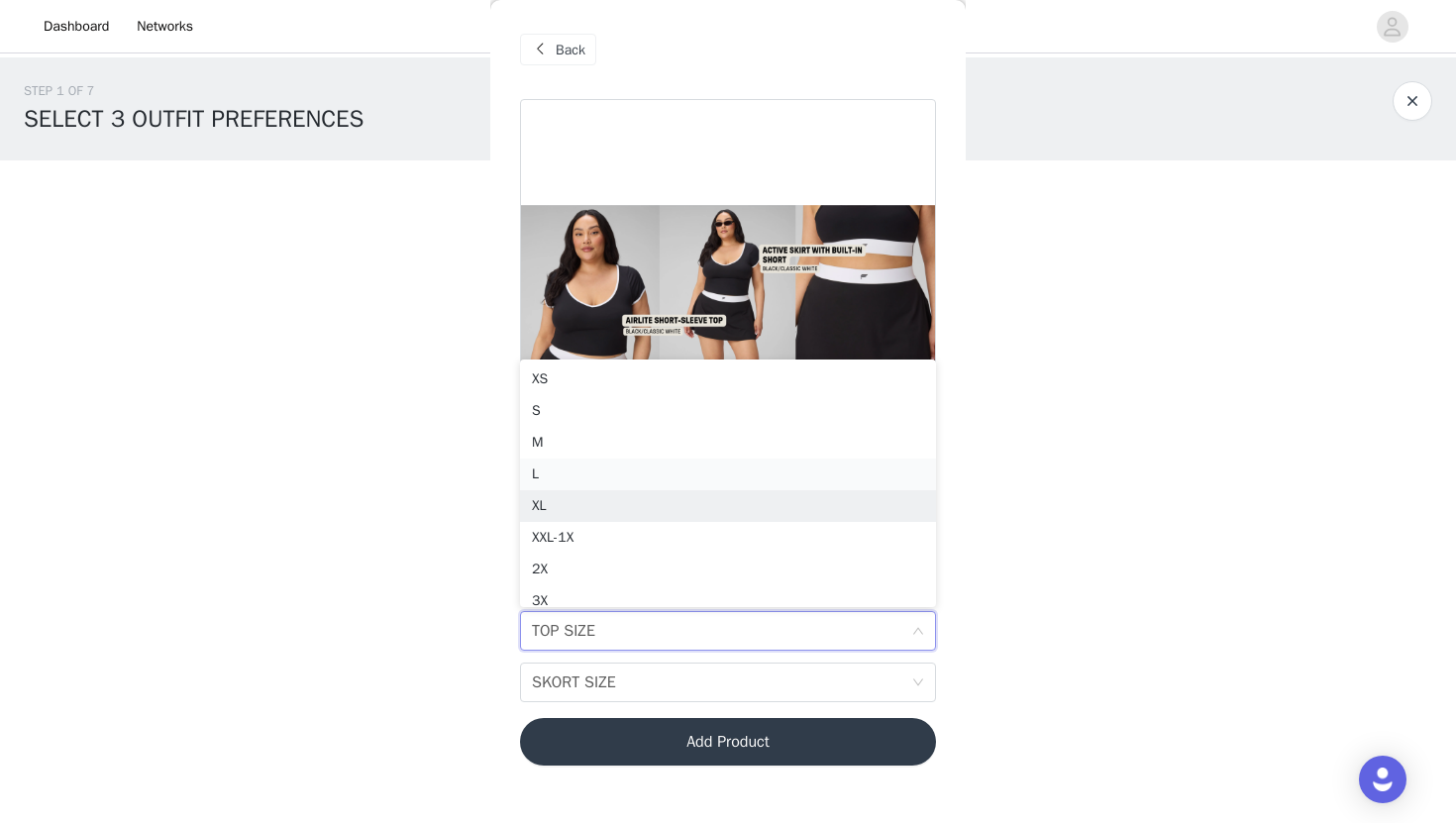 scroll, scrollTop: 10, scrollLeft: 0, axis: vertical 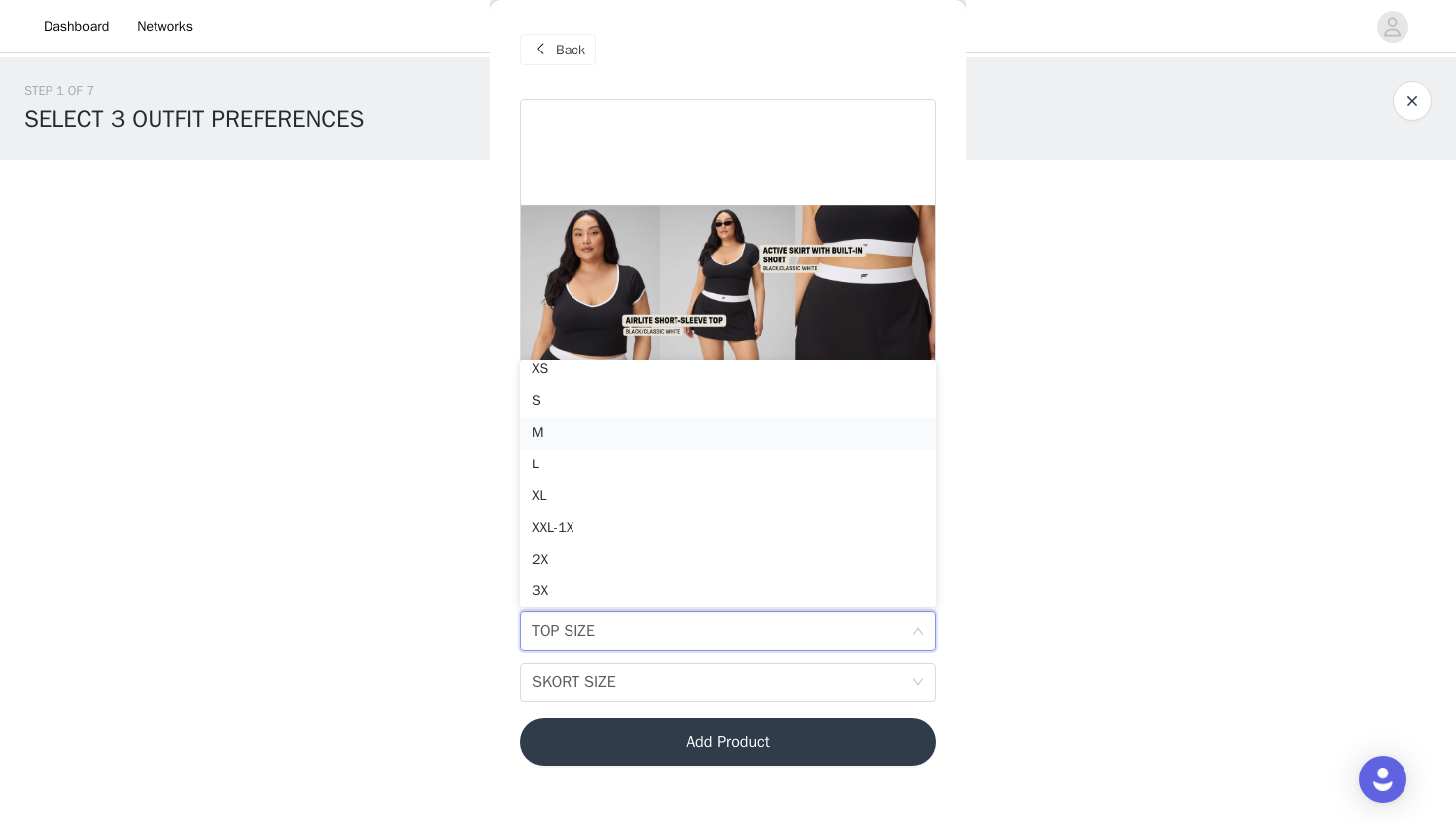 click on "M" at bounding box center (728, 433) 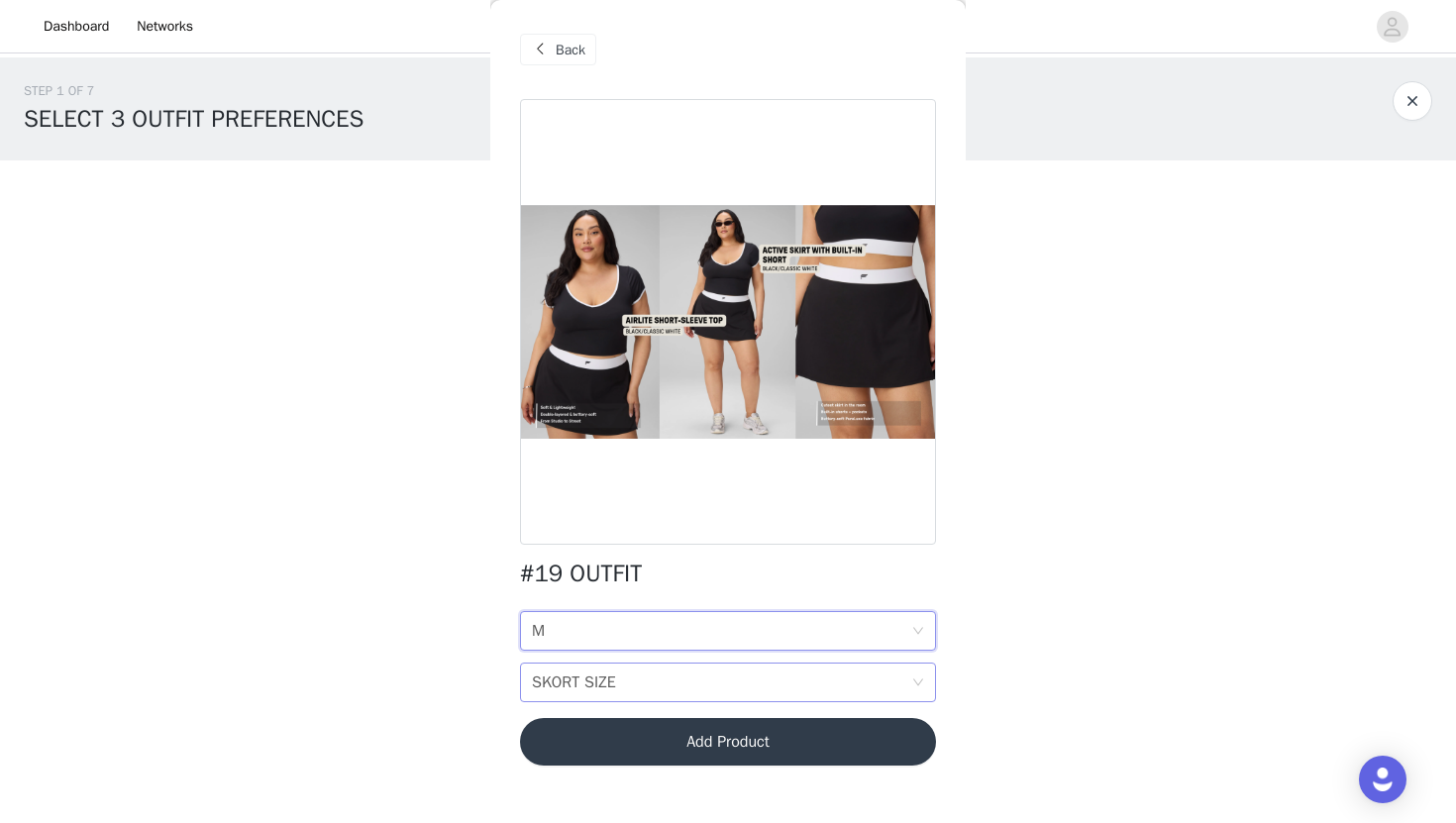 click on "SKORT SIZE SKORT SIZE" at bounding box center (721, 682) 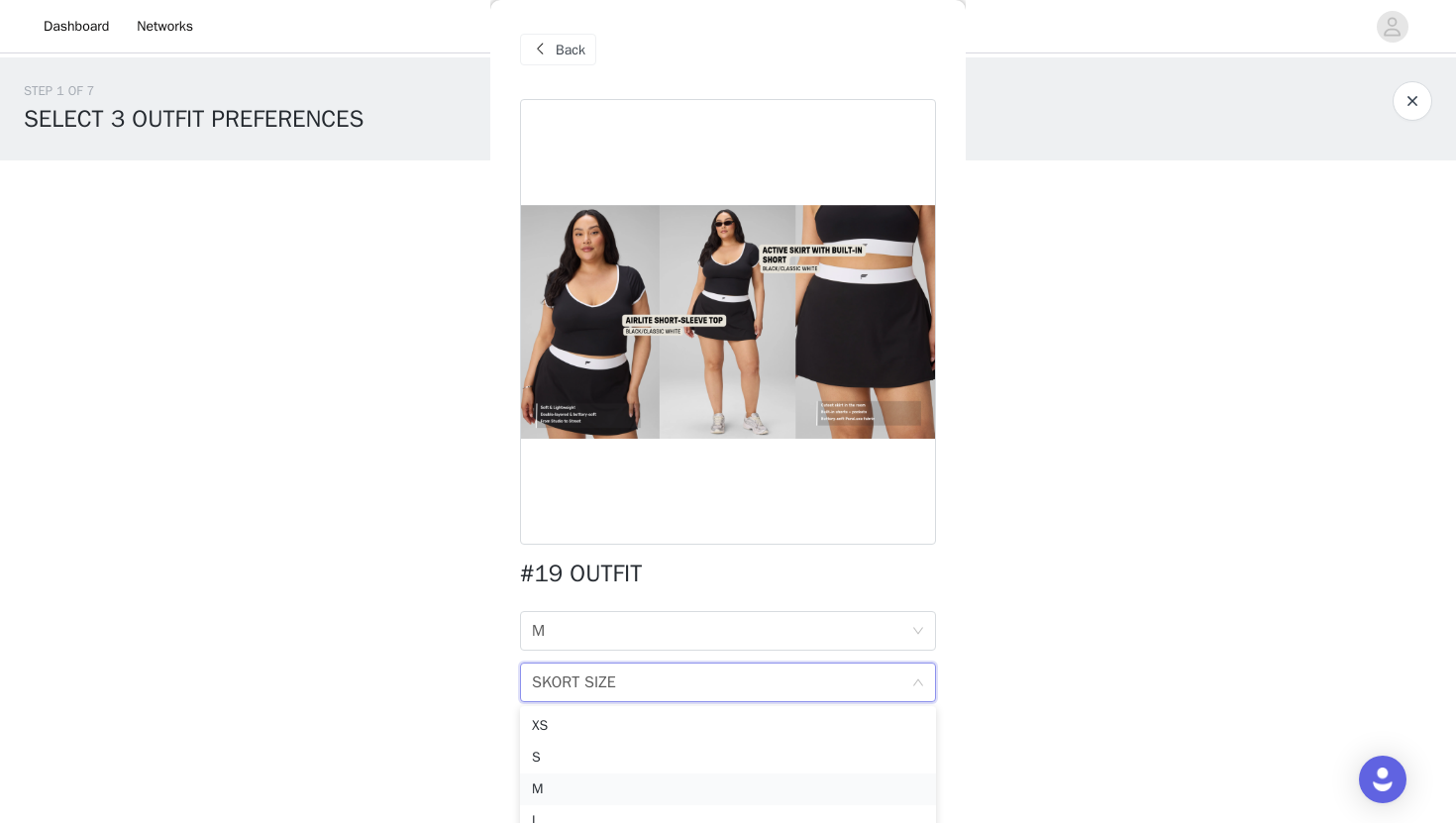 click on "M" at bounding box center (728, 789) 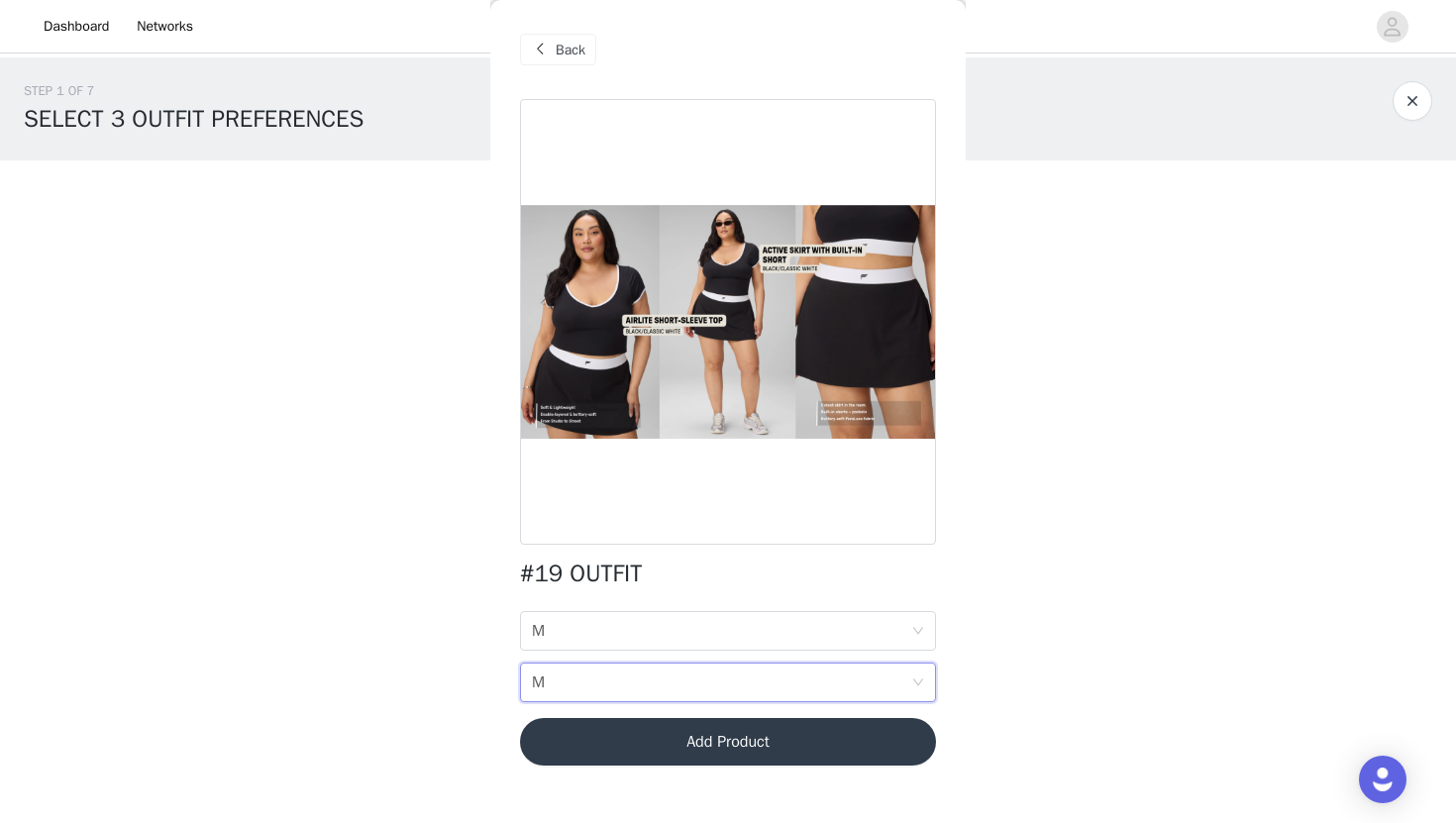 click on "Add Product" at bounding box center [728, 742] 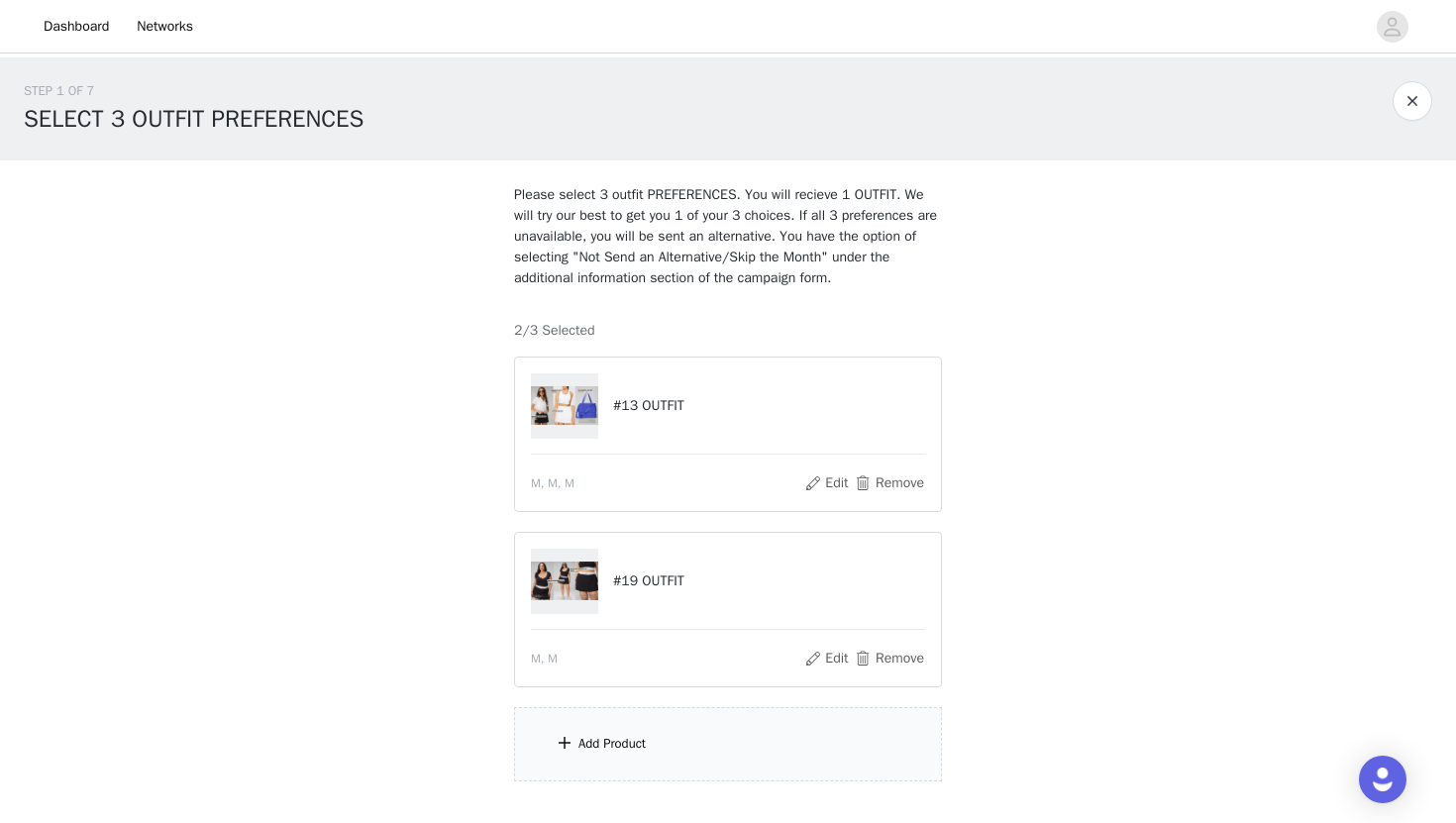 click on "Add Product" at bounding box center (612, 744) 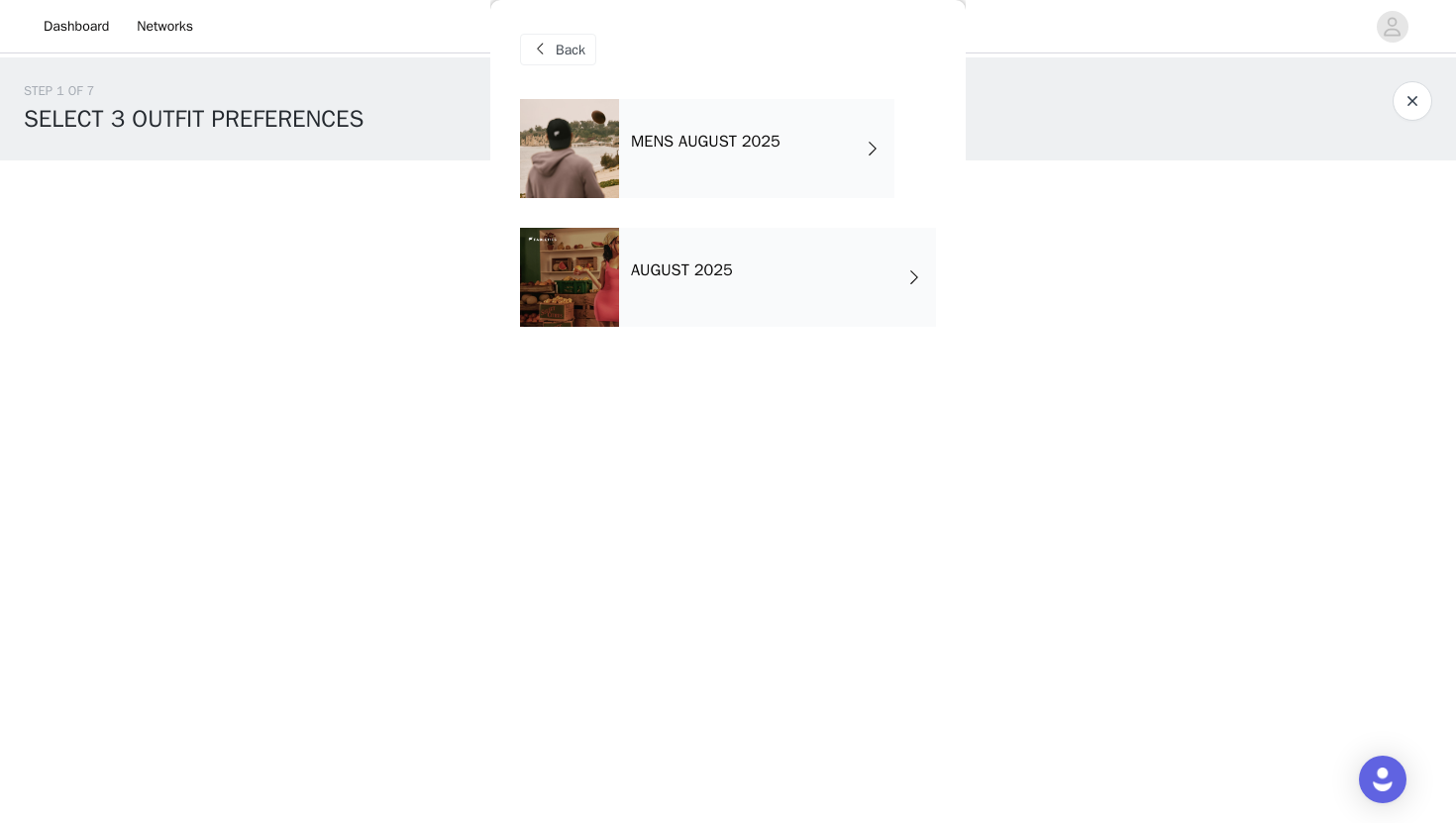 click on "[GENDER] [MONTH] [YEAR]     [MONTH] [YEAR]" at bounding box center [728, 228] 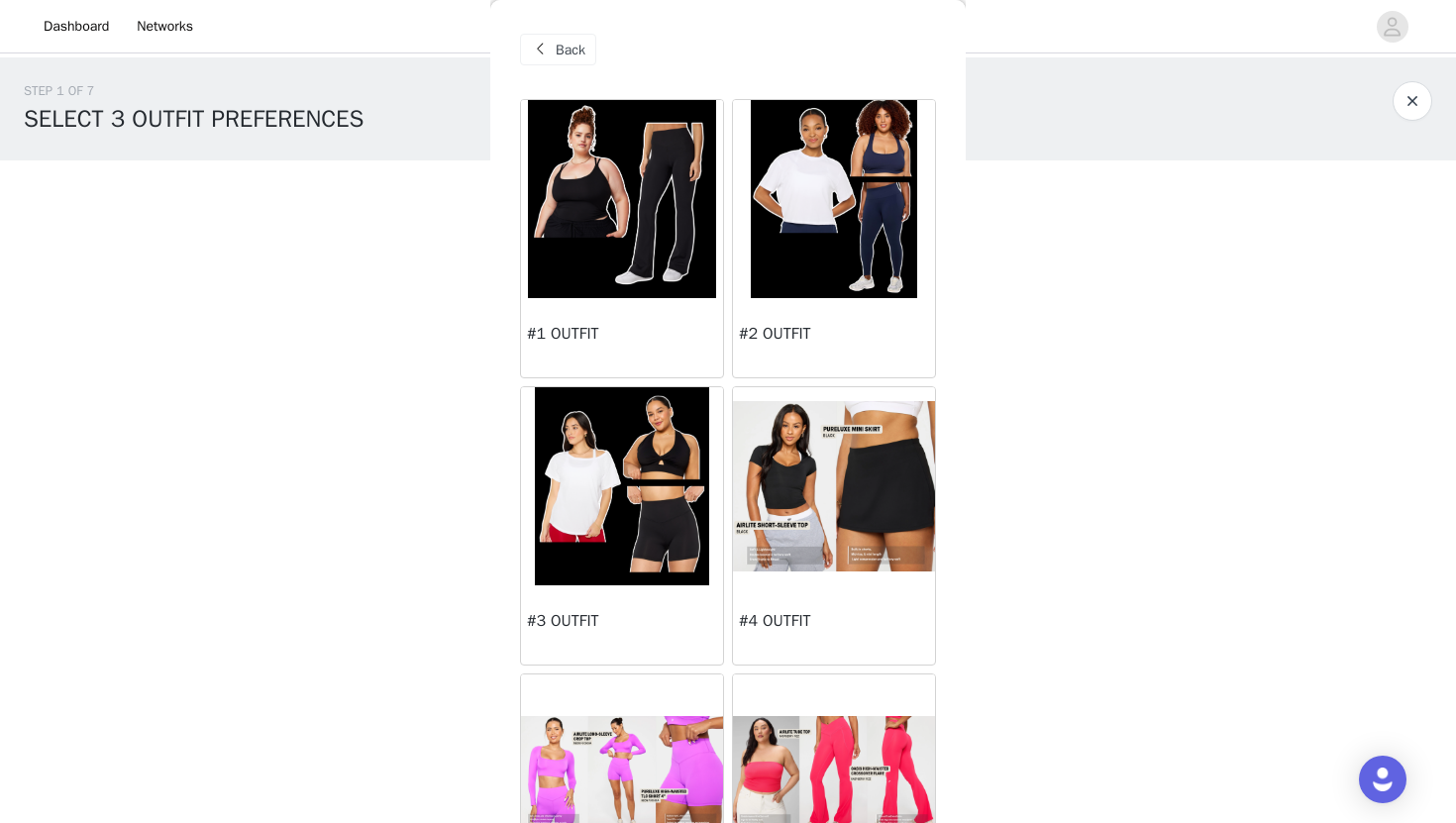 scroll, scrollTop: 145, scrollLeft: 0, axis: vertical 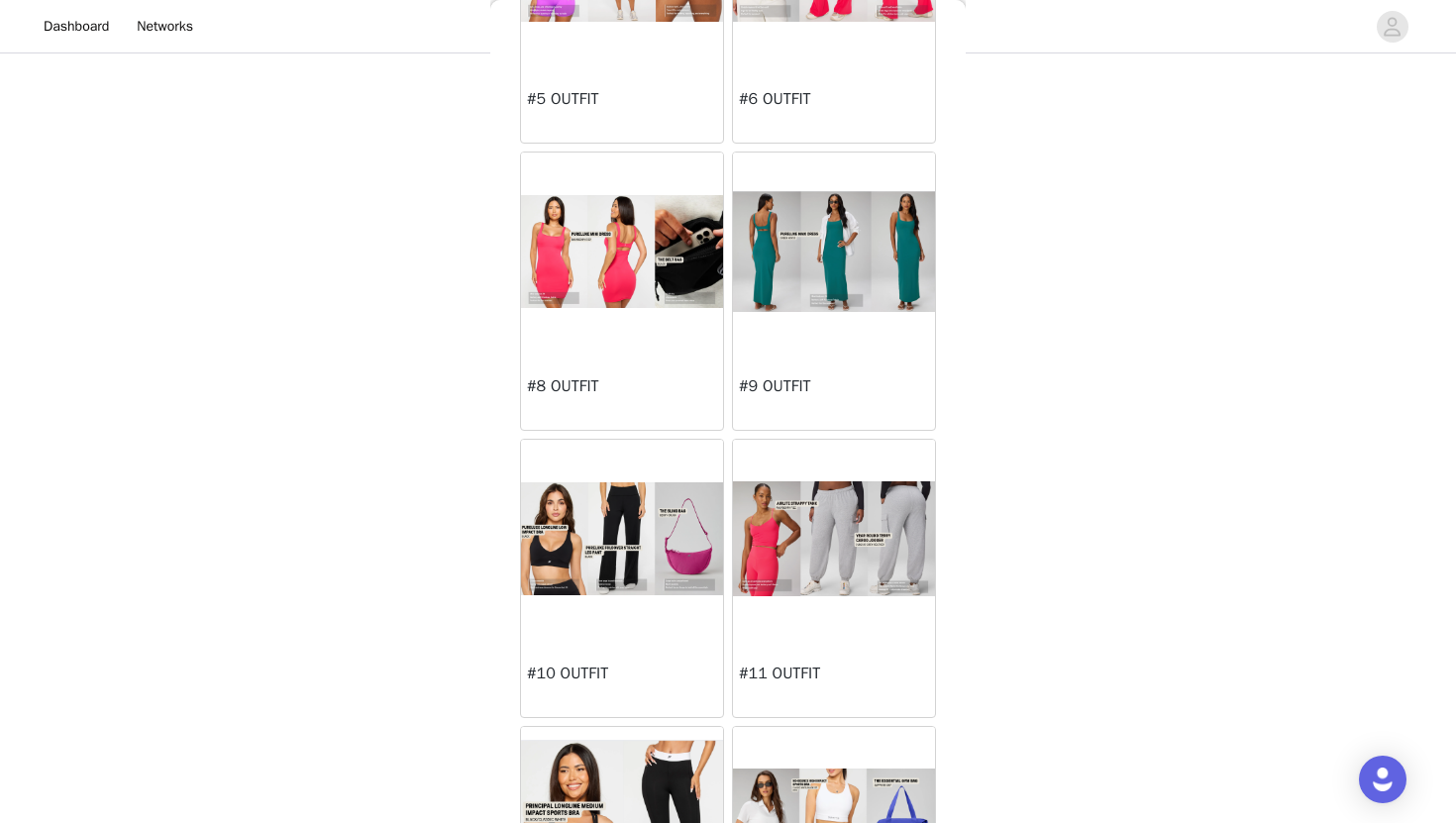 click at bounding box center [622, 252] 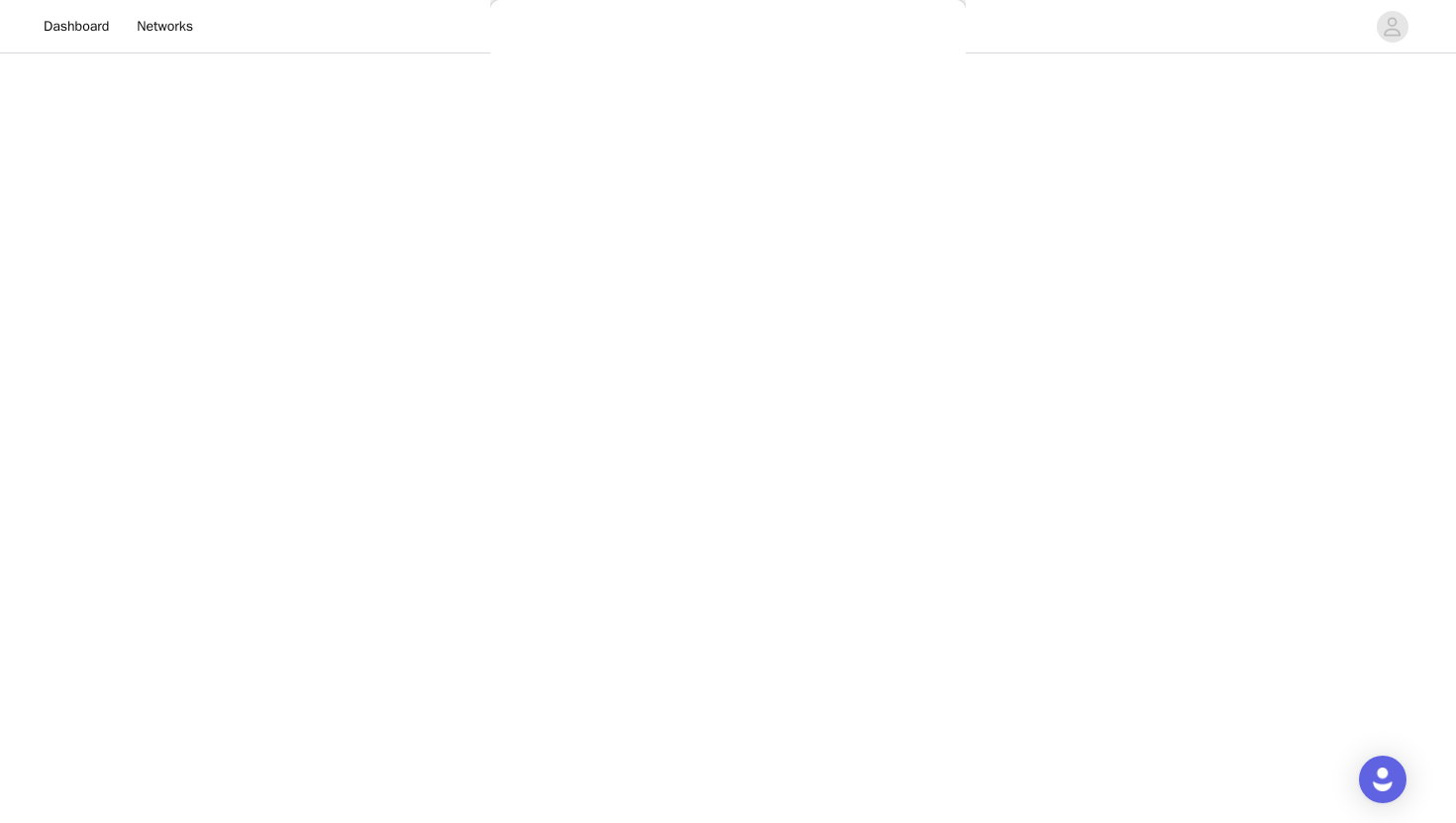 scroll, scrollTop: 0, scrollLeft: 0, axis: both 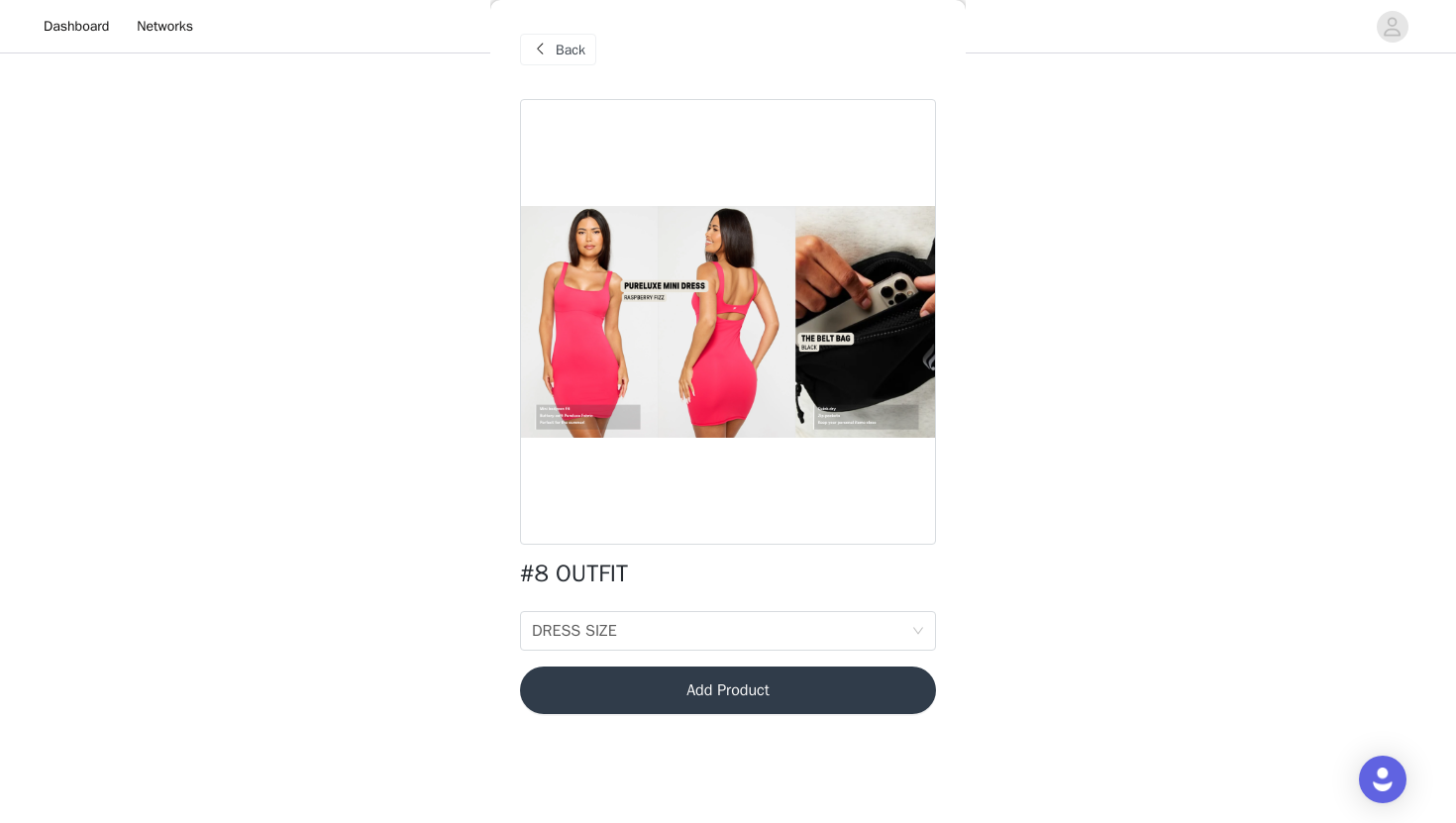 click on "Back" at bounding box center [571, 50] 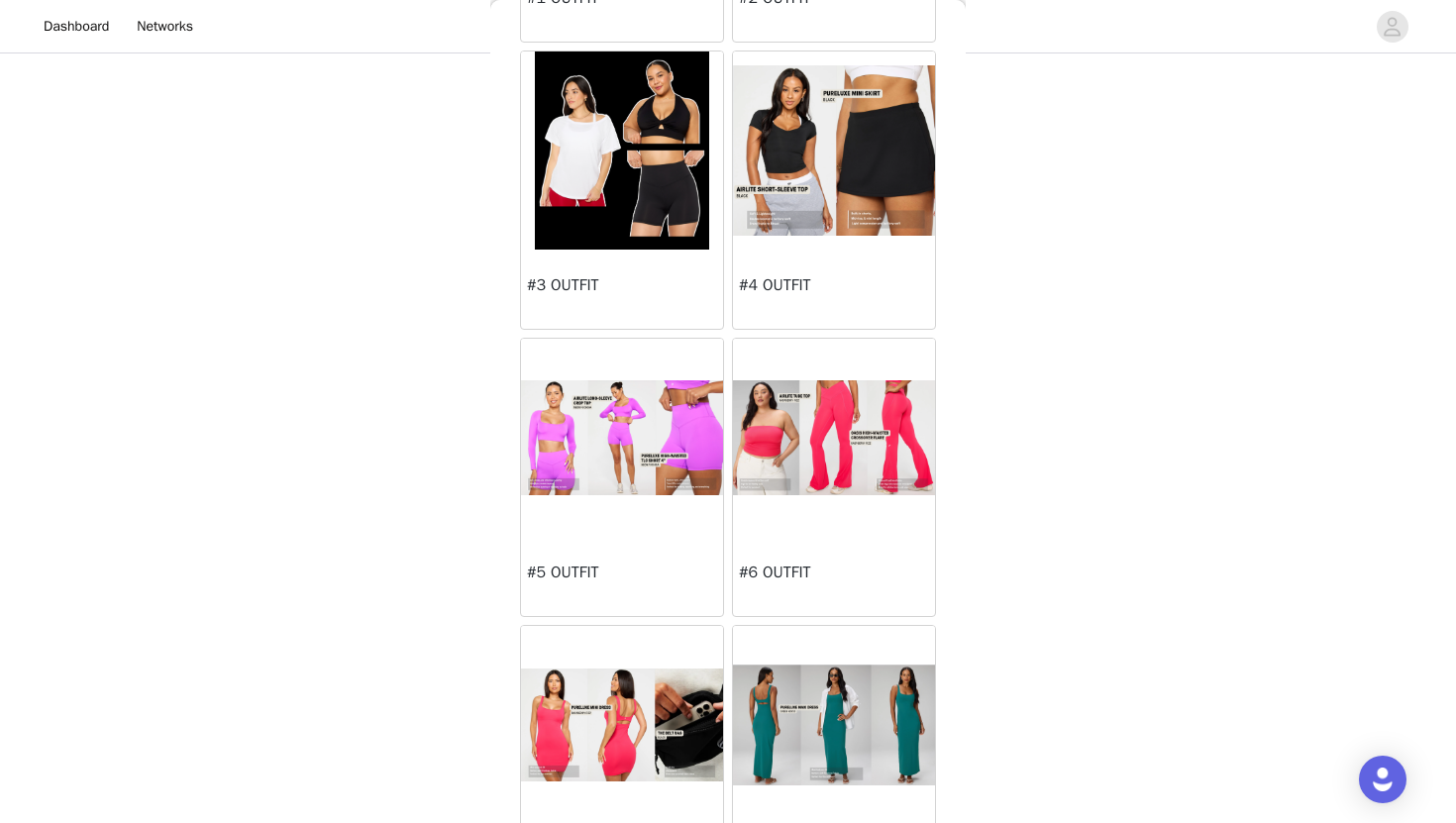 scroll, scrollTop: 375, scrollLeft: 0, axis: vertical 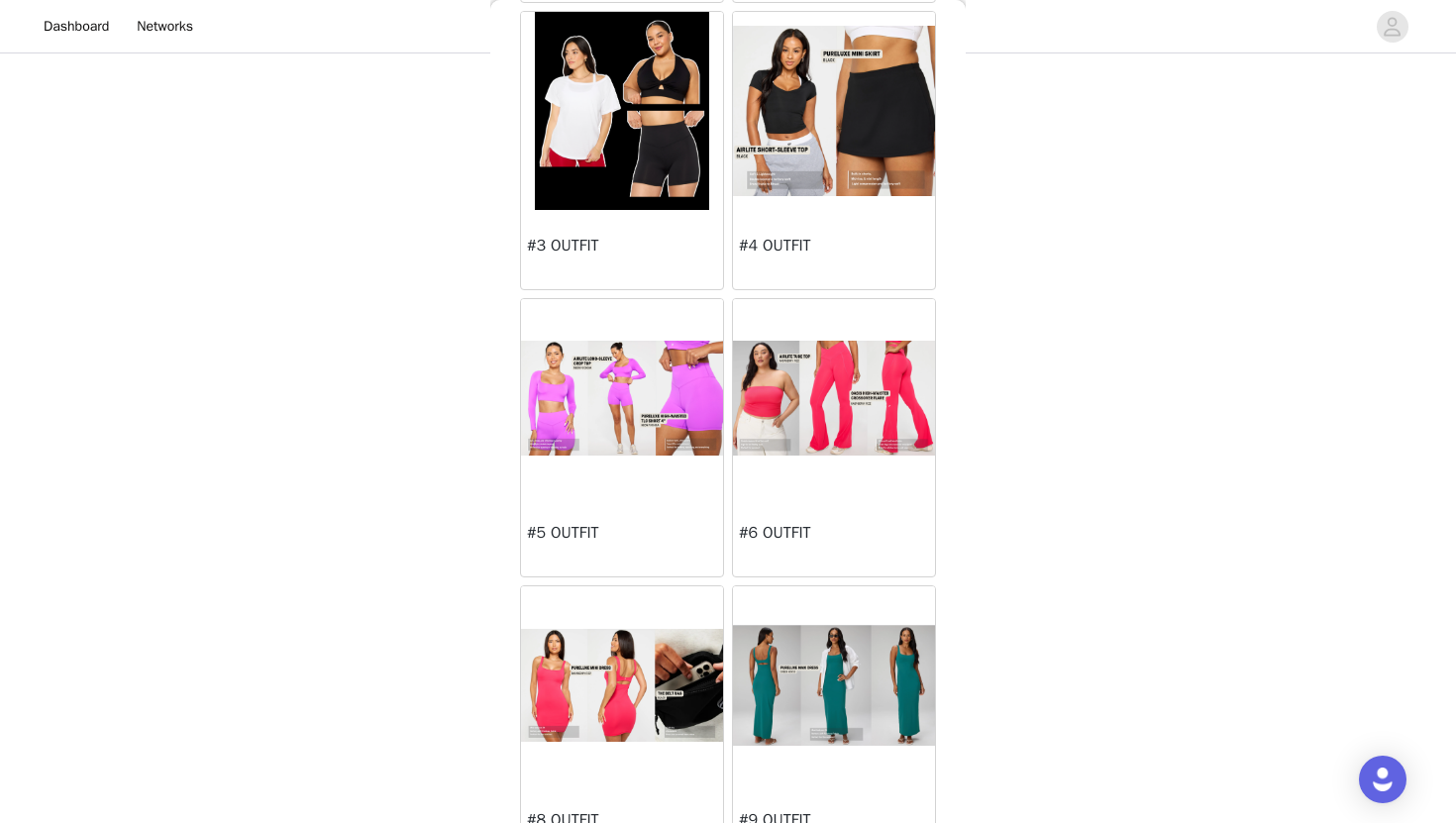 click at bounding box center [622, 398] 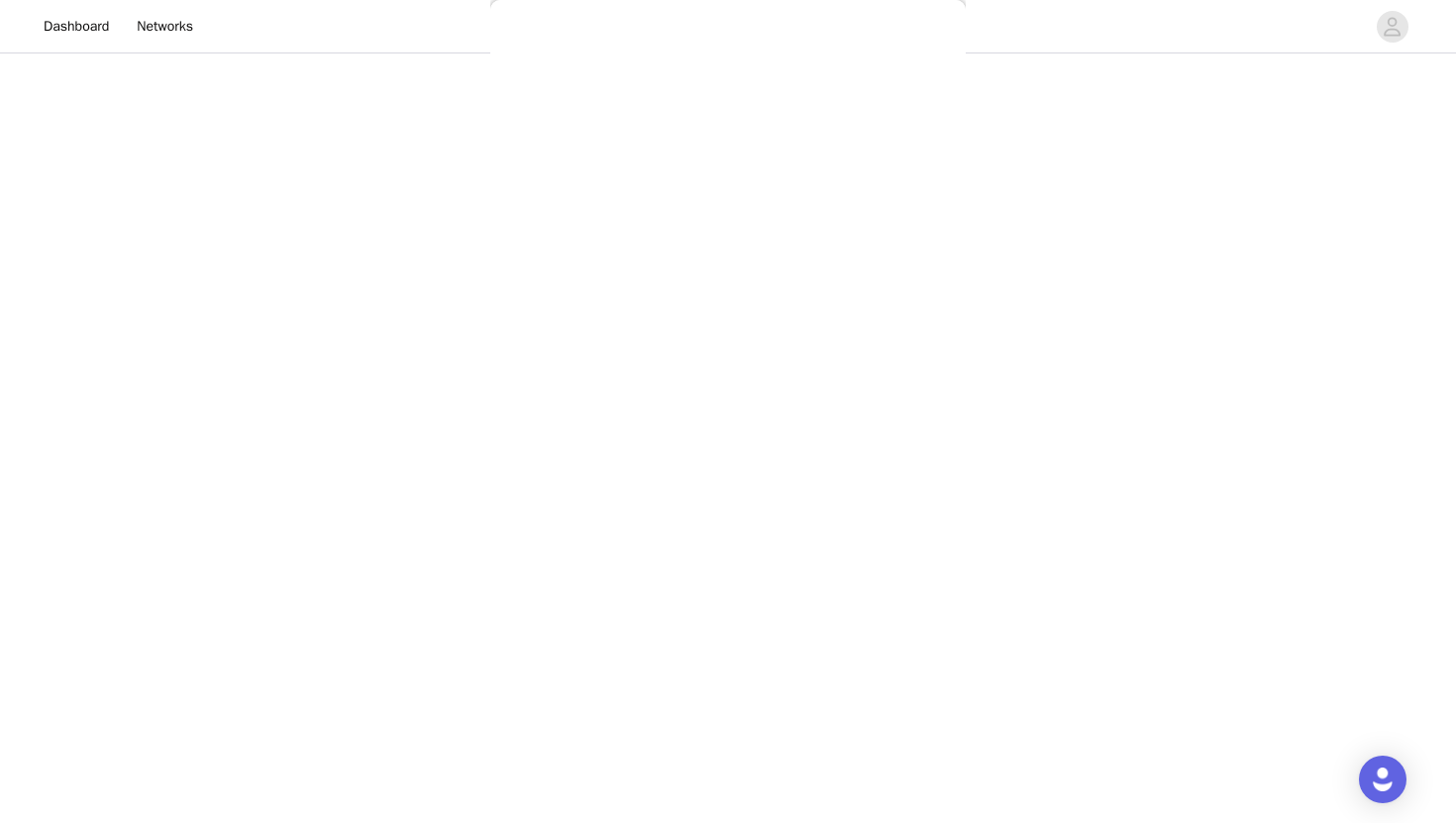 scroll, scrollTop: 0, scrollLeft: 0, axis: both 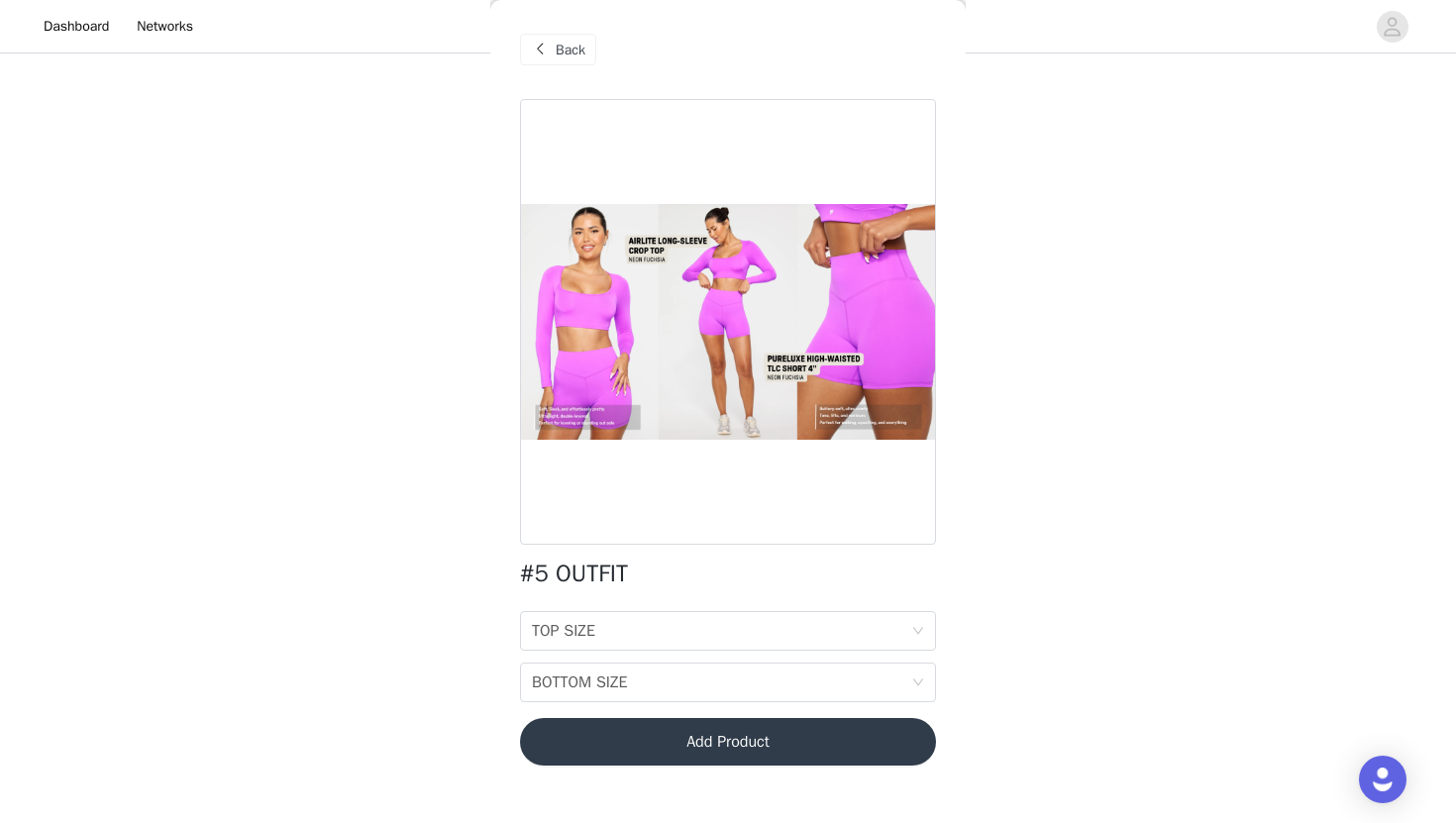 click on "Back" at bounding box center [571, 50] 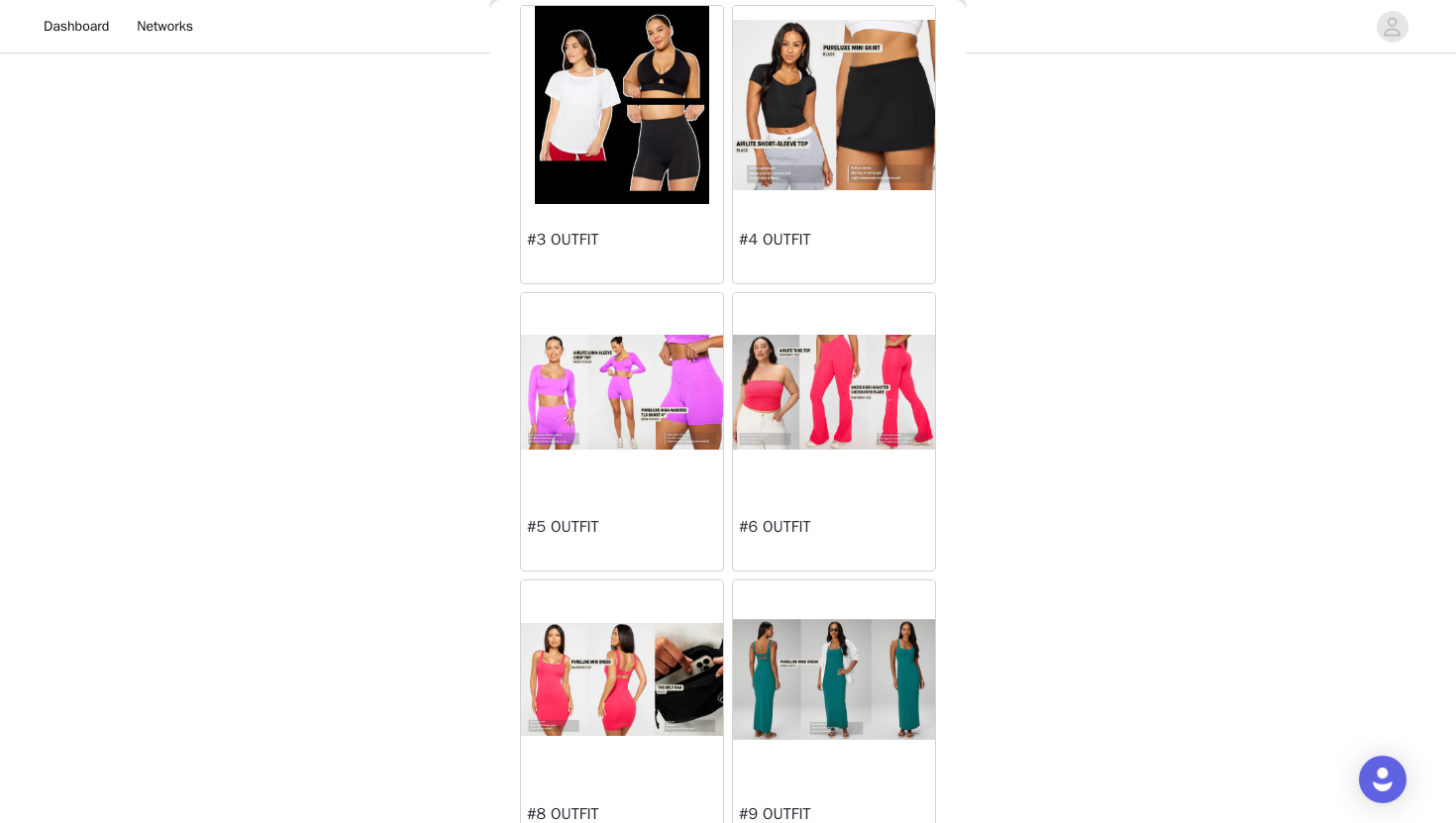 scroll, scrollTop: 555, scrollLeft: 0, axis: vertical 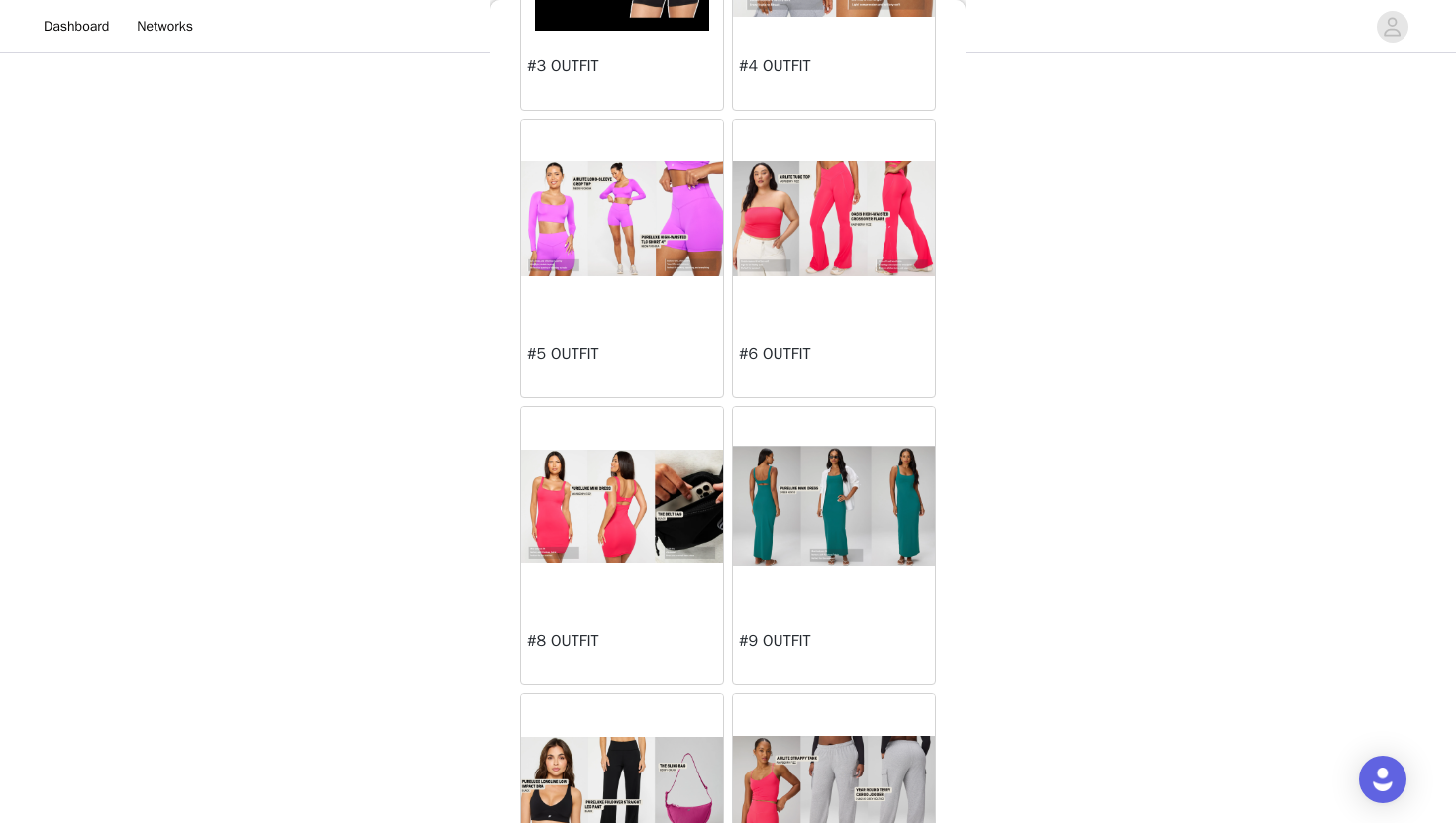 click at bounding box center [834, 219] 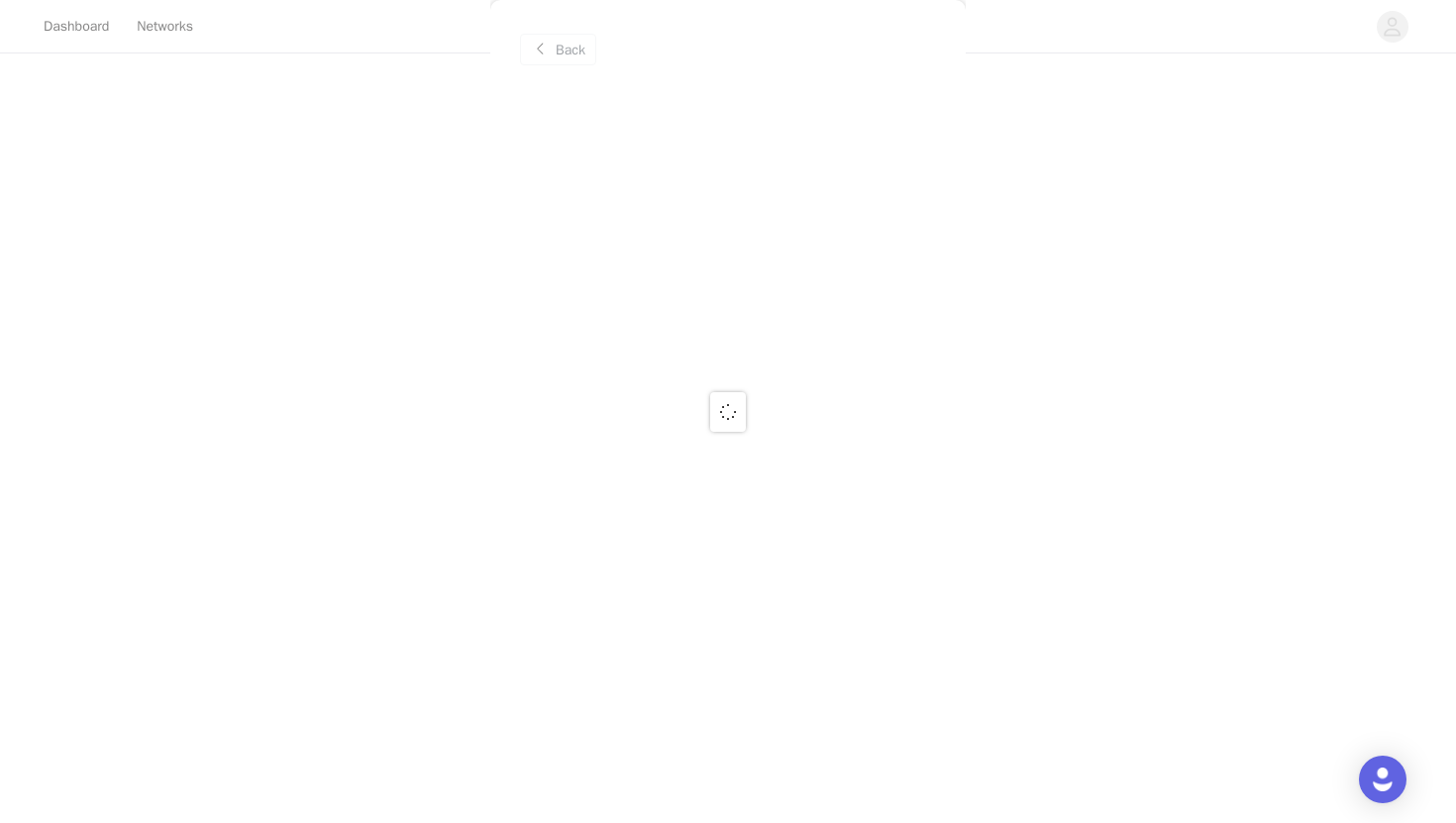 scroll, scrollTop: 0, scrollLeft: 0, axis: both 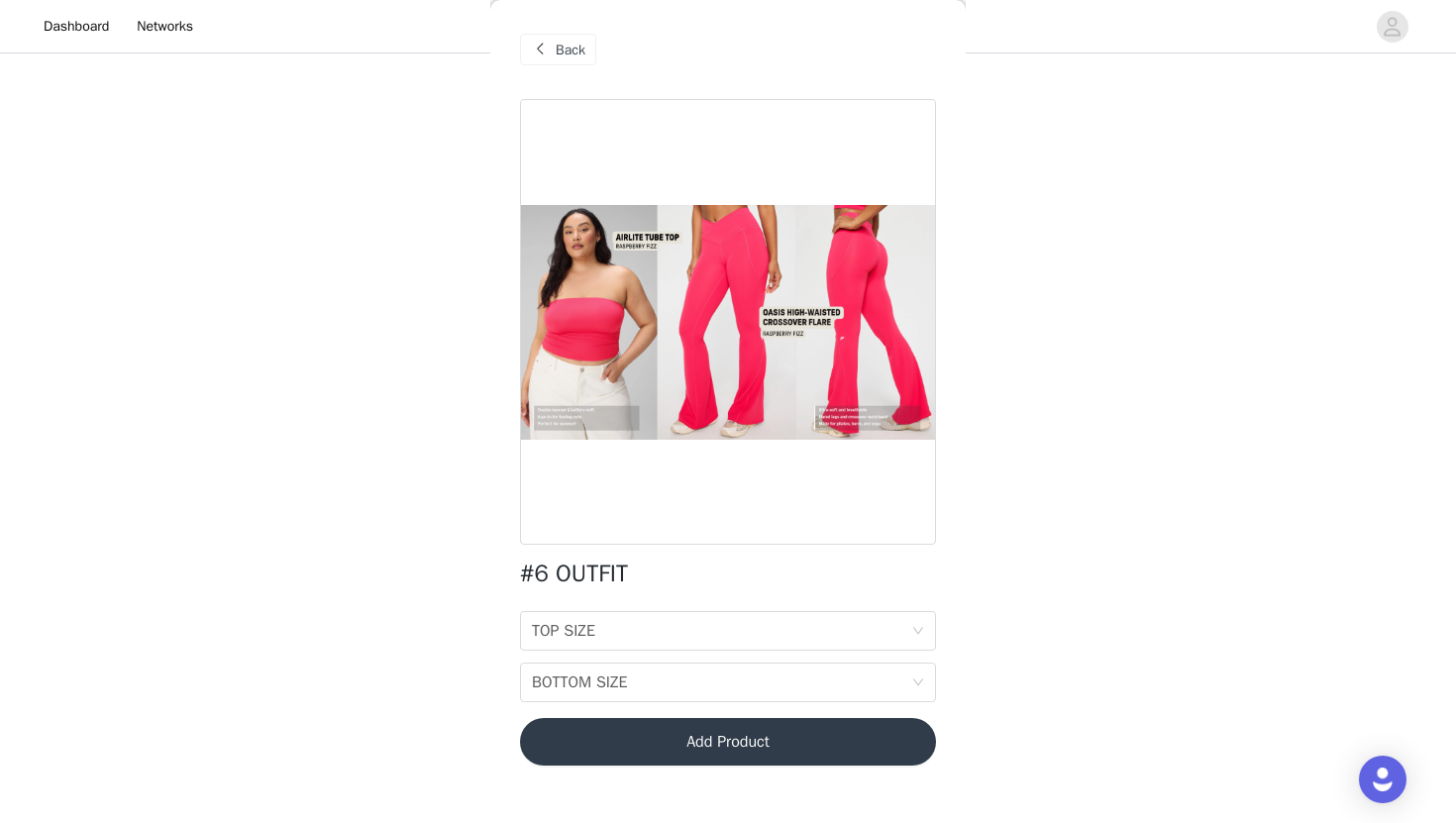 click on "Back" at bounding box center (558, 50) 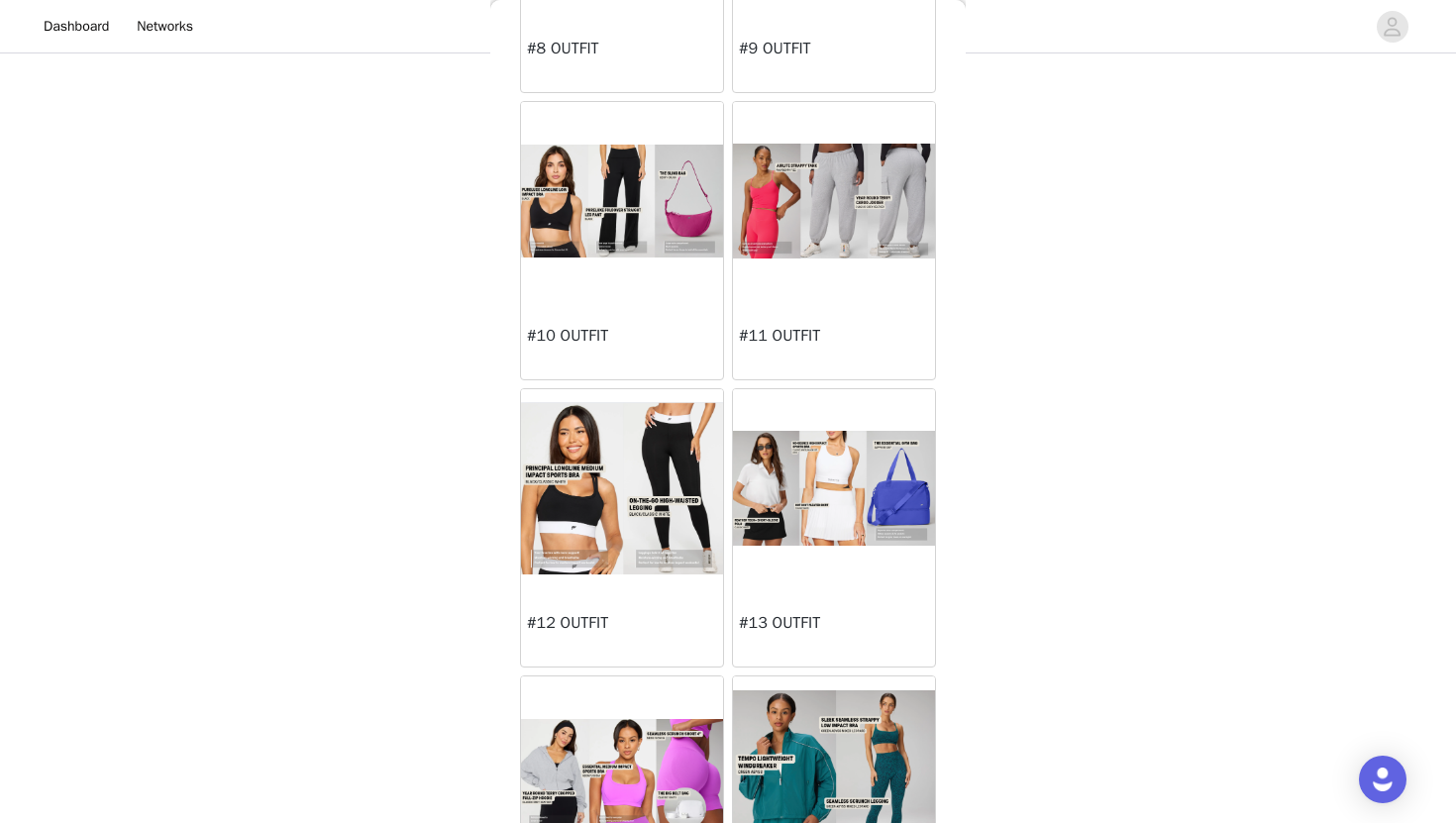 scroll, scrollTop: 1218, scrollLeft: 0, axis: vertical 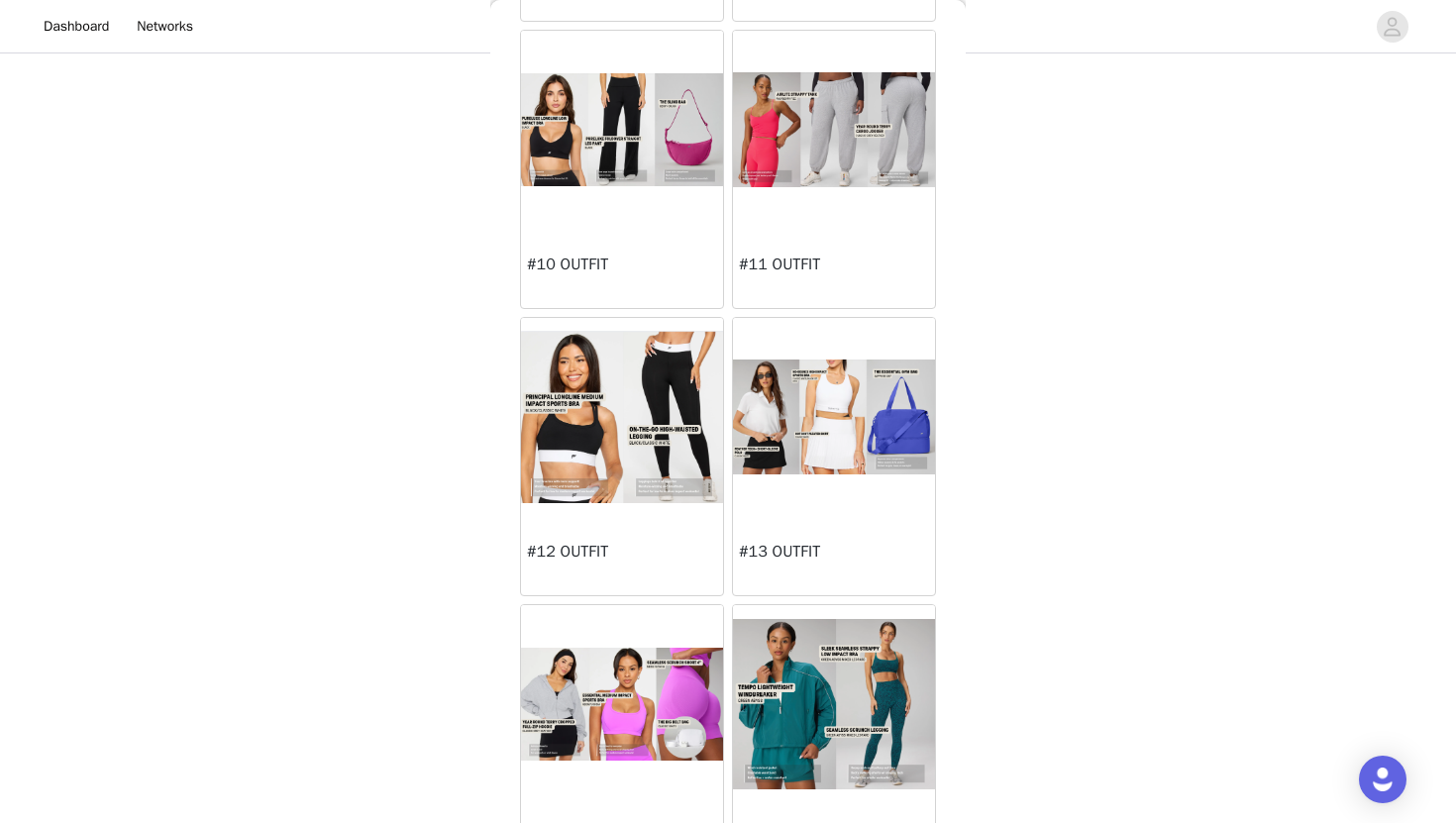 click at bounding box center [622, 130] 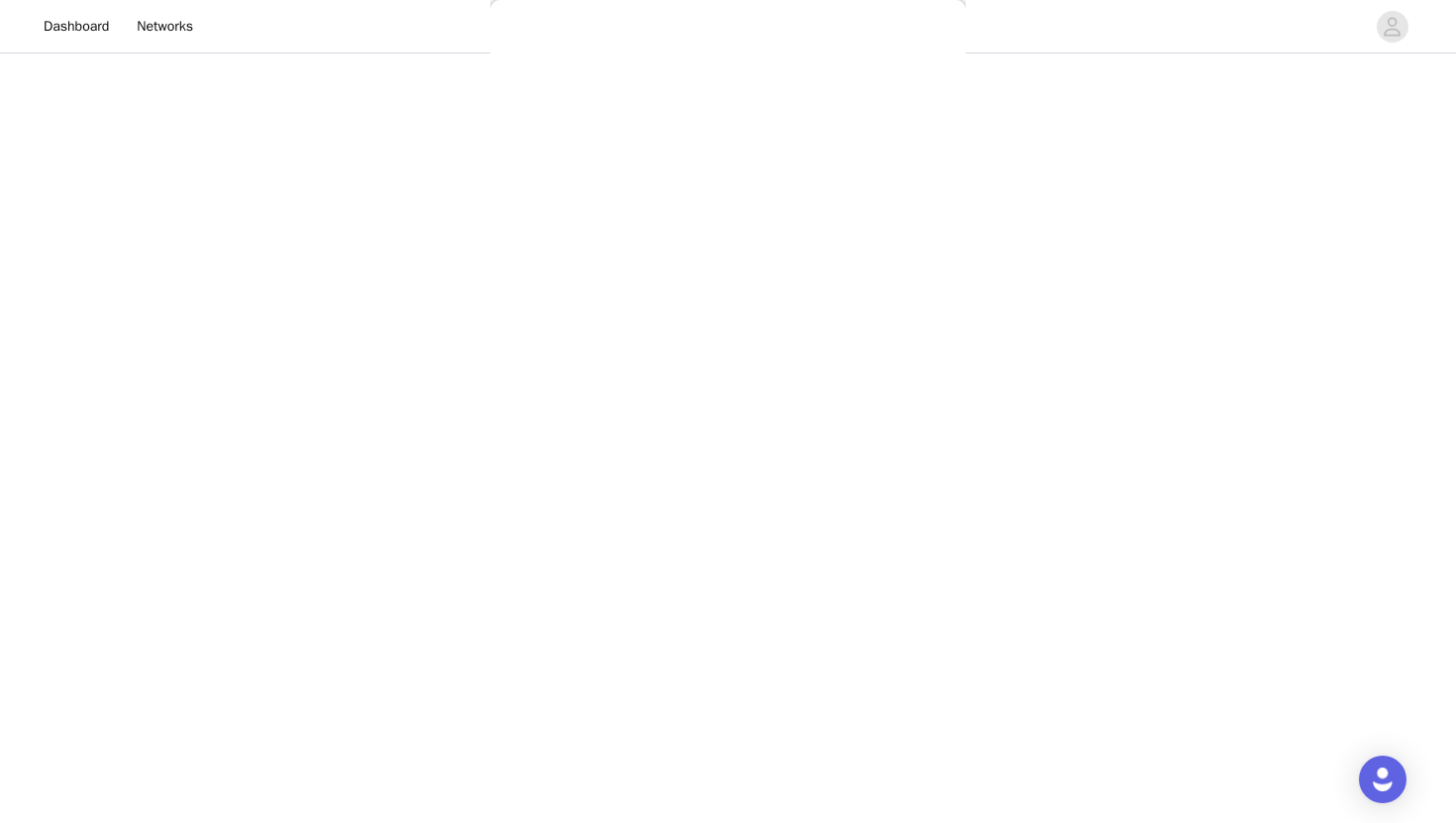scroll, scrollTop: 0, scrollLeft: 0, axis: both 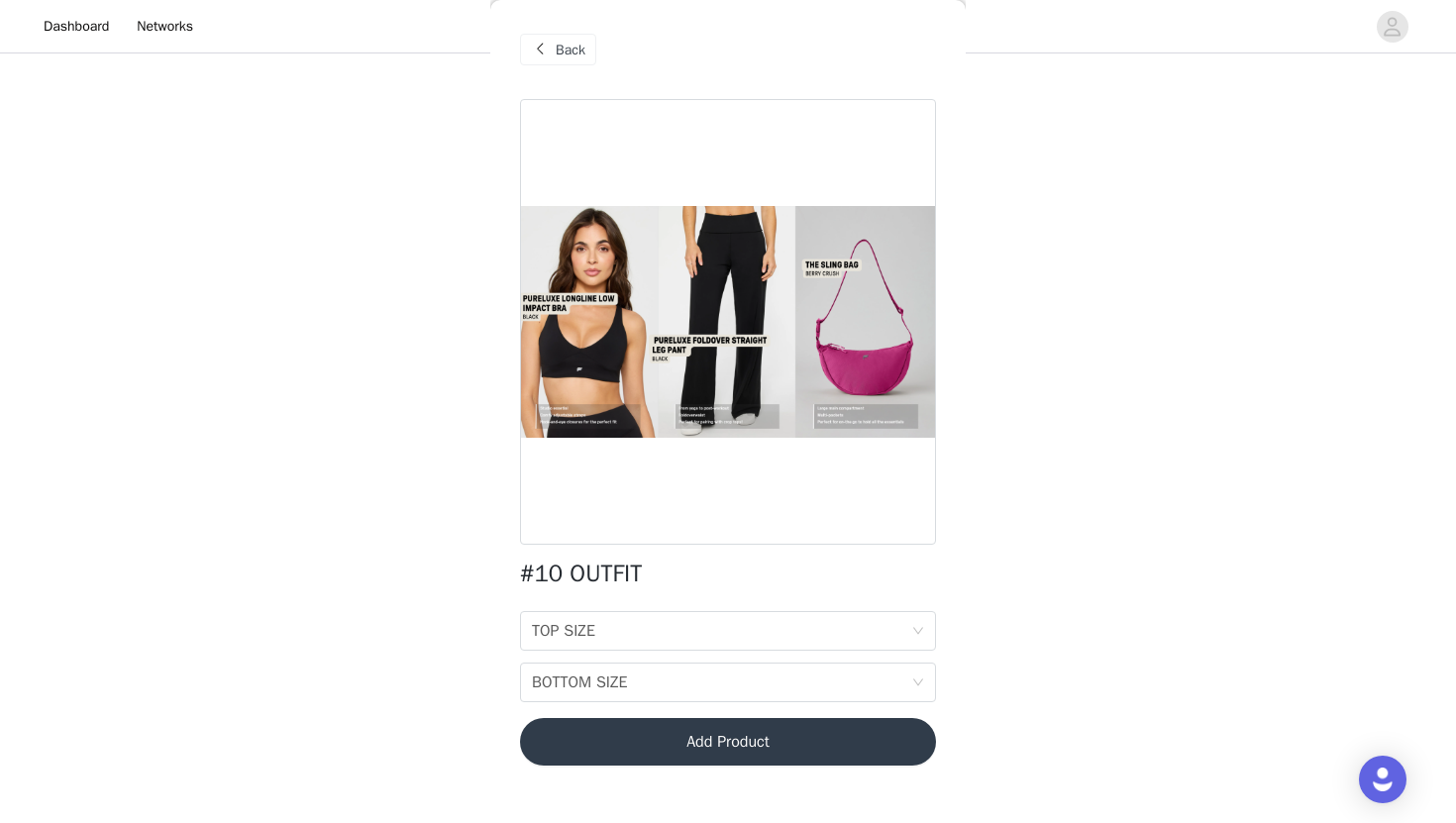 click at bounding box center [540, 50] 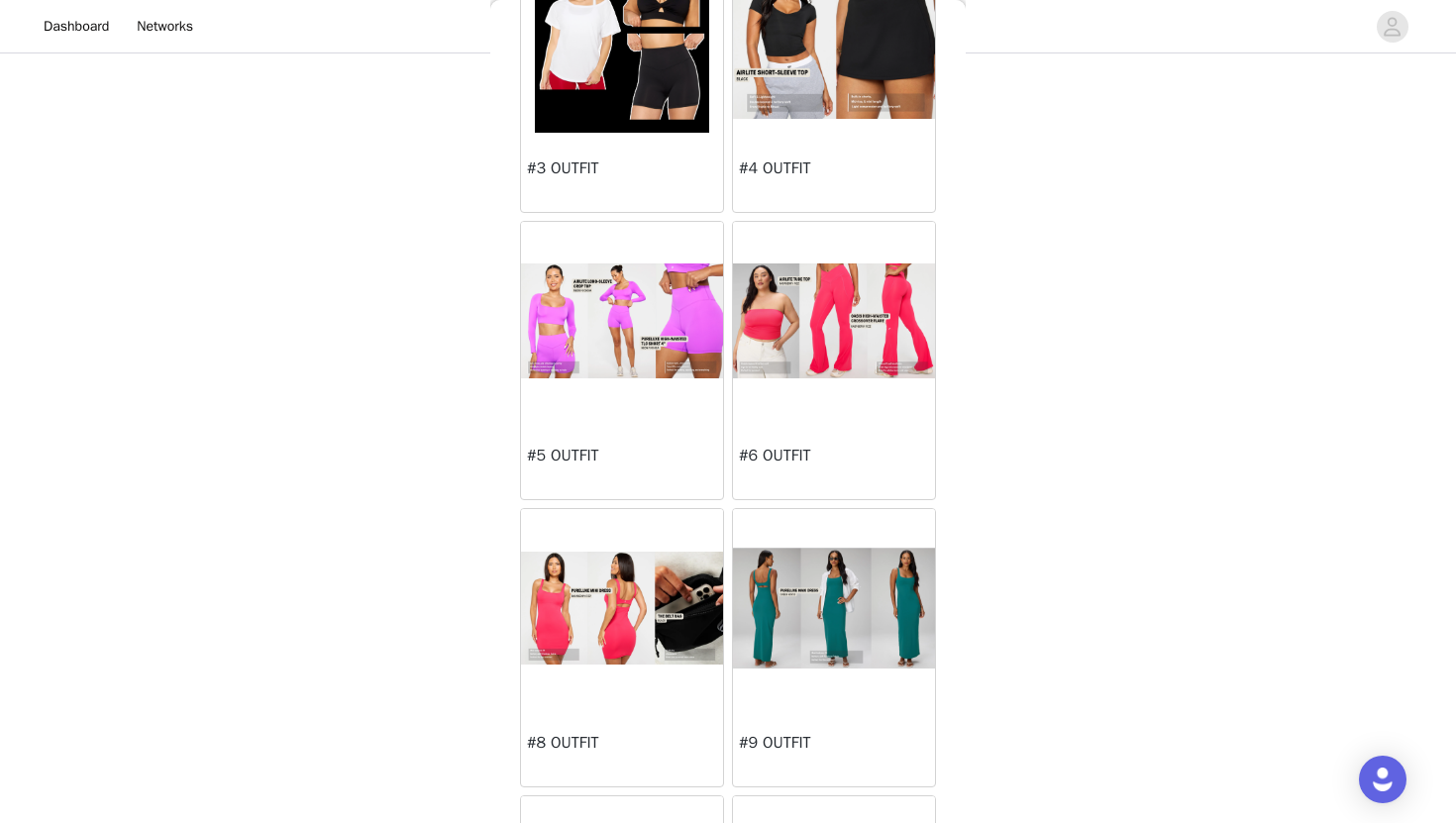 scroll, scrollTop: 456, scrollLeft: 0, axis: vertical 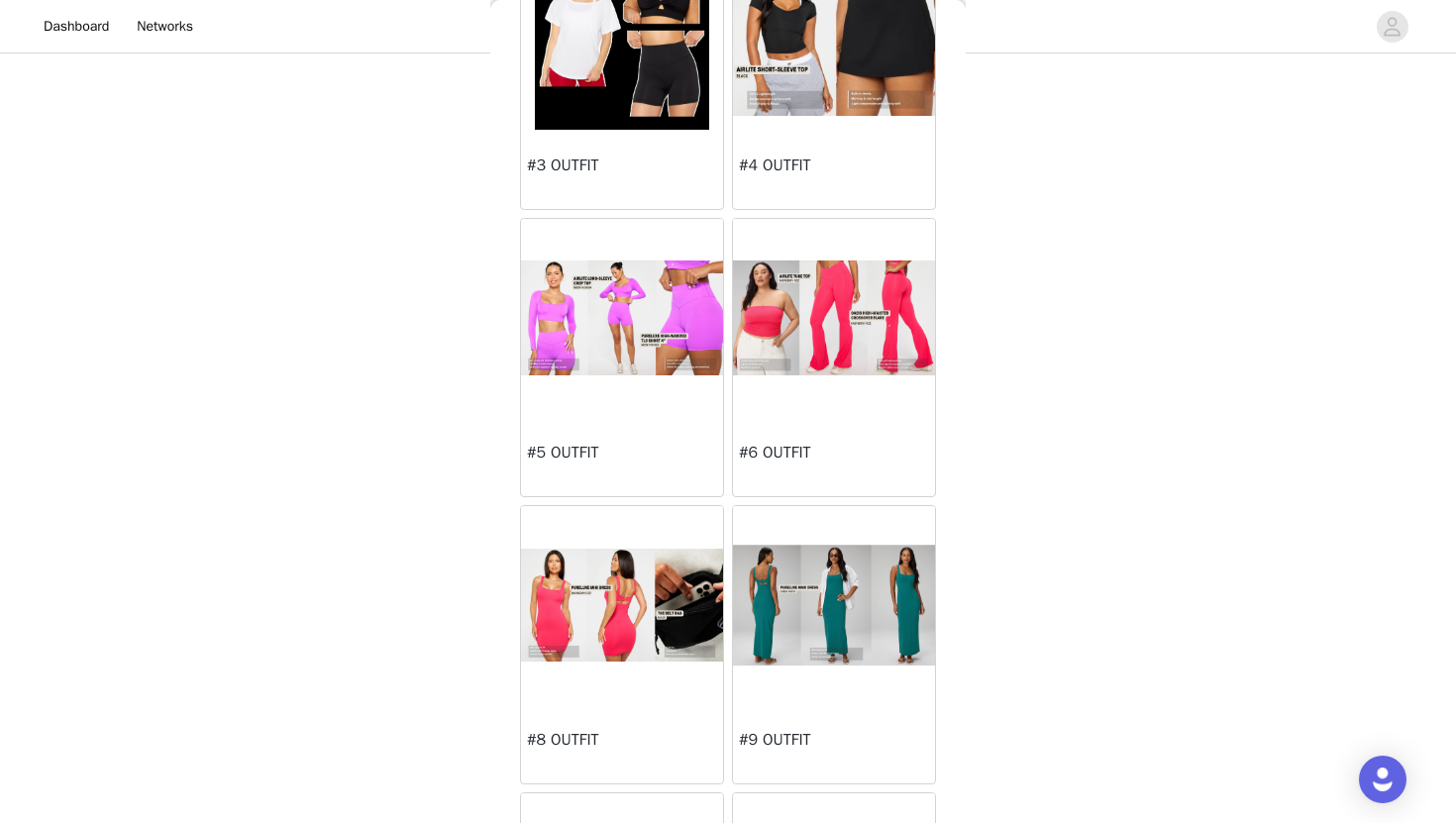 click at bounding box center [622, 318] 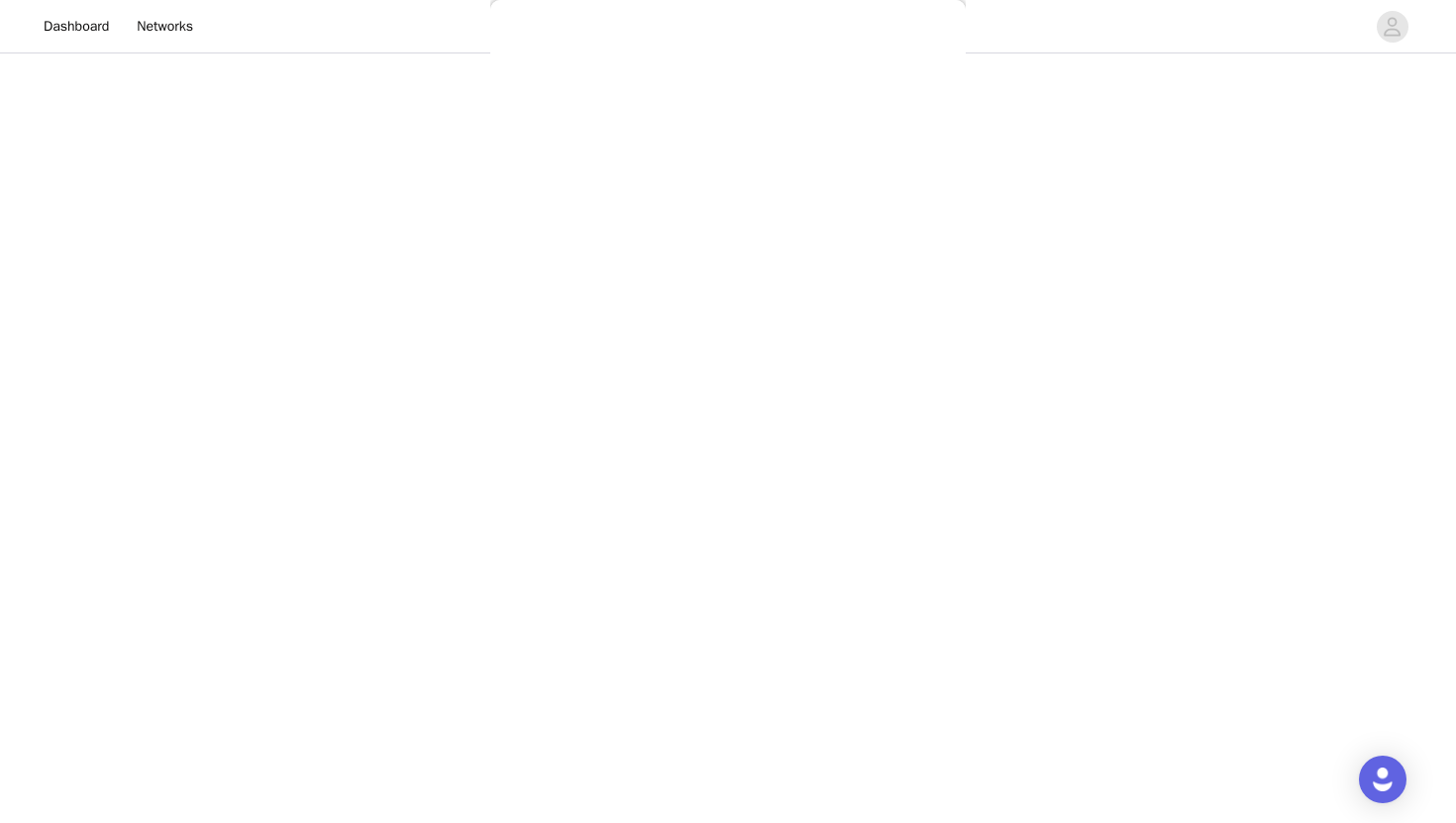 scroll, scrollTop: 0, scrollLeft: 0, axis: both 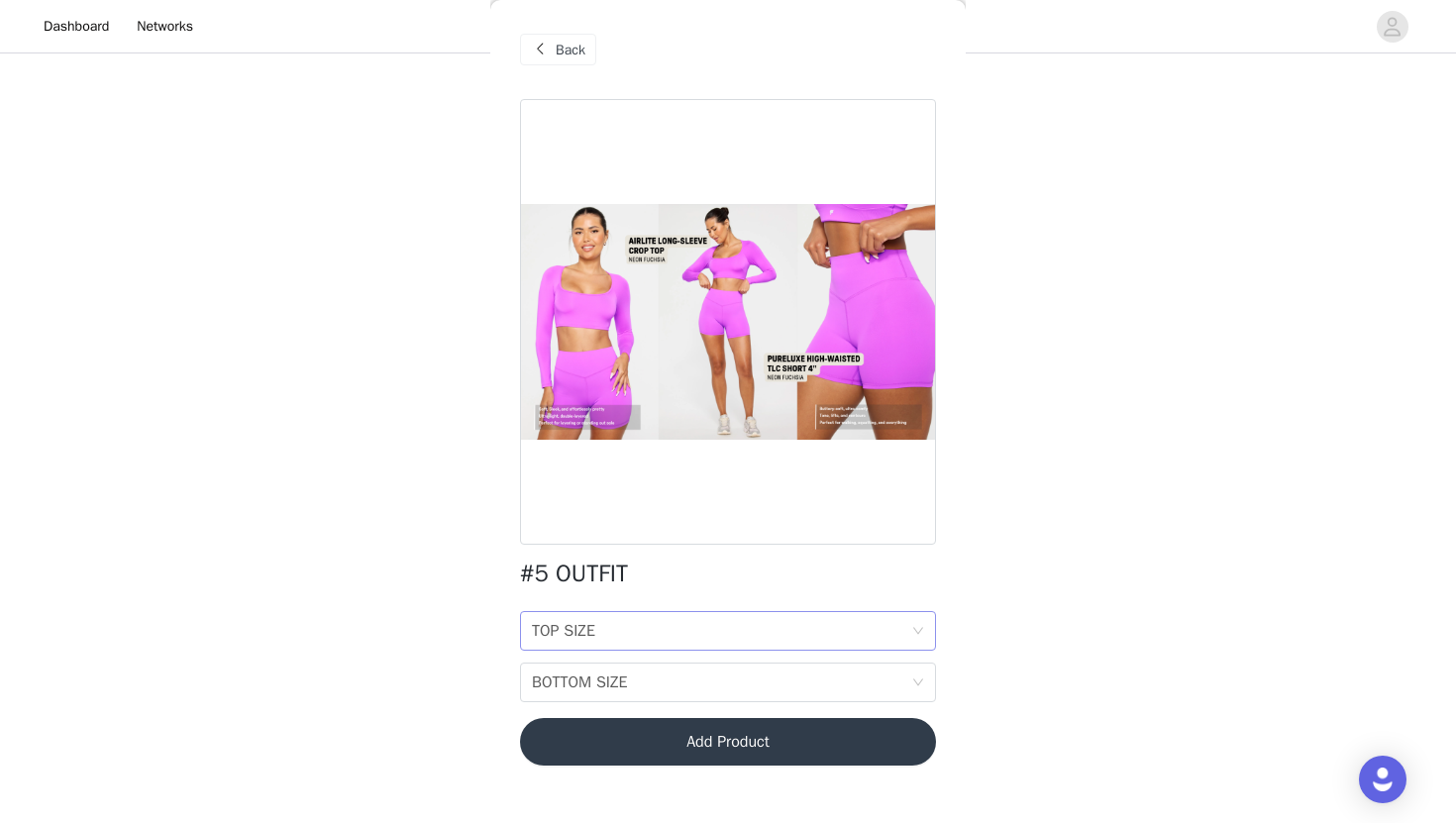 click on "TOP SIZE TOP SIZE" at bounding box center [721, 631] 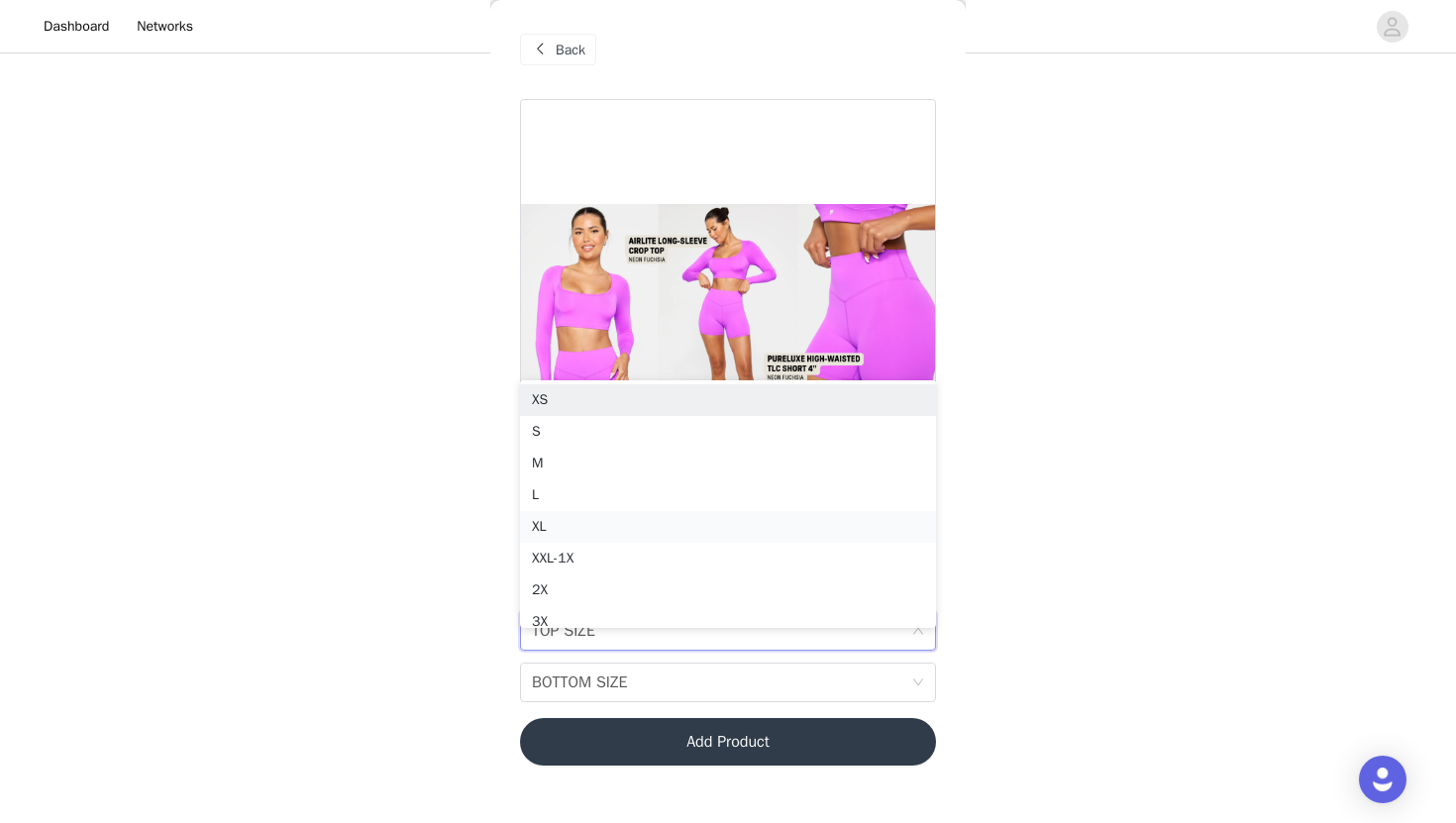 scroll, scrollTop: 10, scrollLeft: 0, axis: vertical 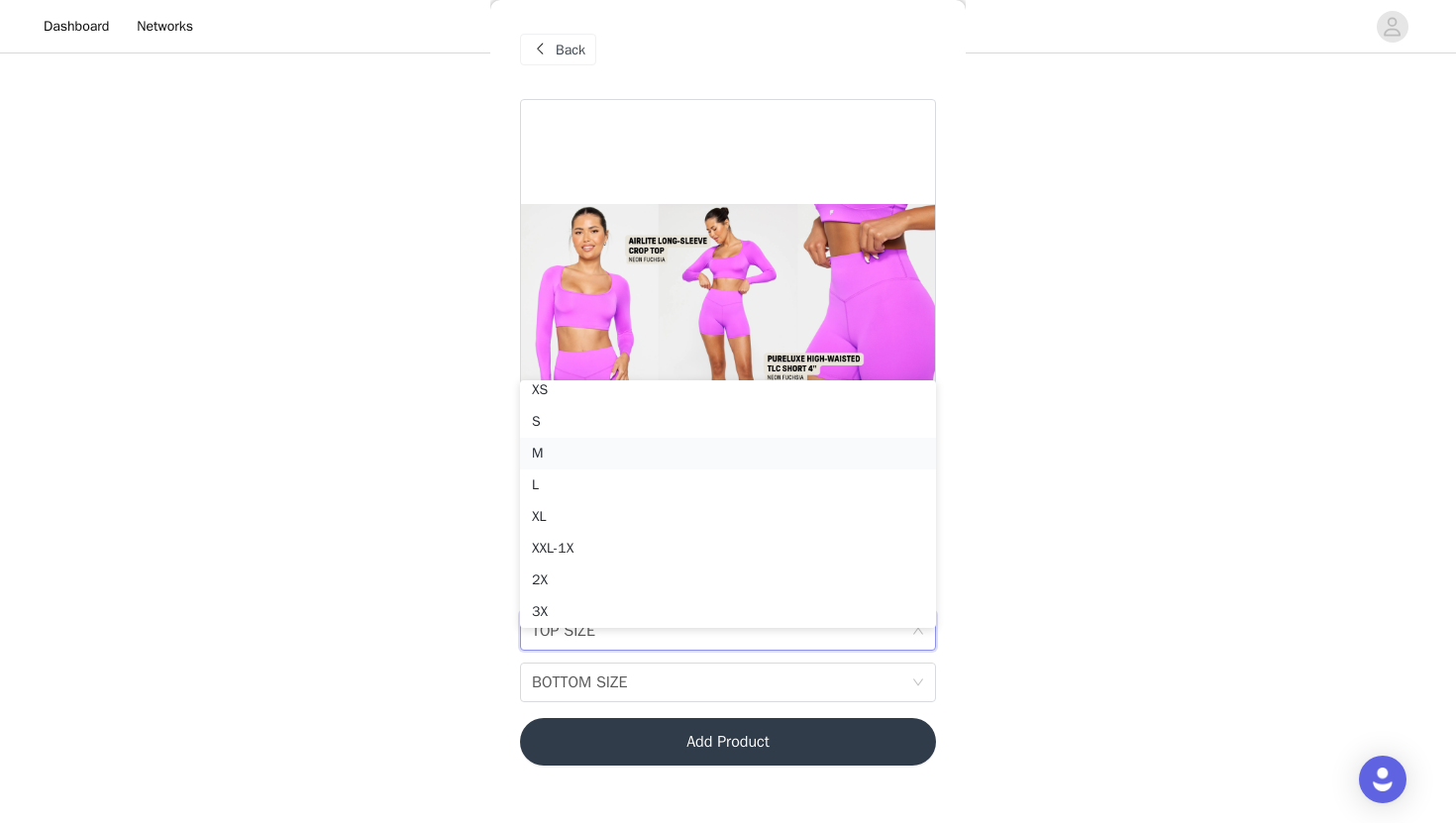 click on "M" at bounding box center [728, 454] 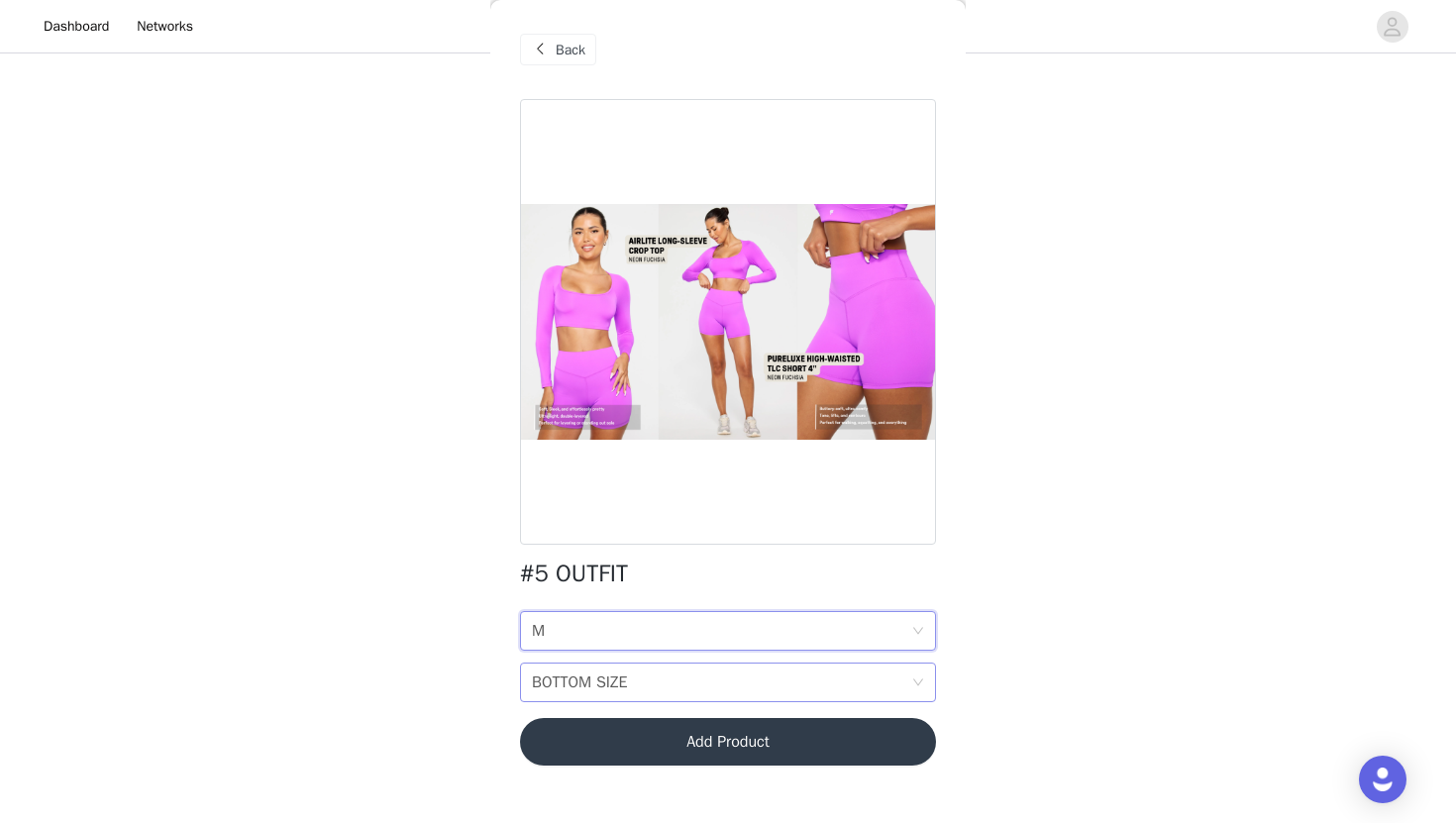 click on "BOTTOM SIZE BOTTOM SIZE" at bounding box center [721, 682] 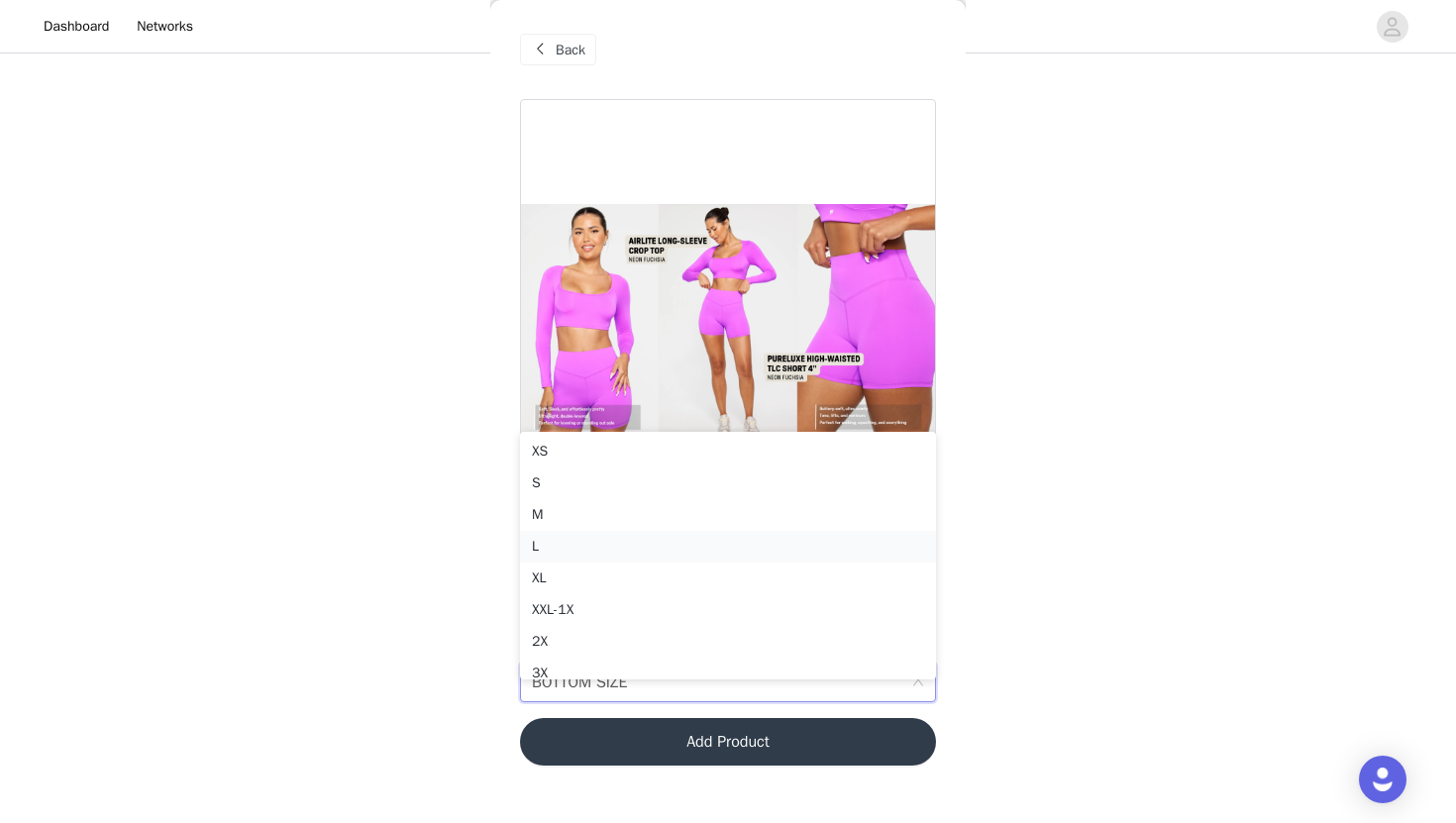 click on "L" at bounding box center (728, 547) 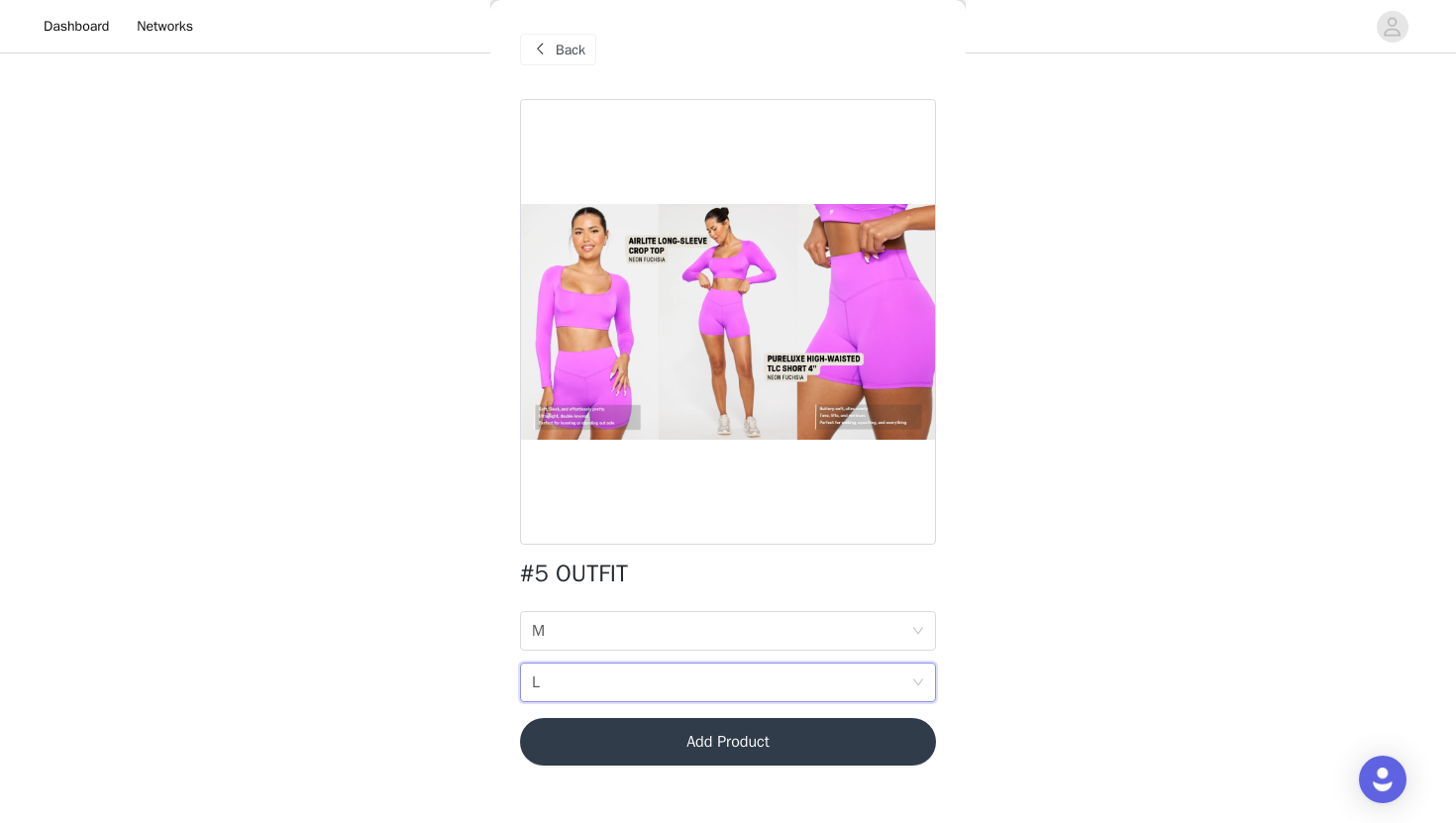 click on "Add Product" at bounding box center (728, 742) 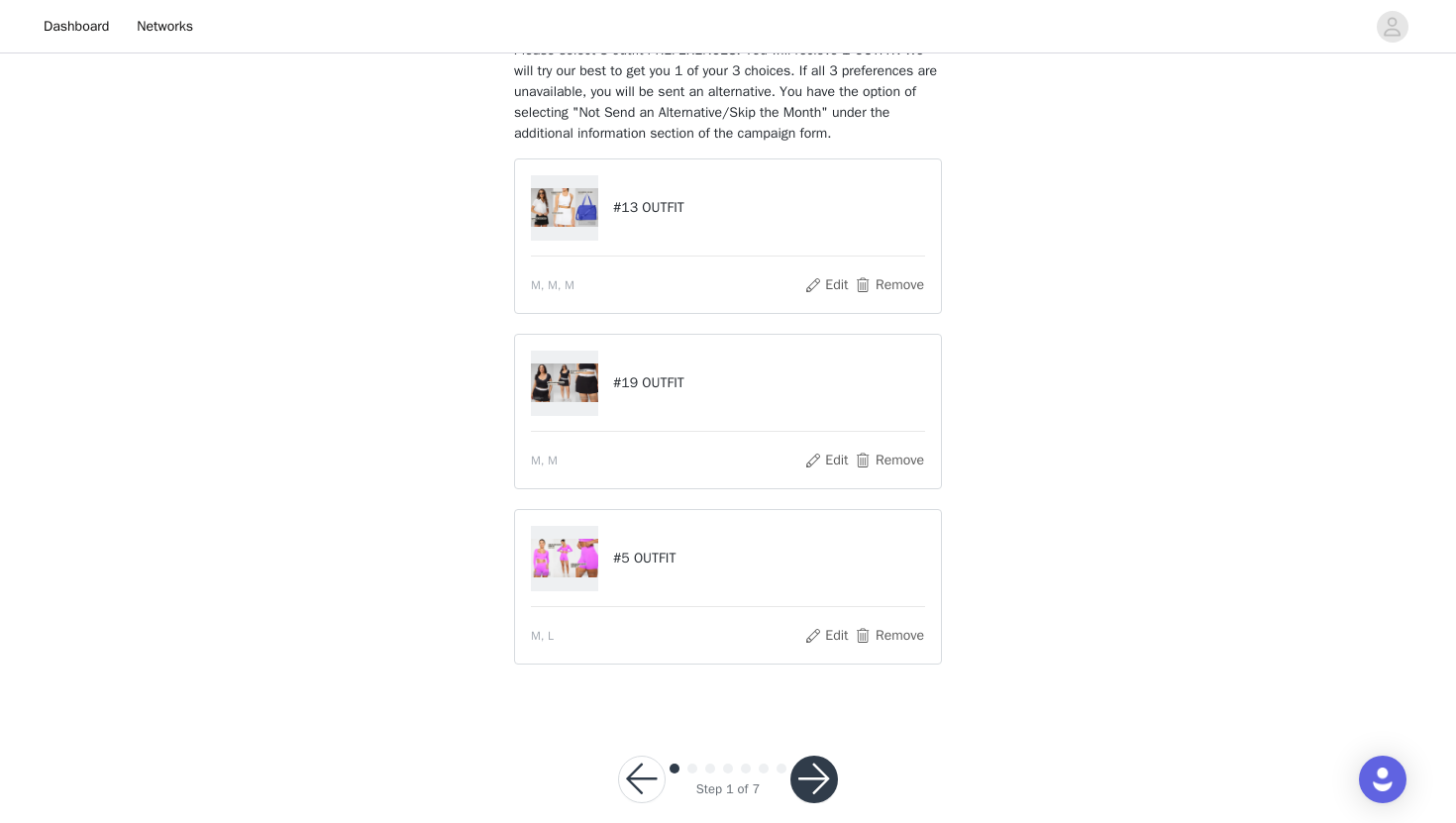 click at bounding box center (814, 779) 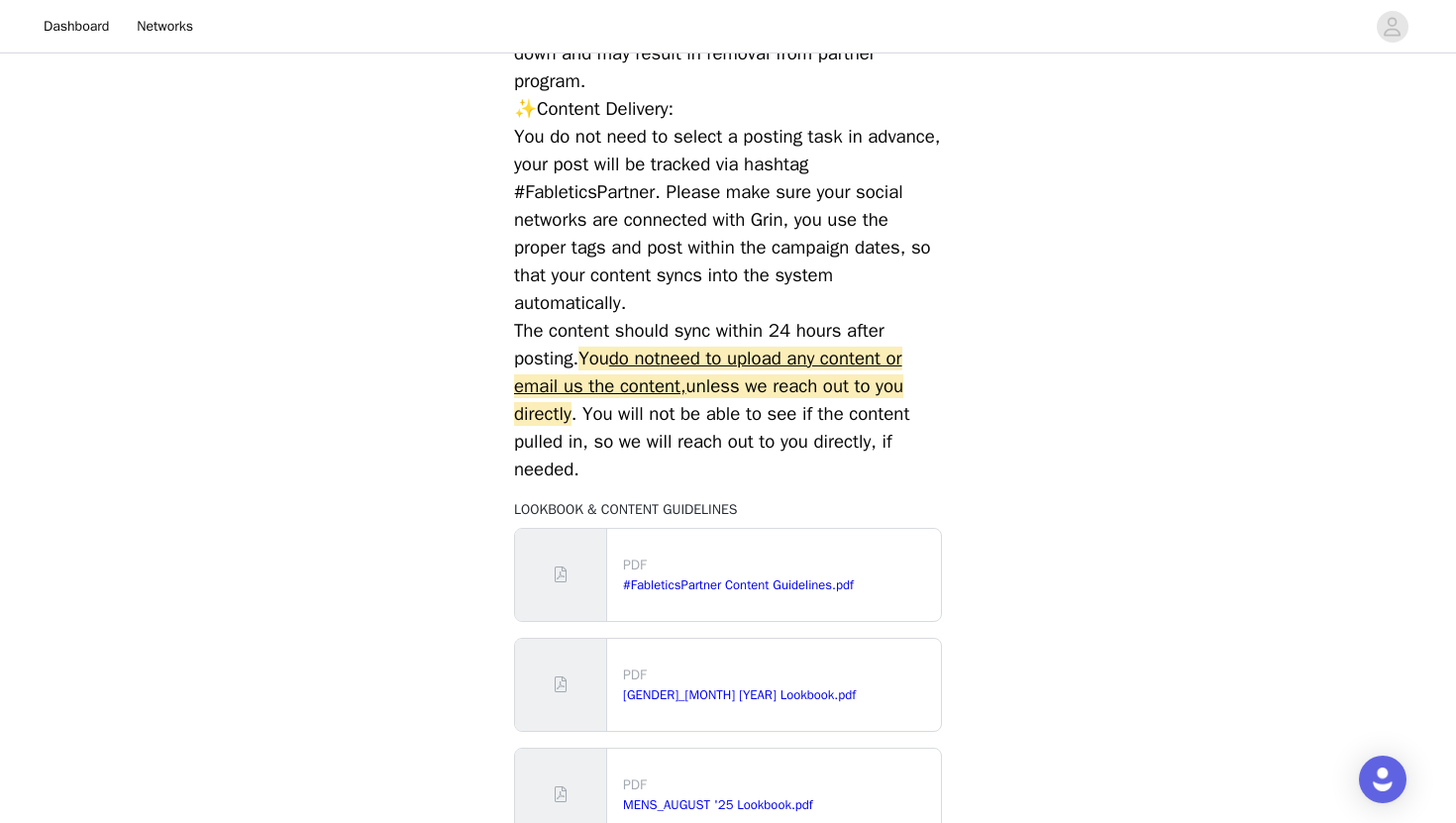 scroll, scrollTop: 862, scrollLeft: 0, axis: vertical 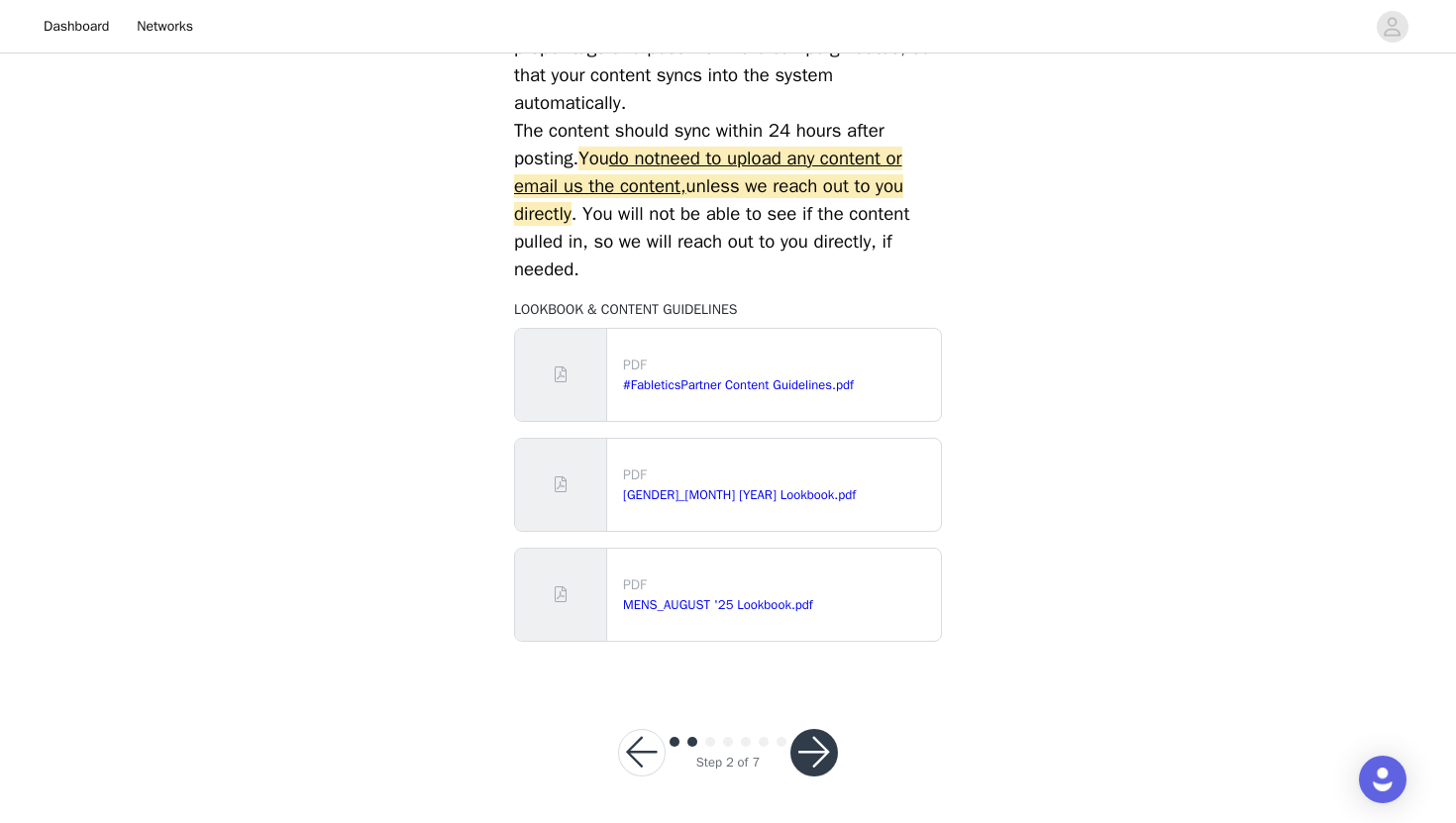 click at bounding box center (814, 753) 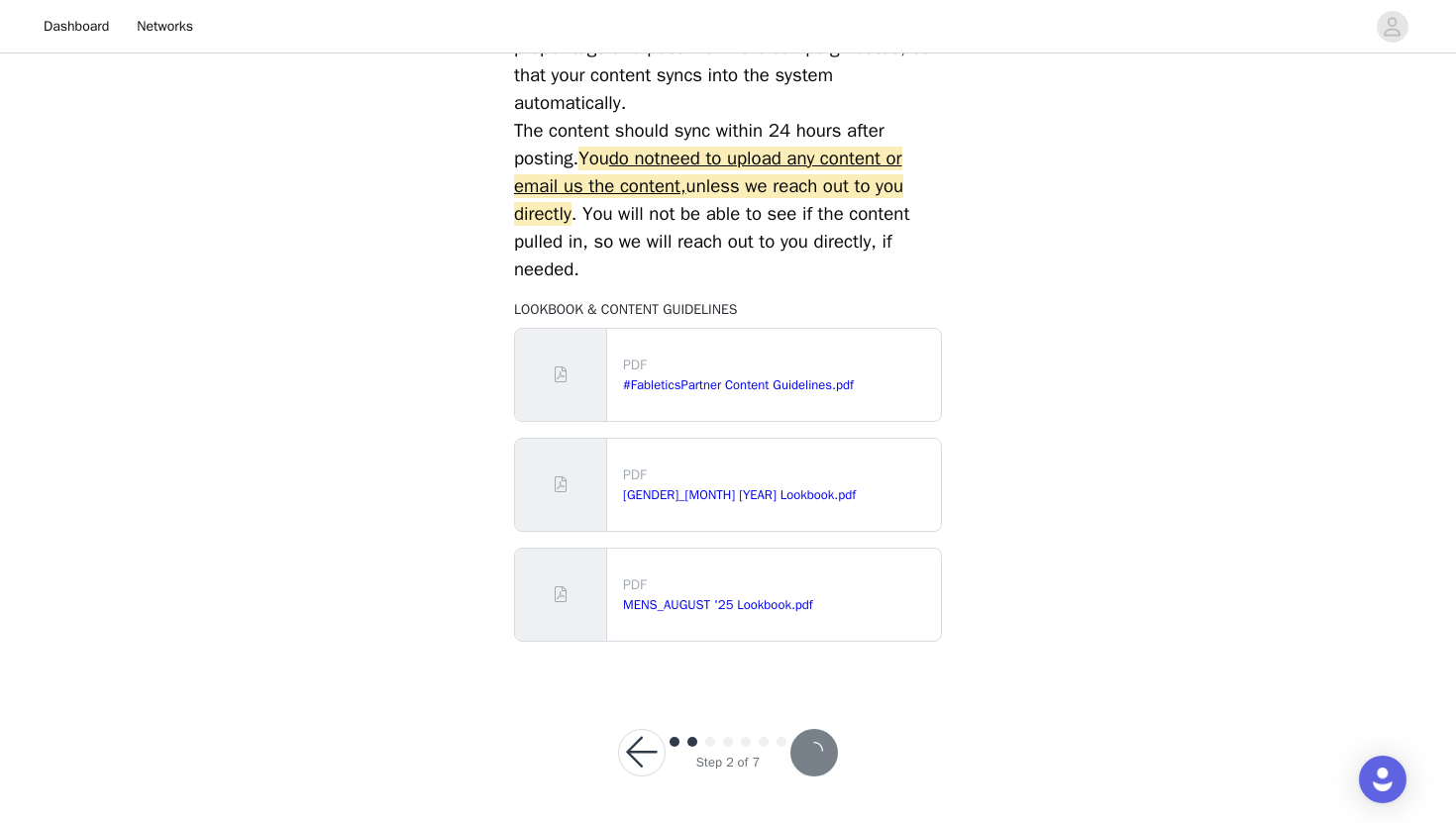 scroll, scrollTop: 0, scrollLeft: 0, axis: both 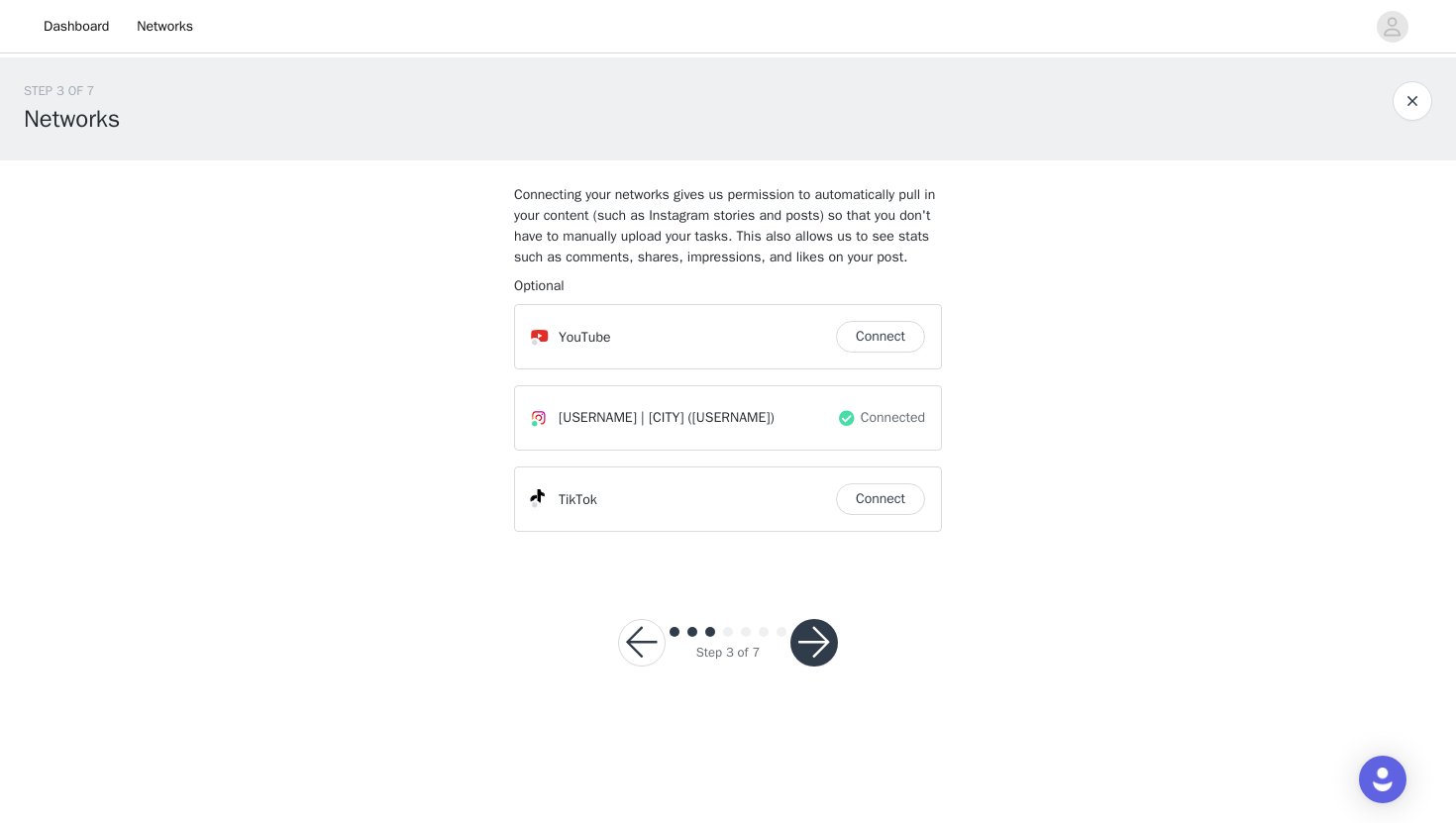 click at bounding box center [814, 643] 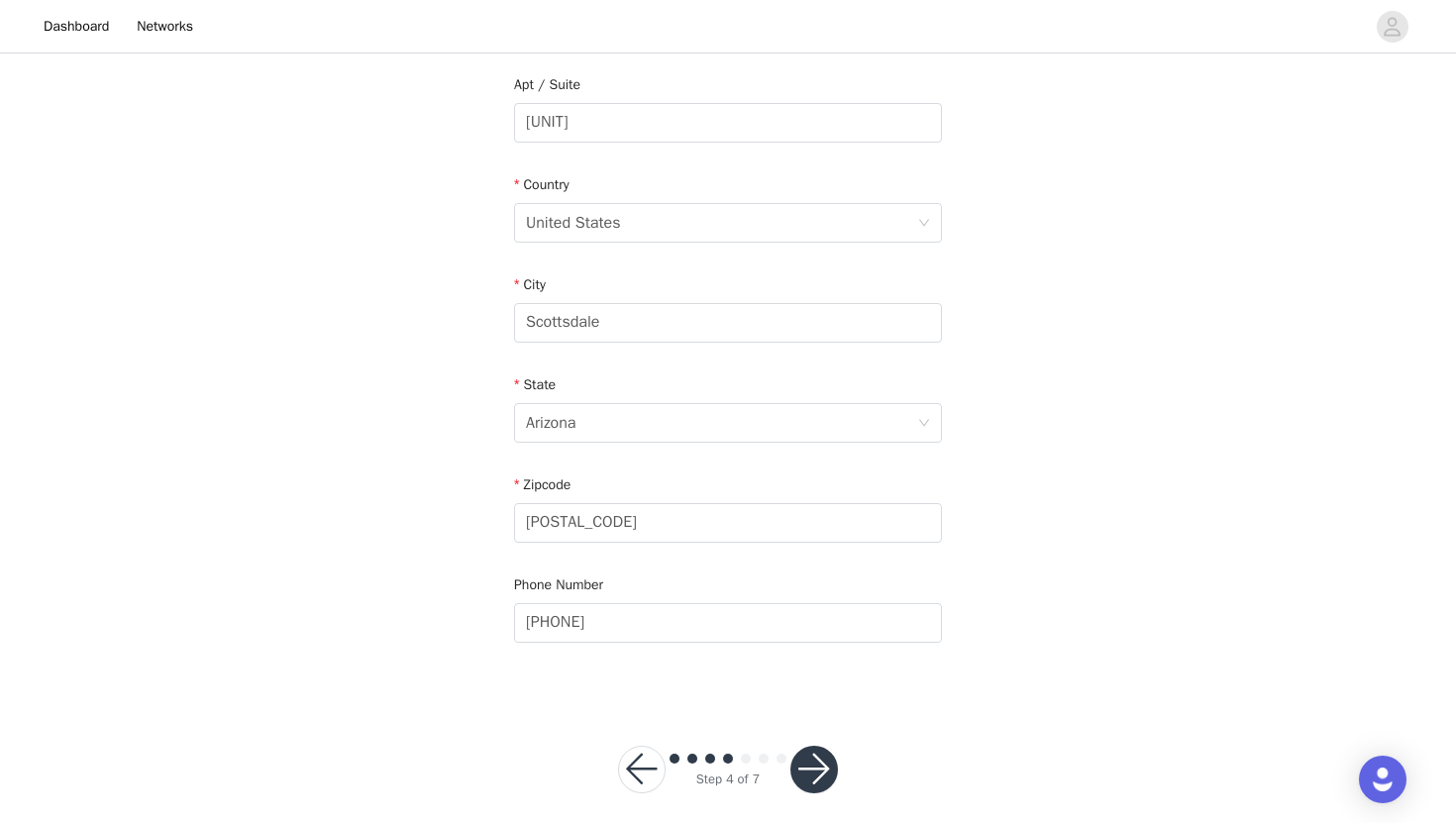 scroll, scrollTop: 527, scrollLeft: 0, axis: vertical 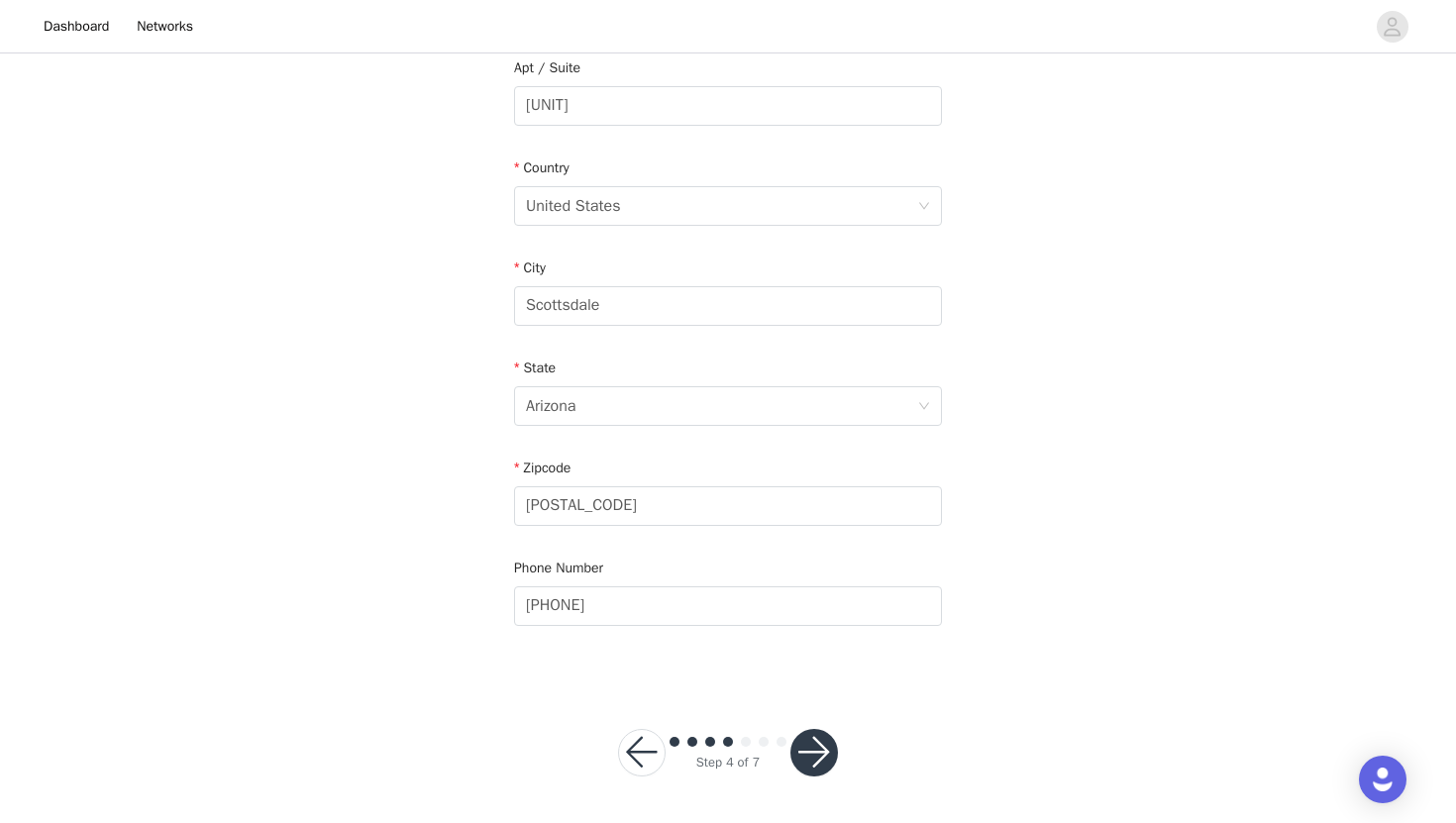 click at bounding box center (814, 753) 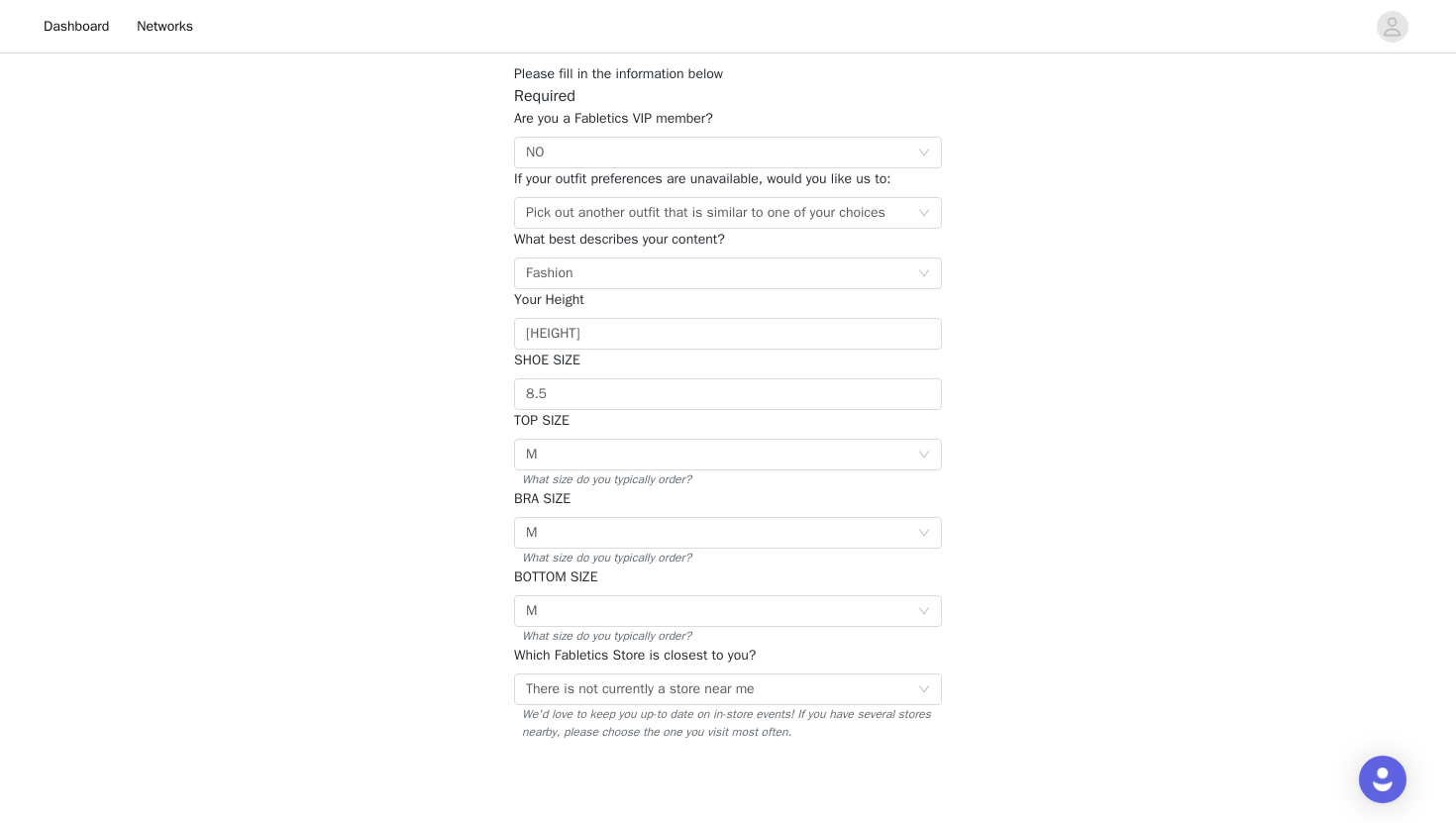 scroll, scrollTop: 243, scrollLeft: 0, axis: vertical 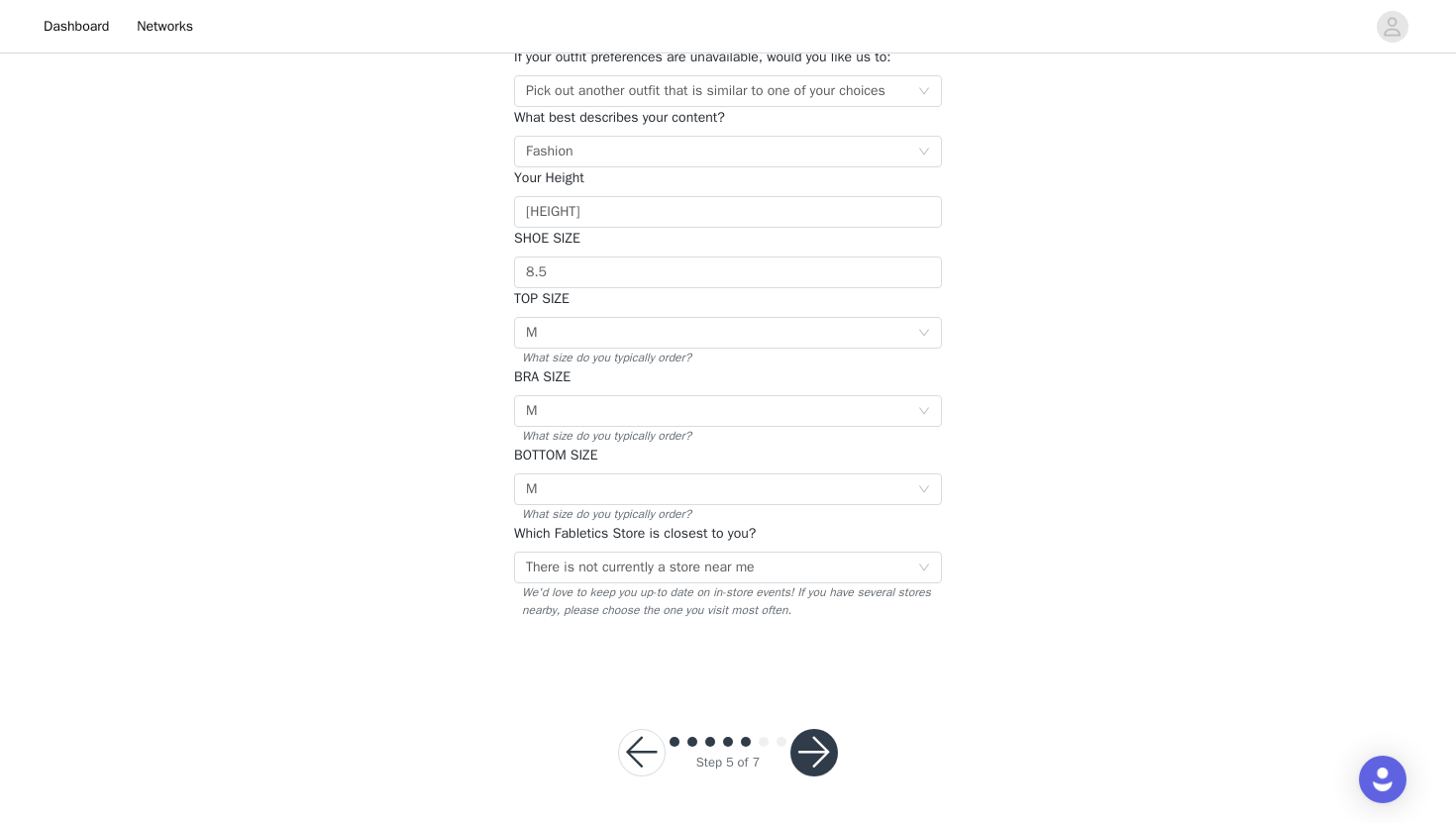 click at bounding box center (814, 753) 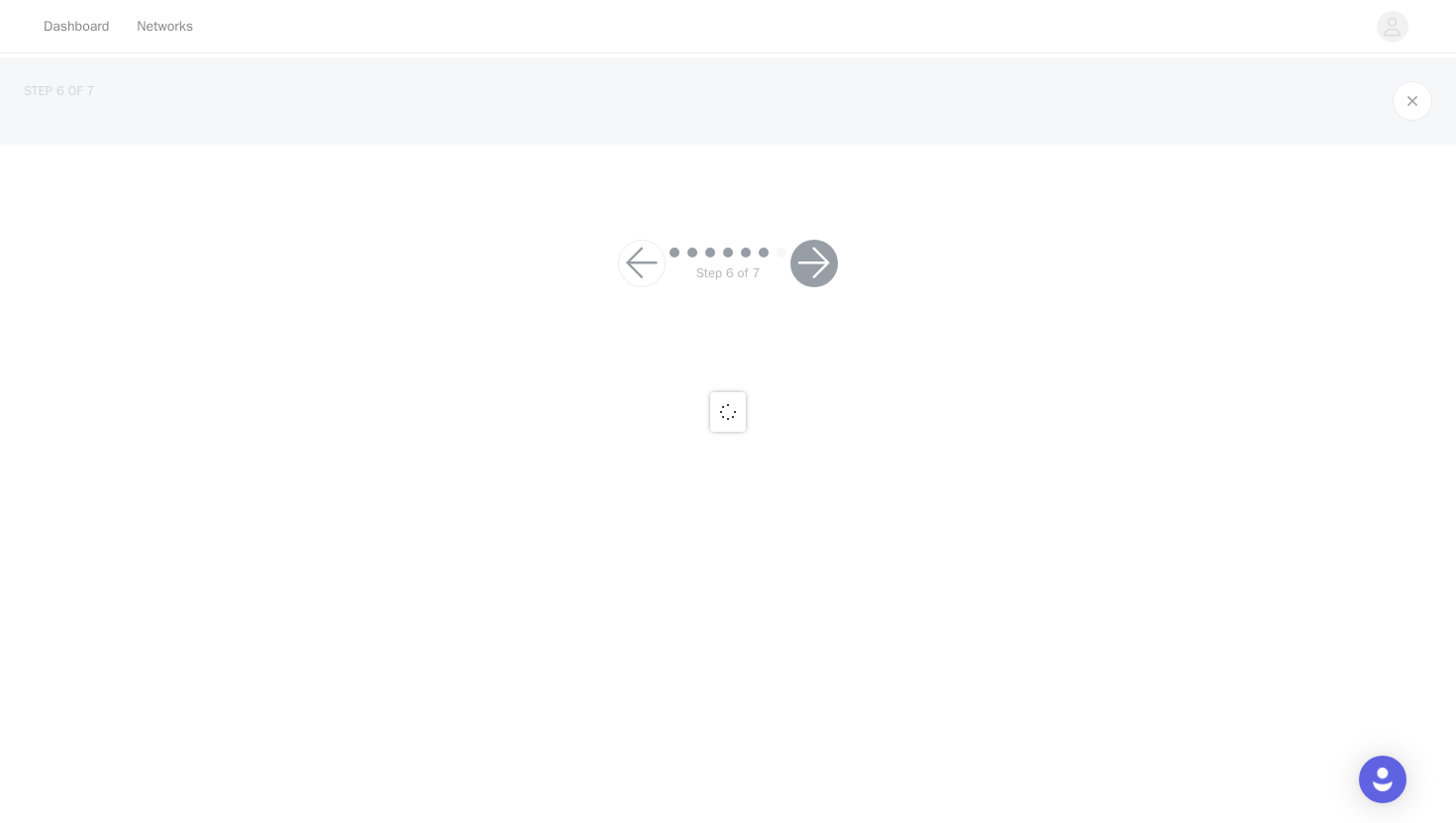 scroll, scrollTop: 0, scrollLeft: 0, axis: both 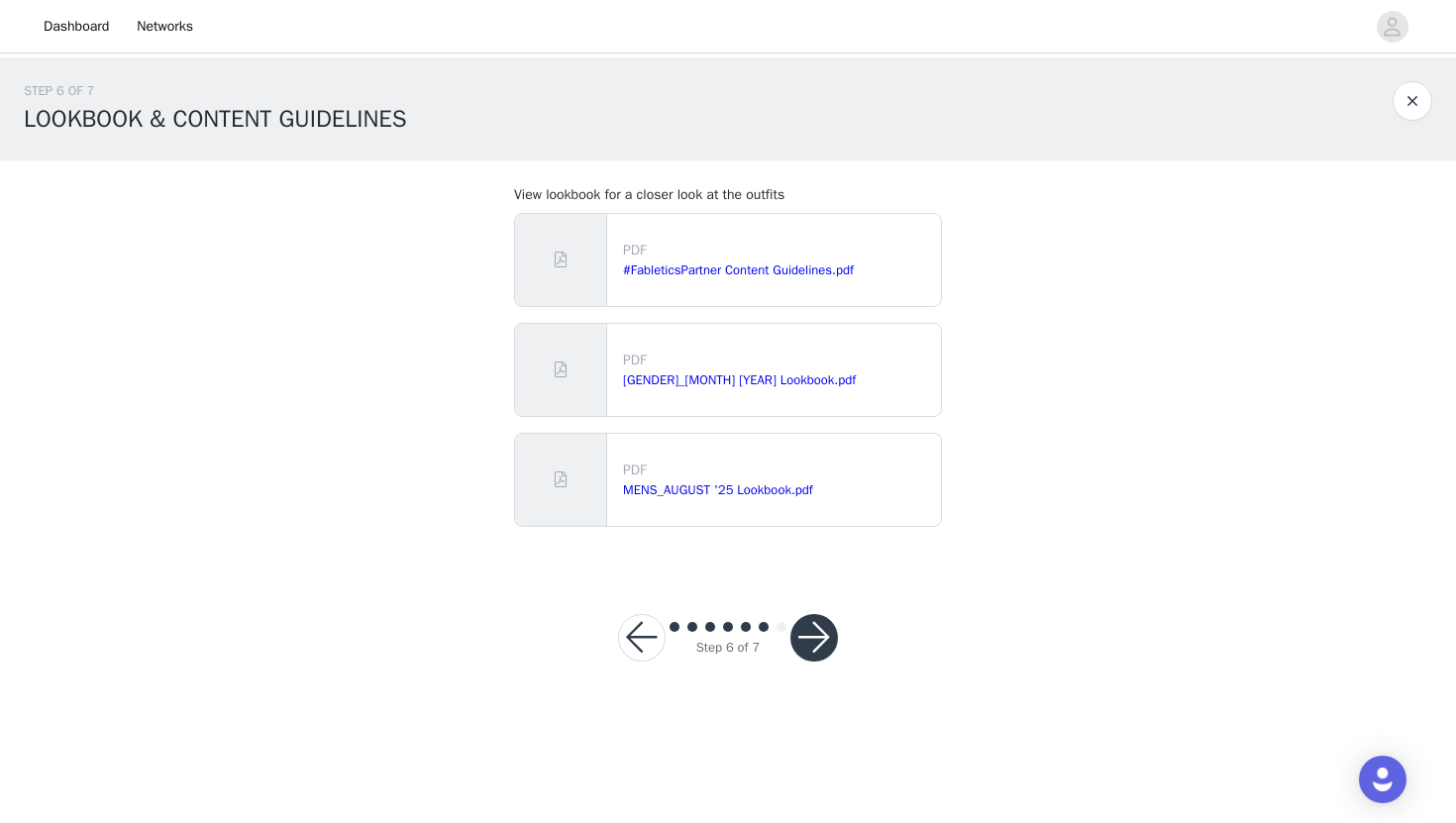 click at bounding box center [814, 638] 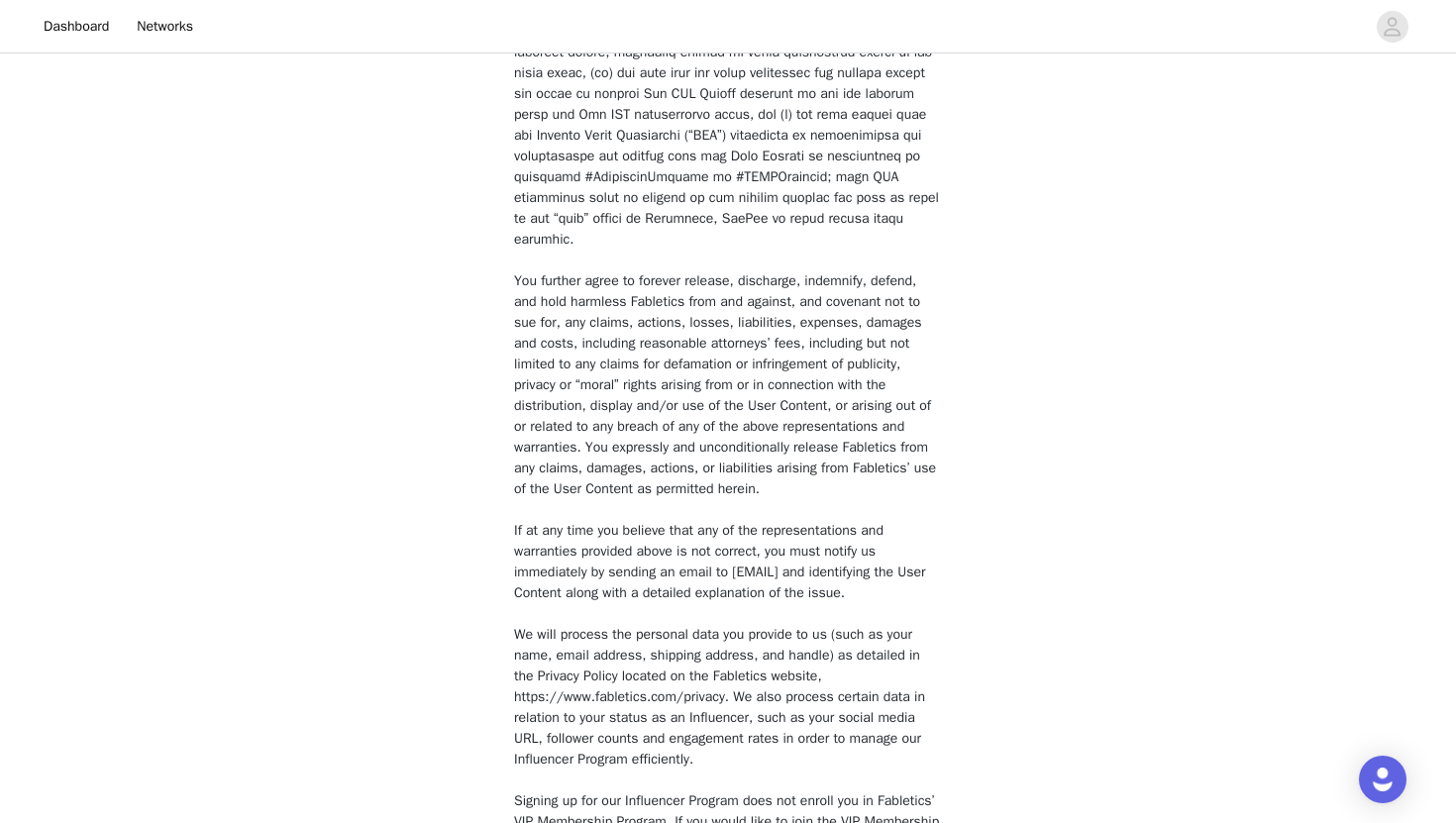 scroll, scrollTop: 1423, scrollLeft: 0, axis: vertical 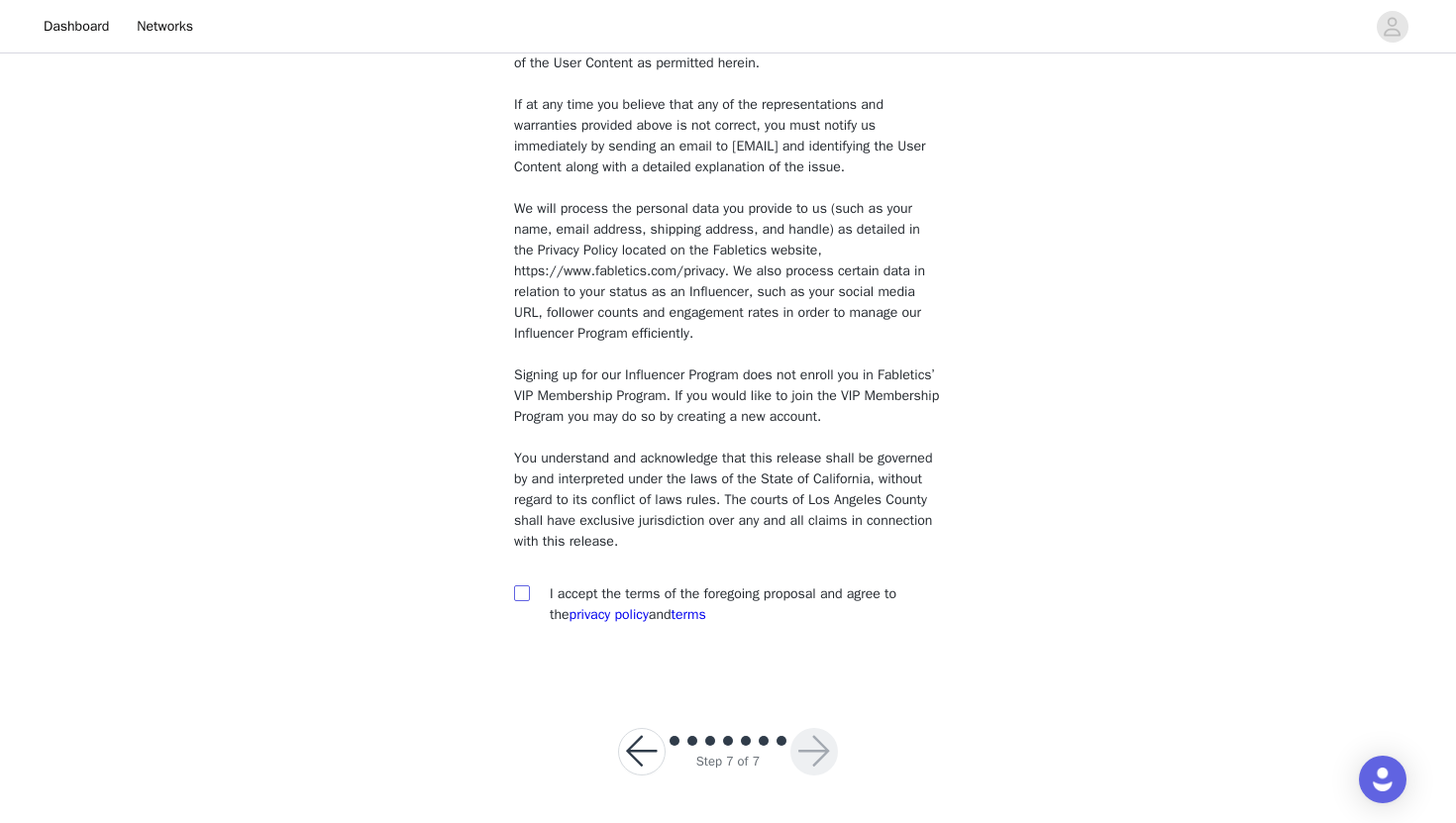 click at bounding box center [521, 592] 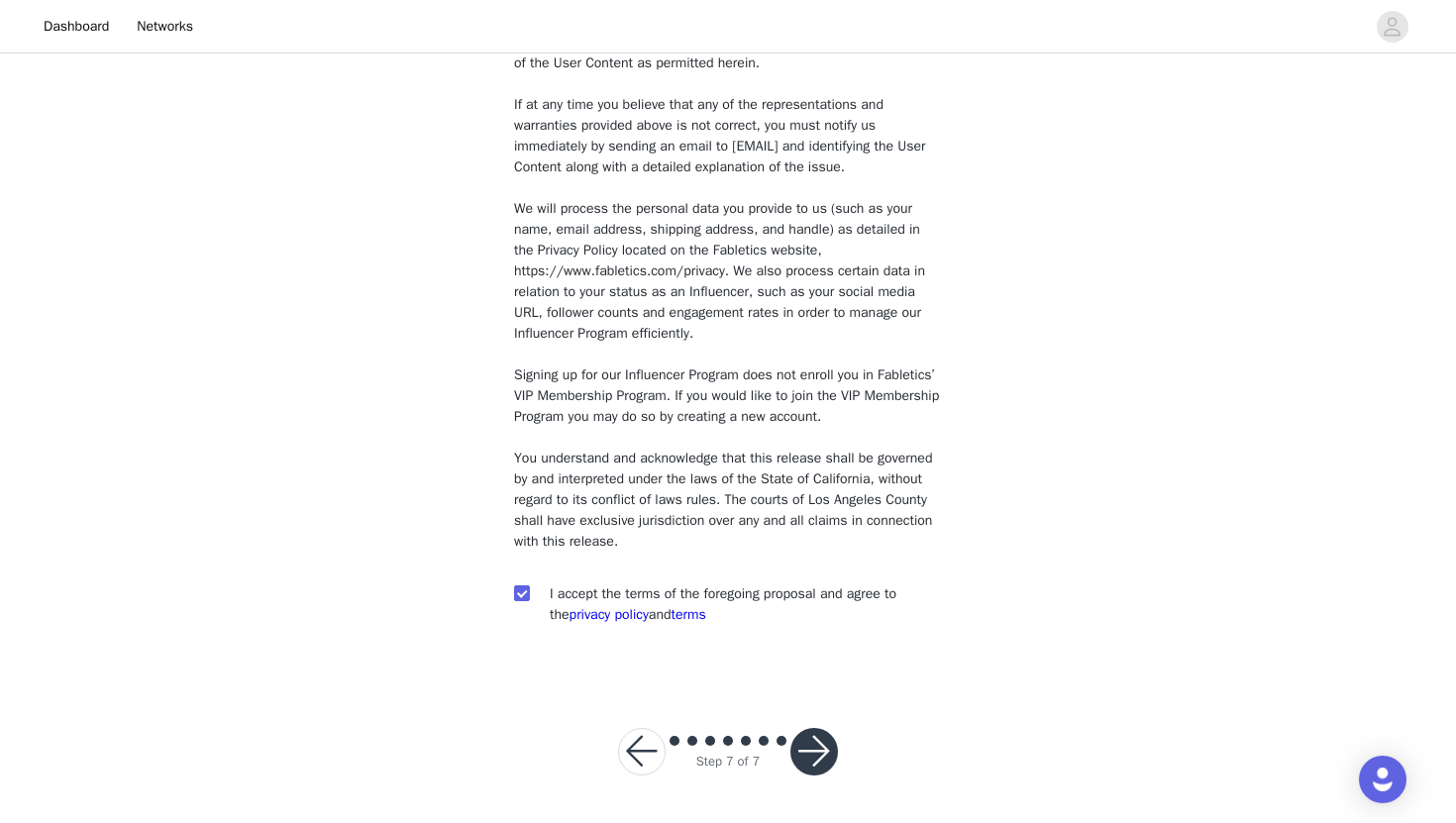 click at bounding box center [814, 752] 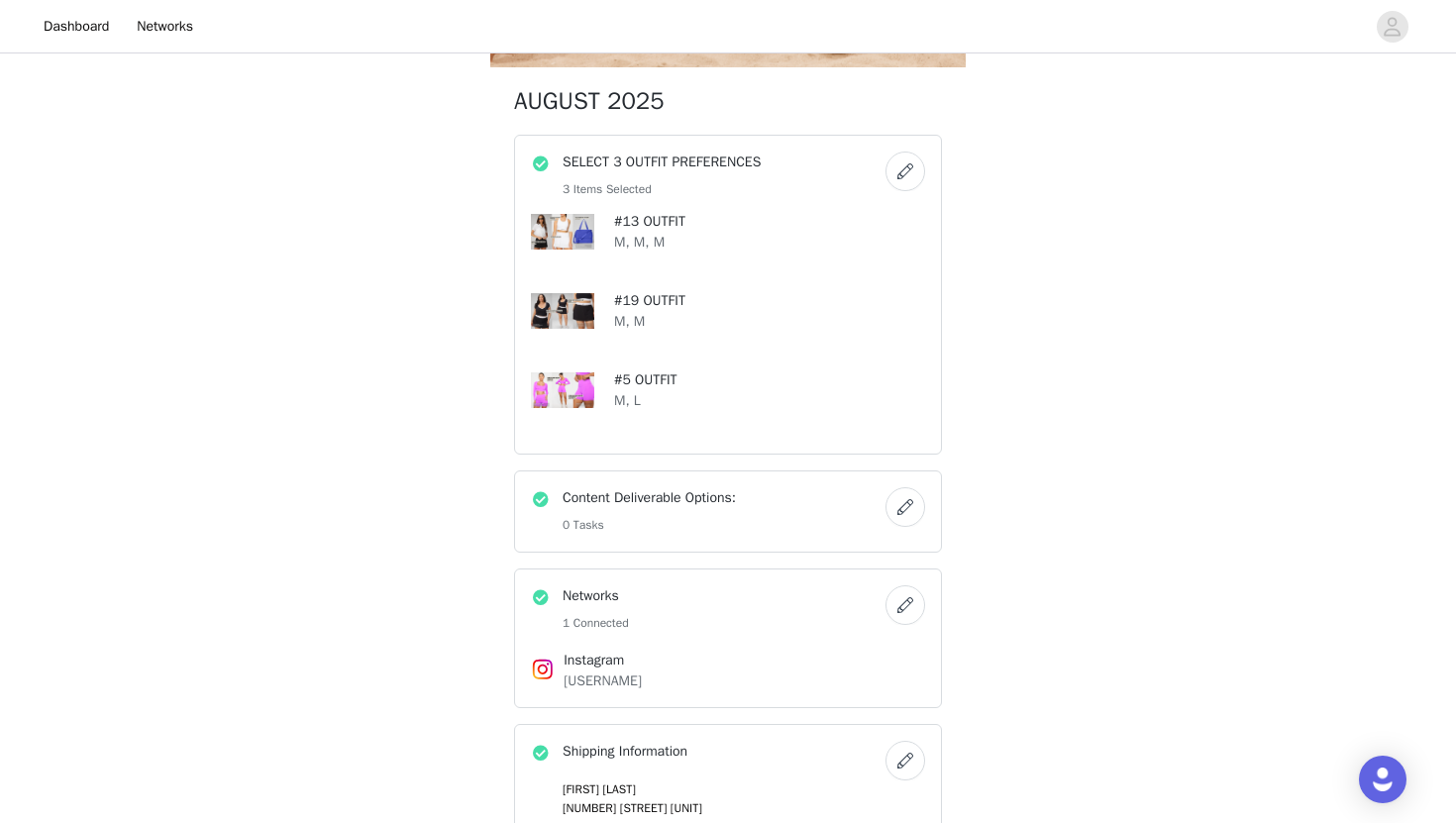 scroll, scrollTop: 299, scrollLeft: 0, axis: vertical 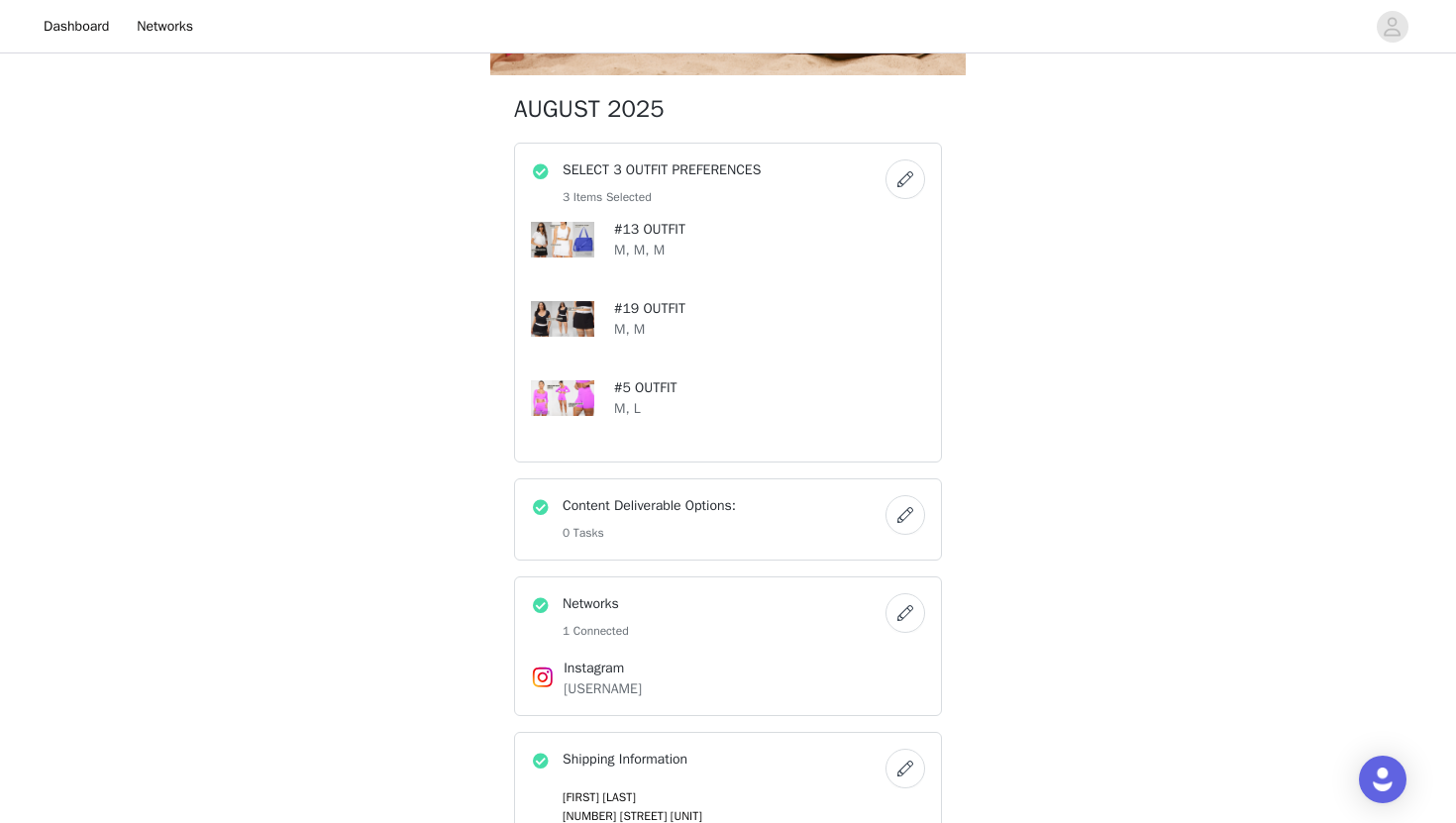 click at bounding box center [905, 515] 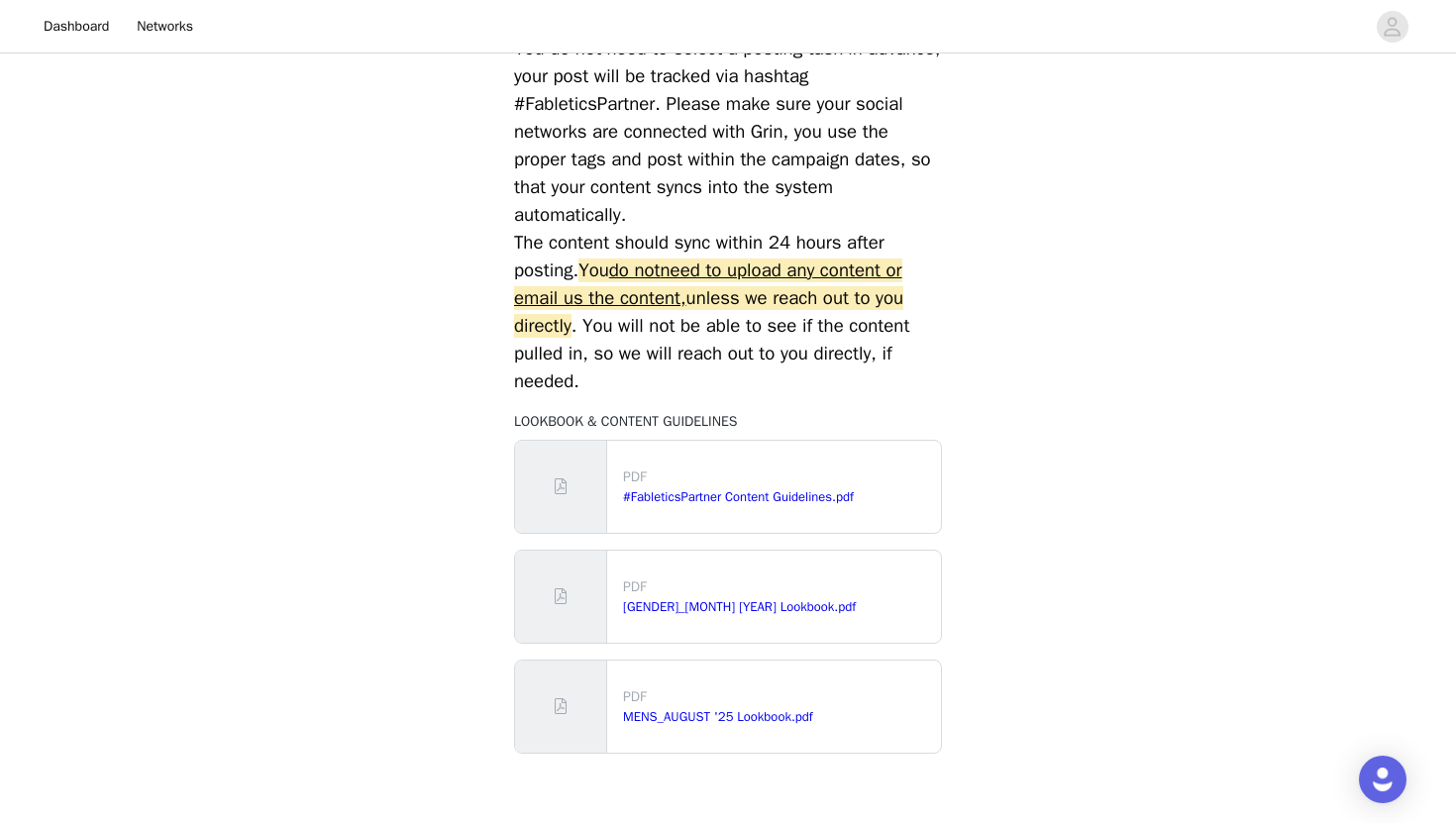 scroll, scrollTop: 862, scrollLeft: 0, axis: vertical 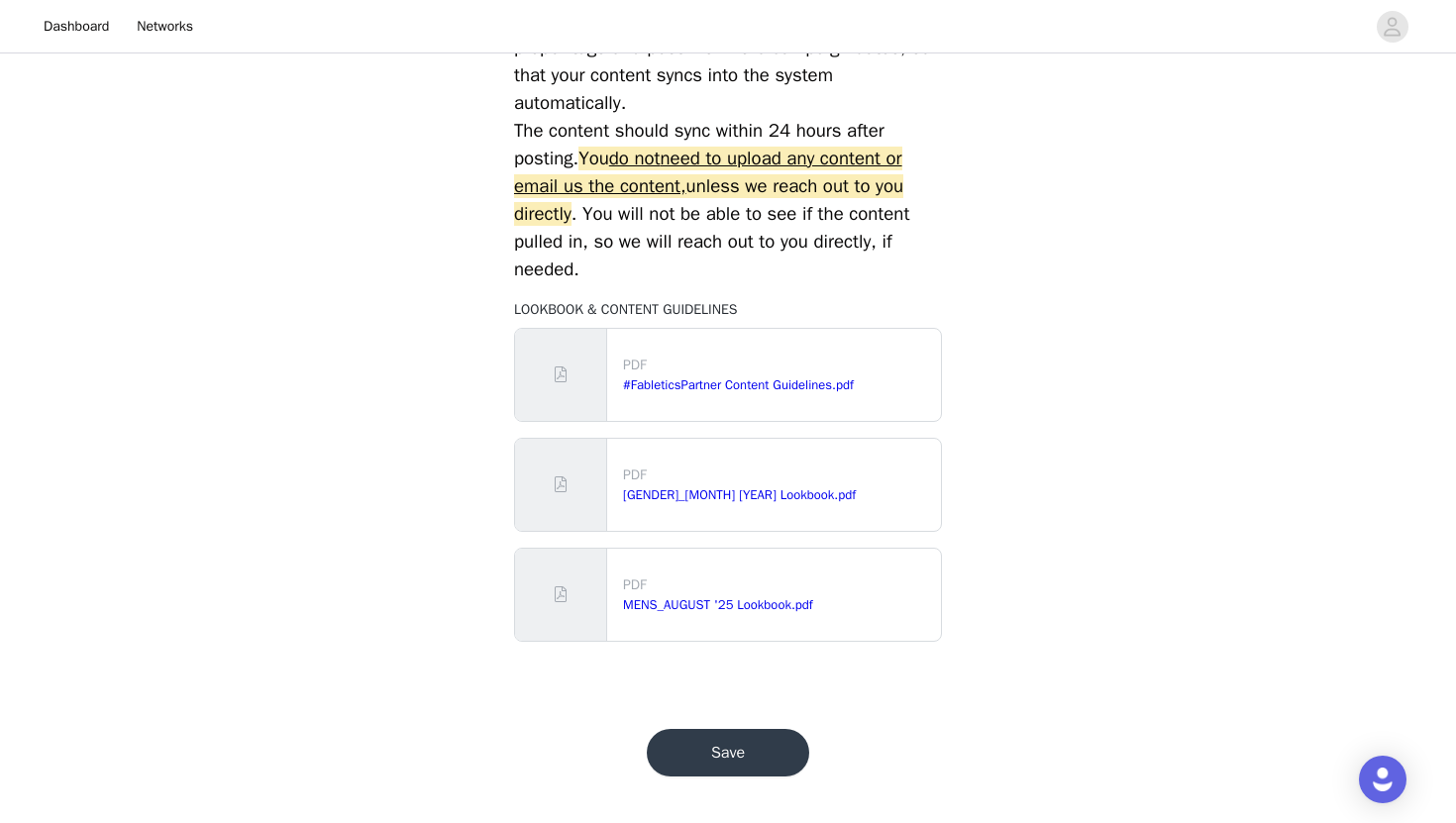 click on "Save" at bounding box center (728, 753) 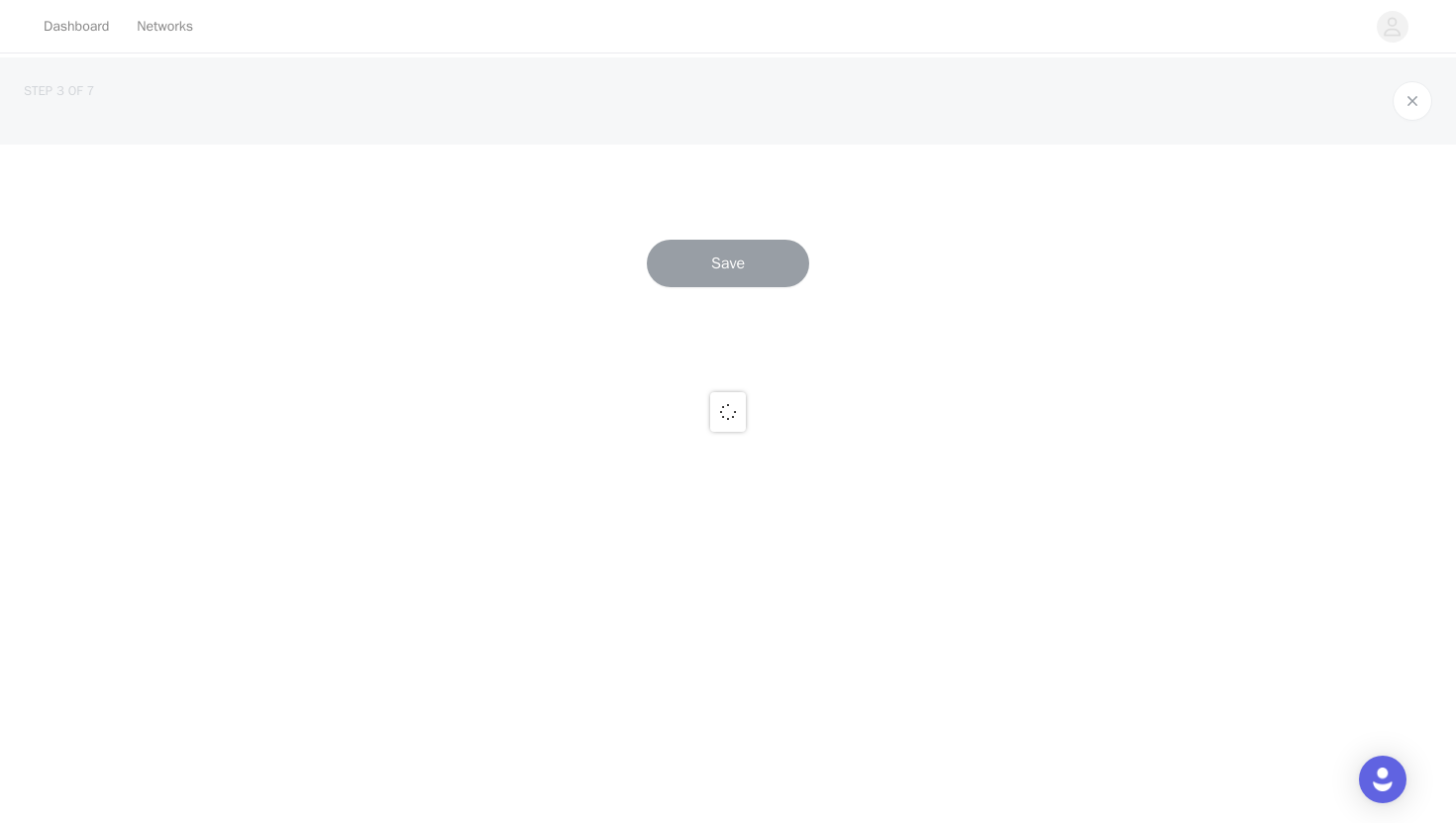 scroll, scrollTop: 0, scrollLeft: 0, axis: both 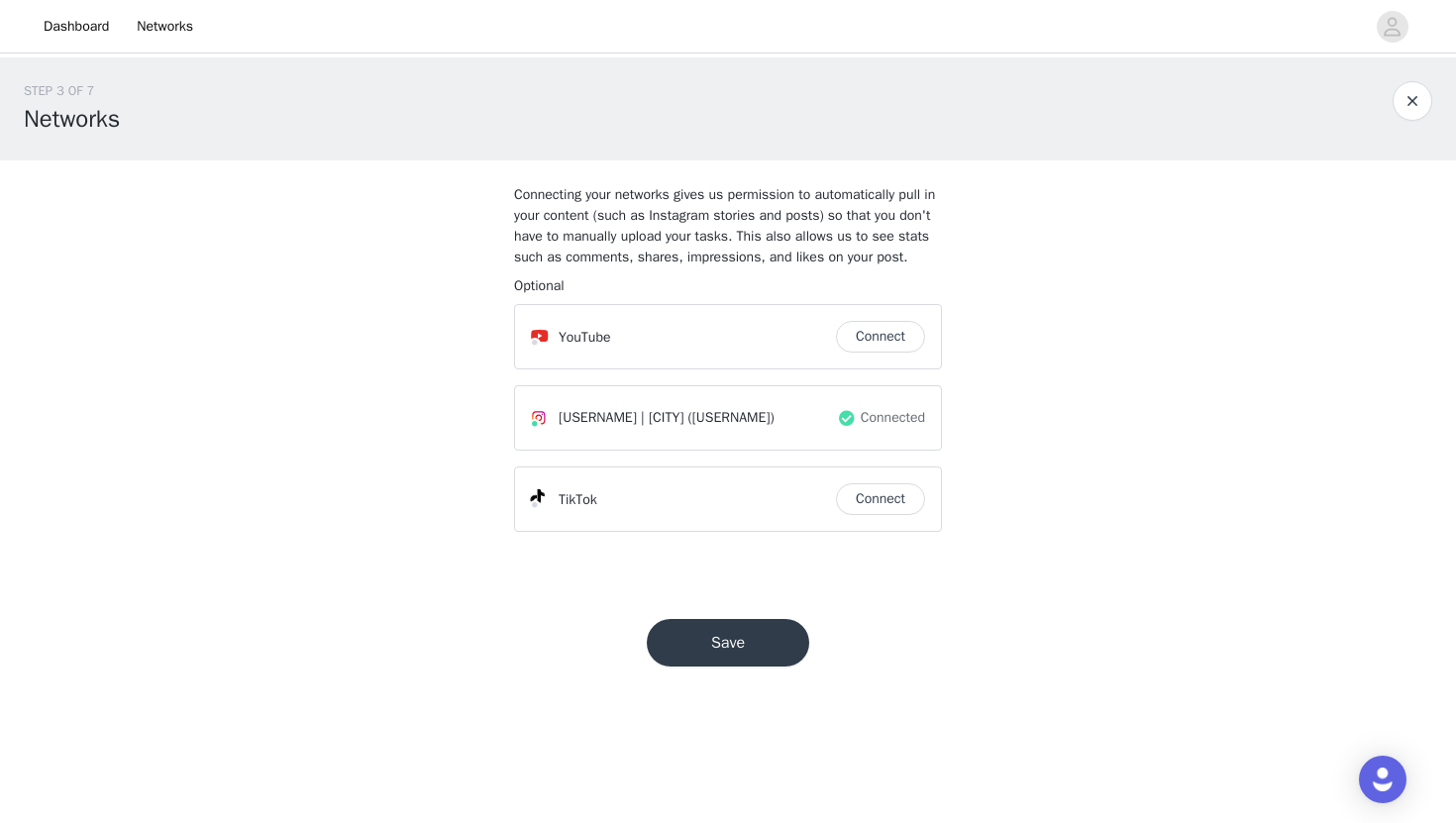 click on "Save" at bounding box center [728, 643] 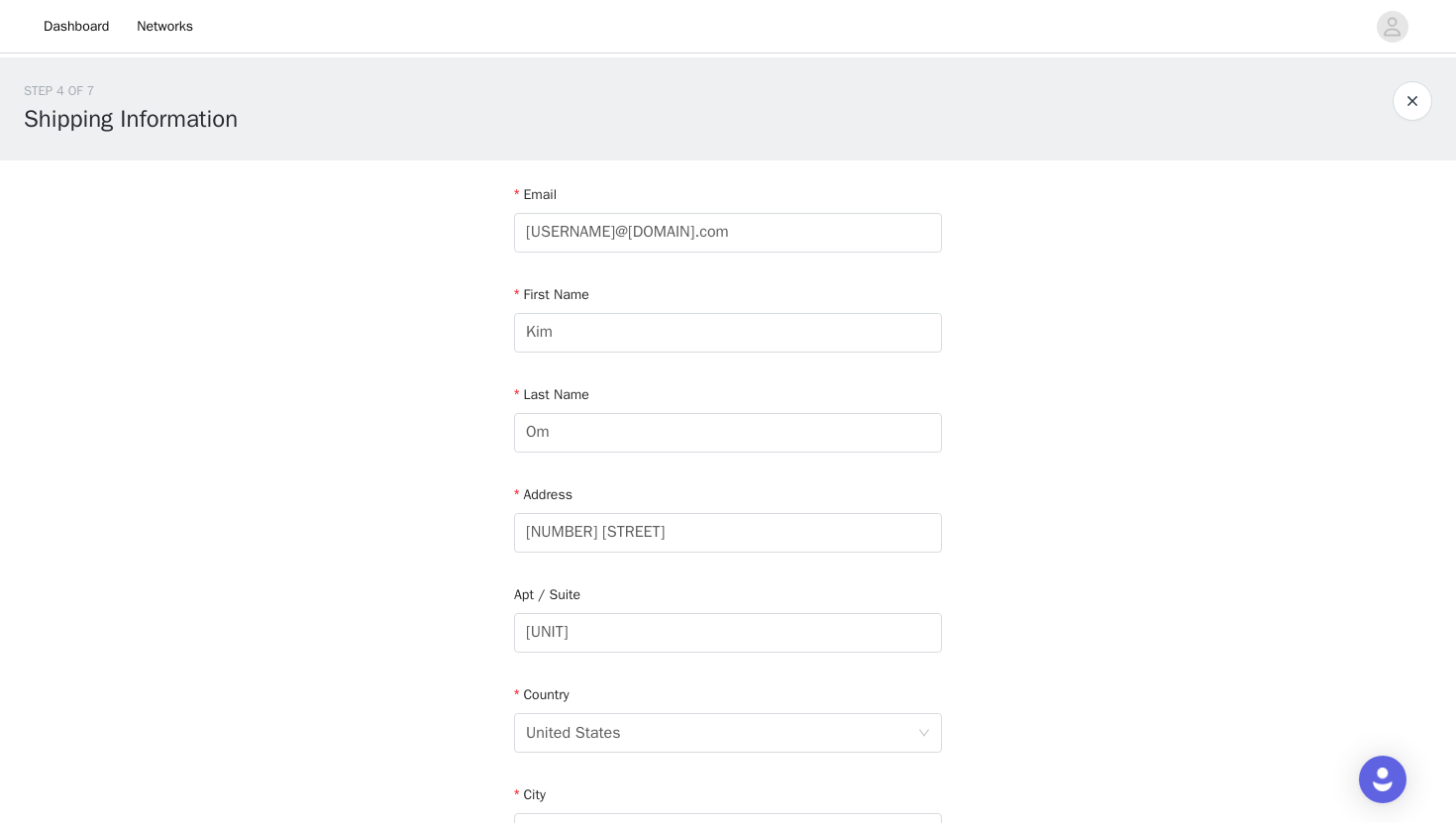 scroll, scrollTop: 527, scrollLeft: 0, axis: vertical 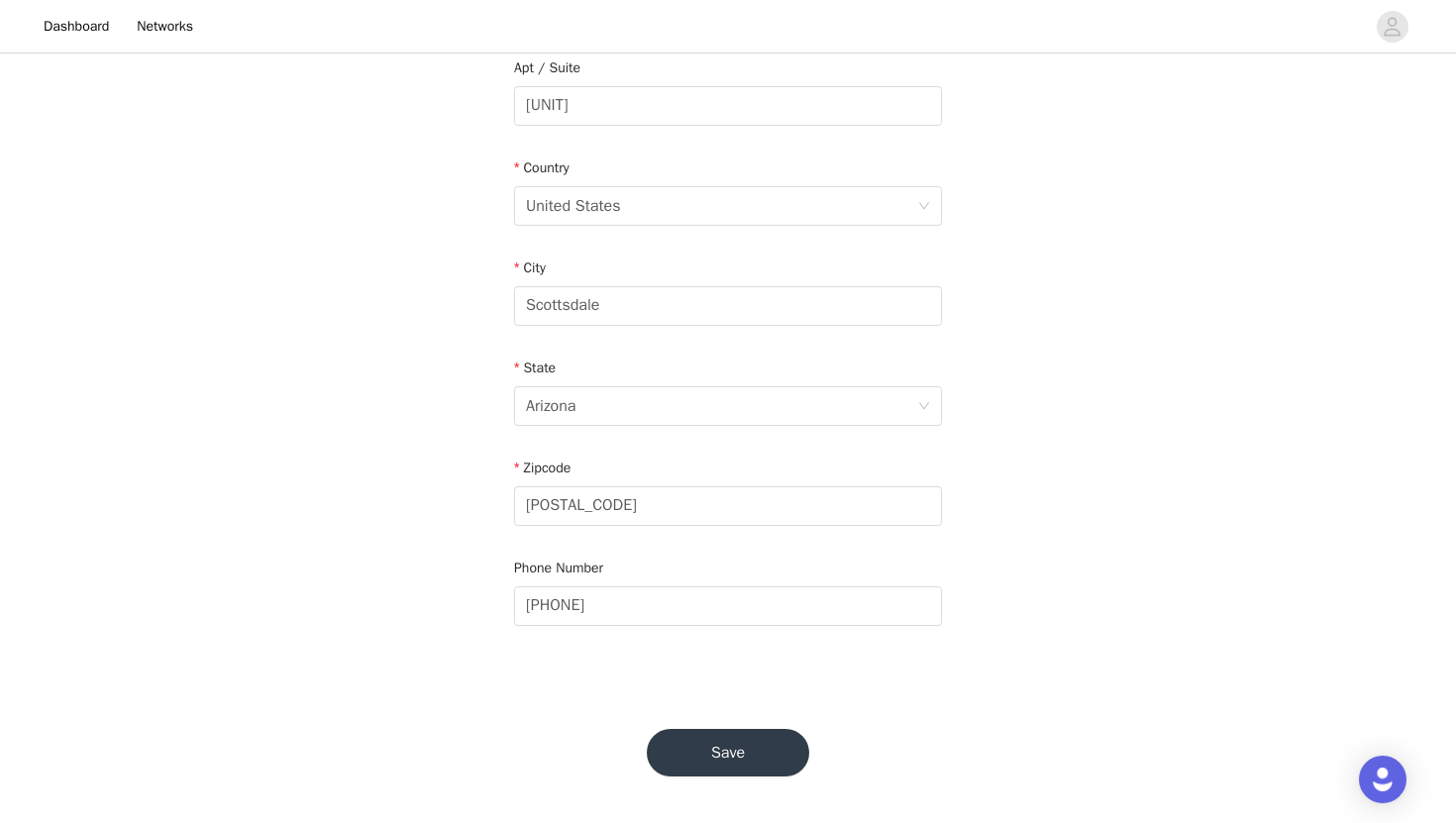 click on "Save" at bounding box center (728, 753) 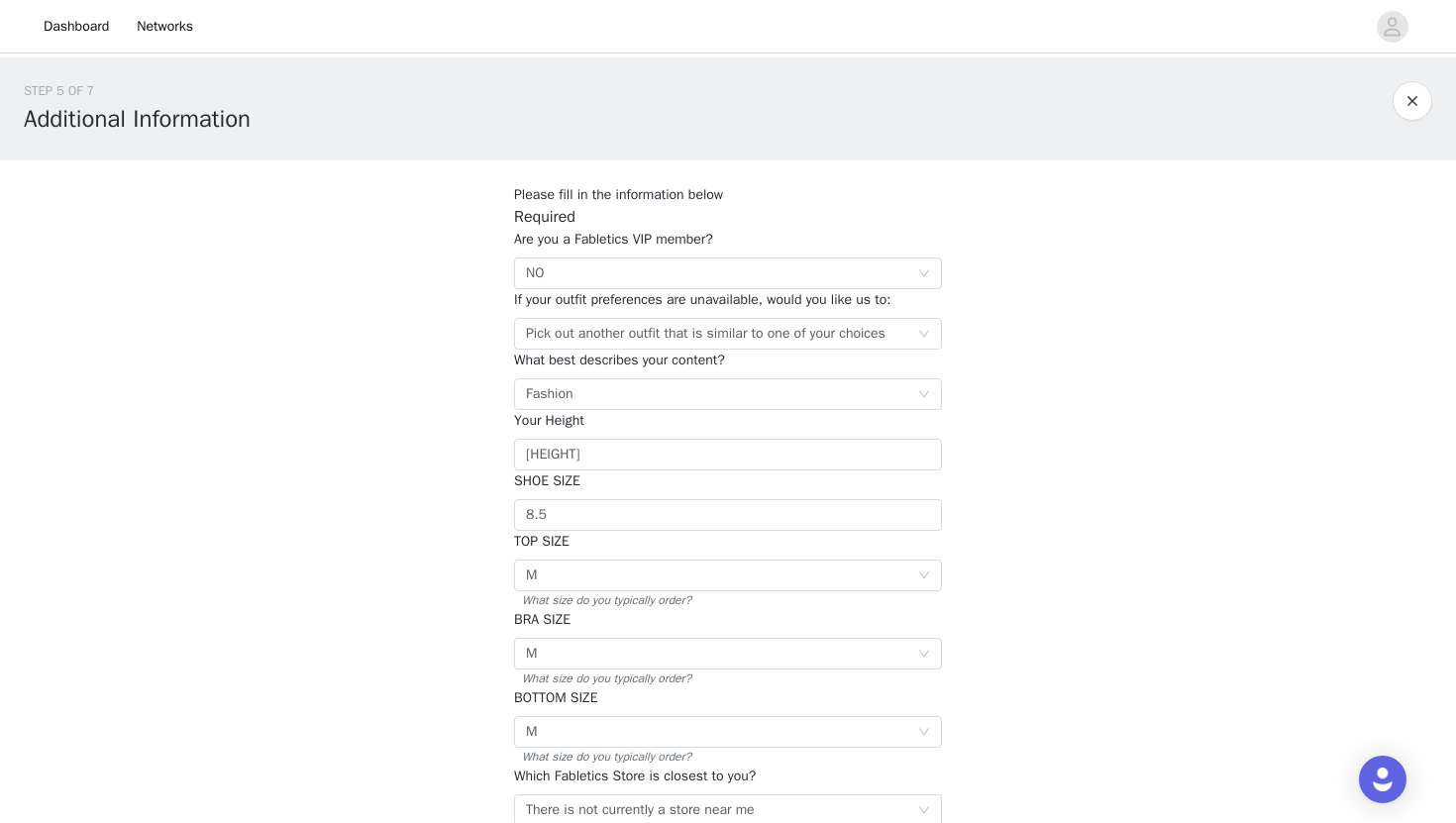 scroll, scrollTop: 243, scrollLeft: 0, axis: vertical 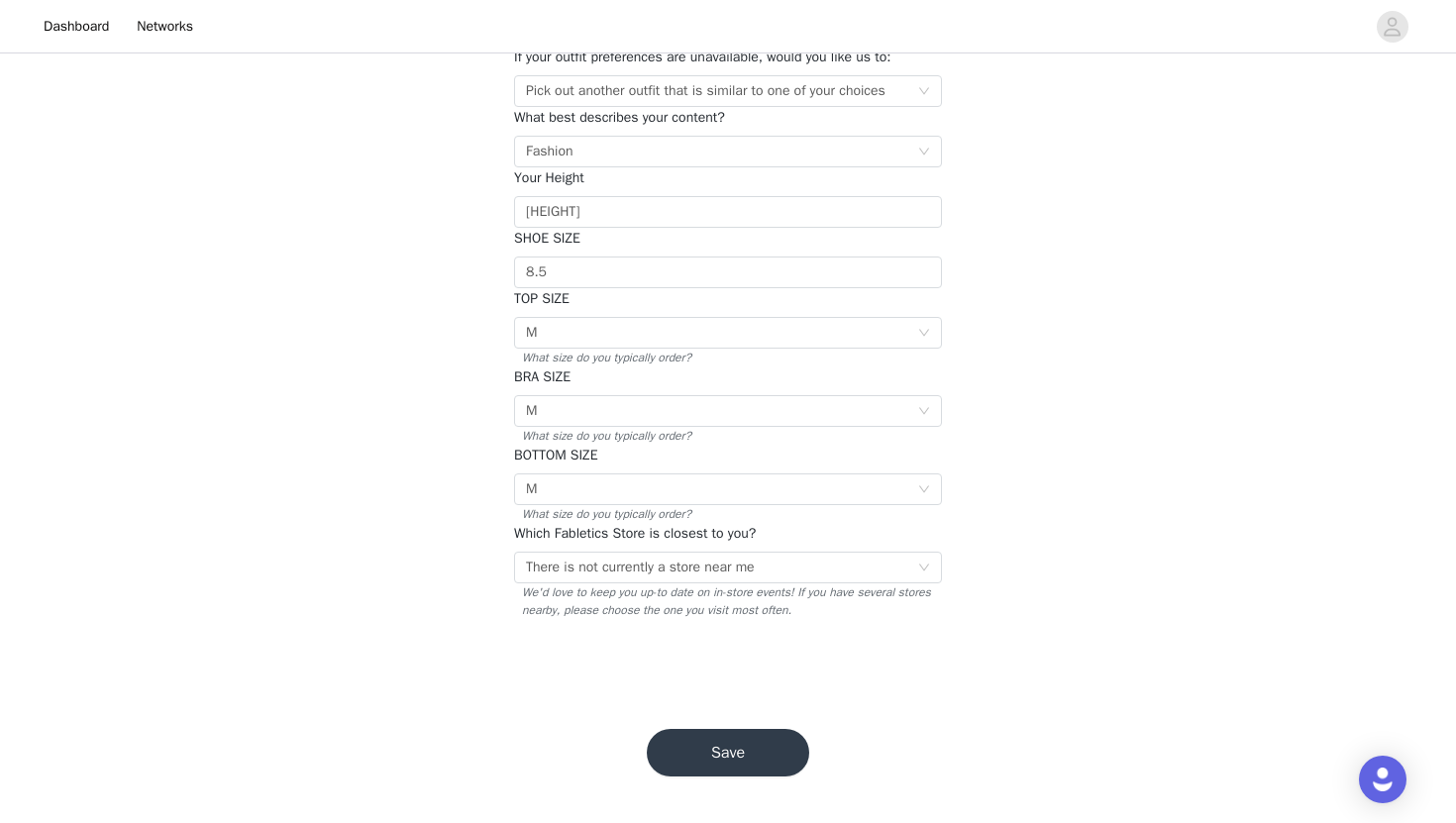 click on "Save" at bounding box center (728, 753) 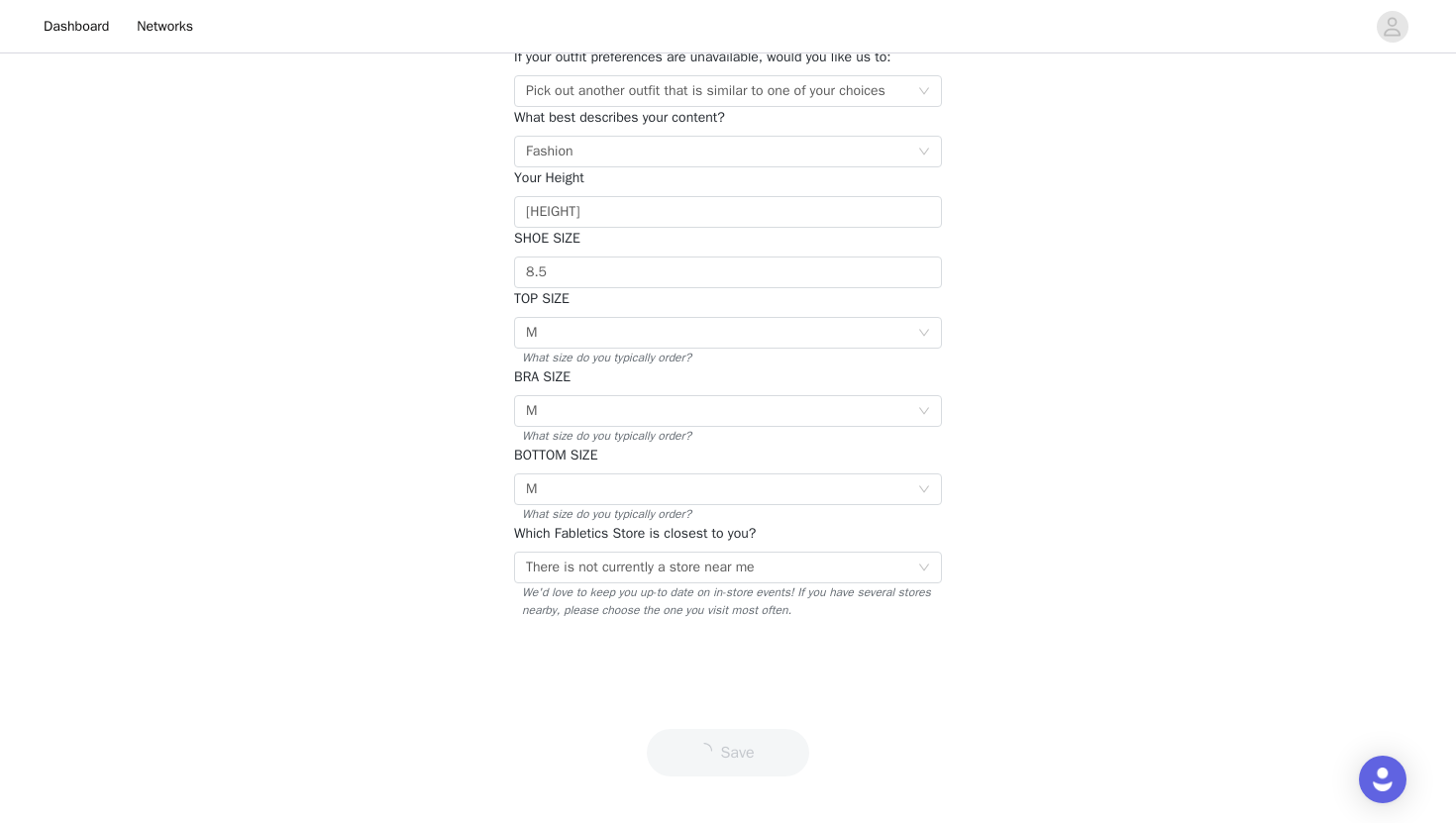 scroll, scrollTop: 0, scrollLeft: 0, axis: both 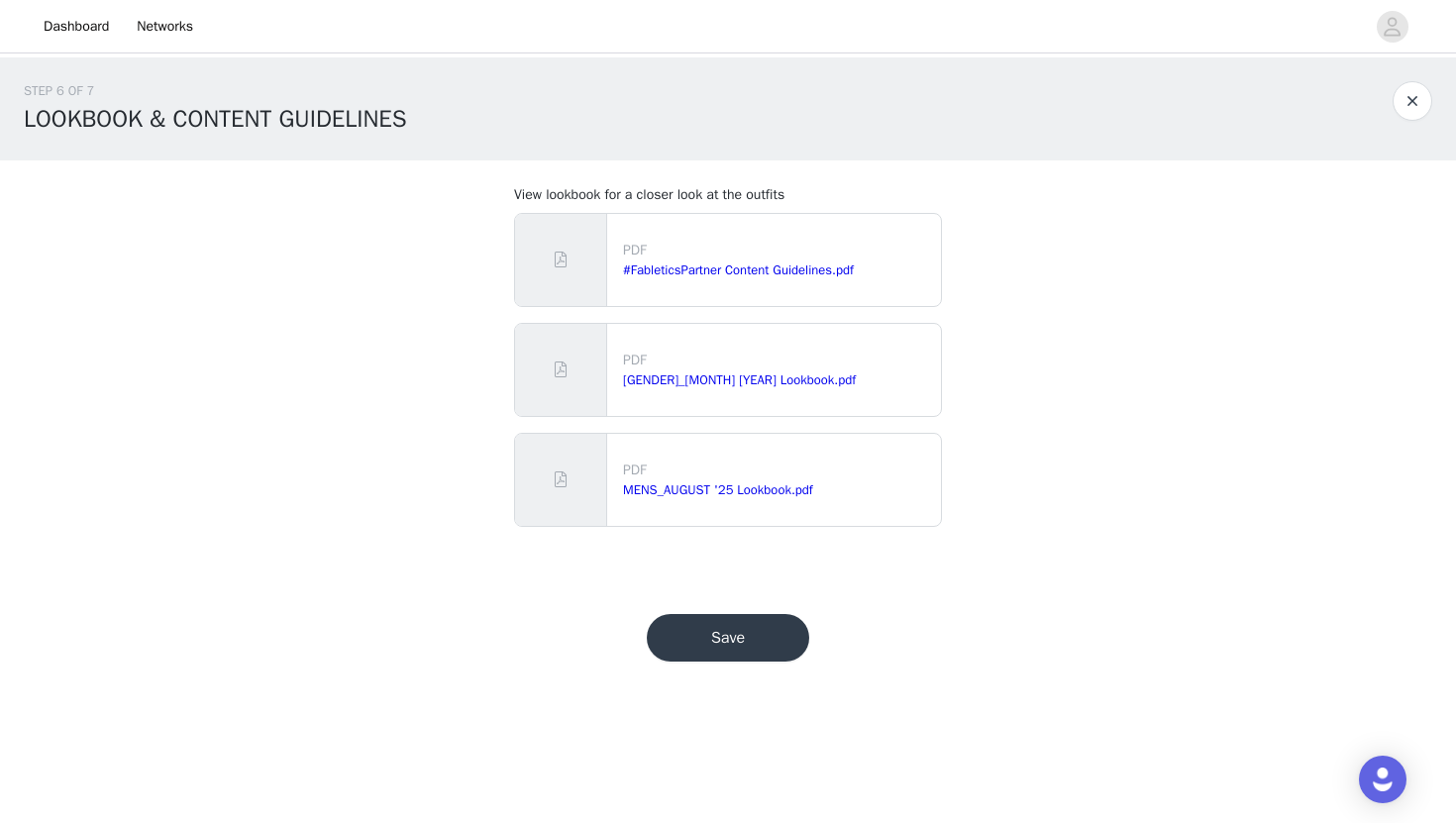 click on "Save" at bounding box center [728, 638] 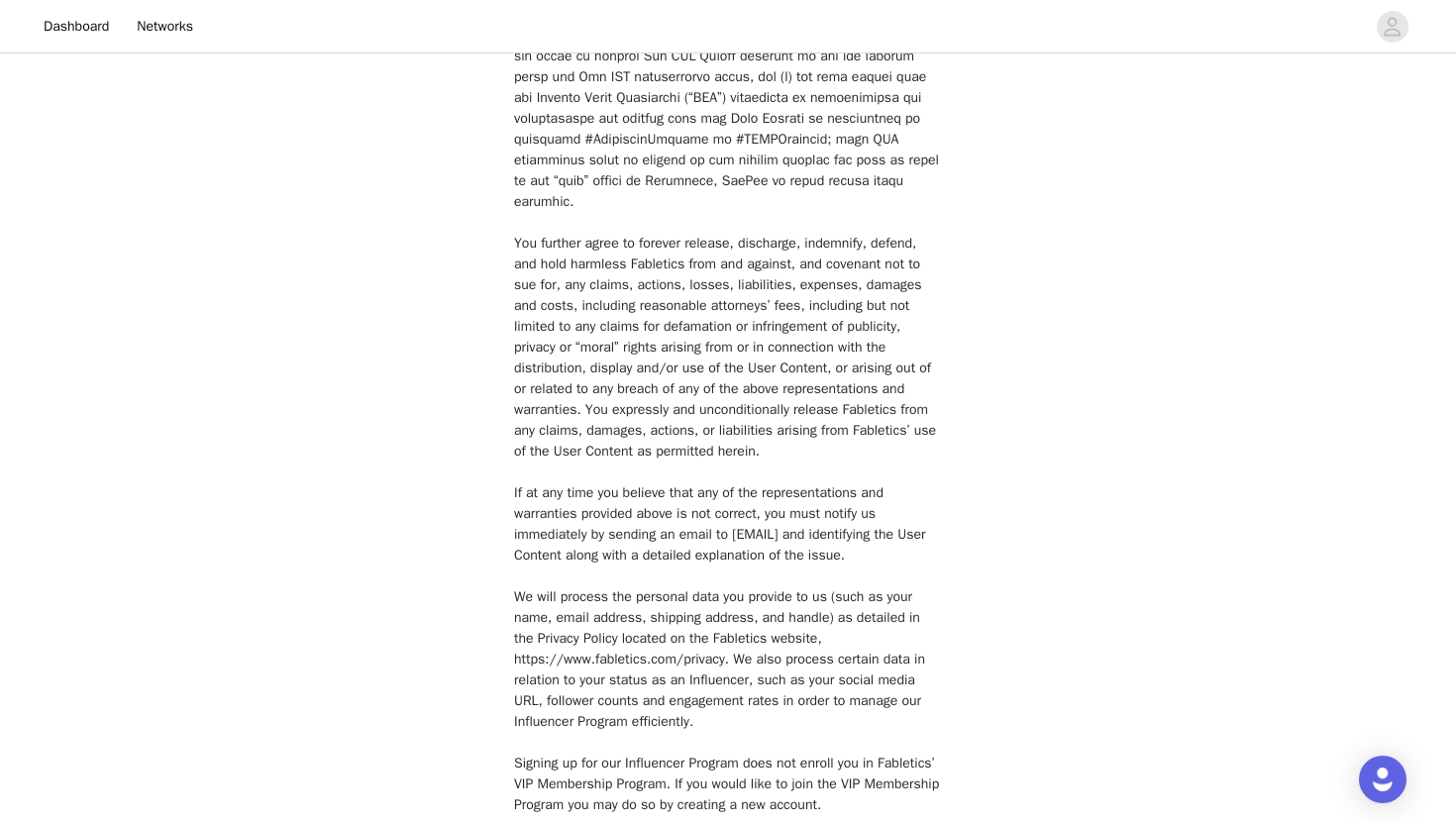 scroll, scrollTop: 1423, scrollLeft: 0, axis: vertical 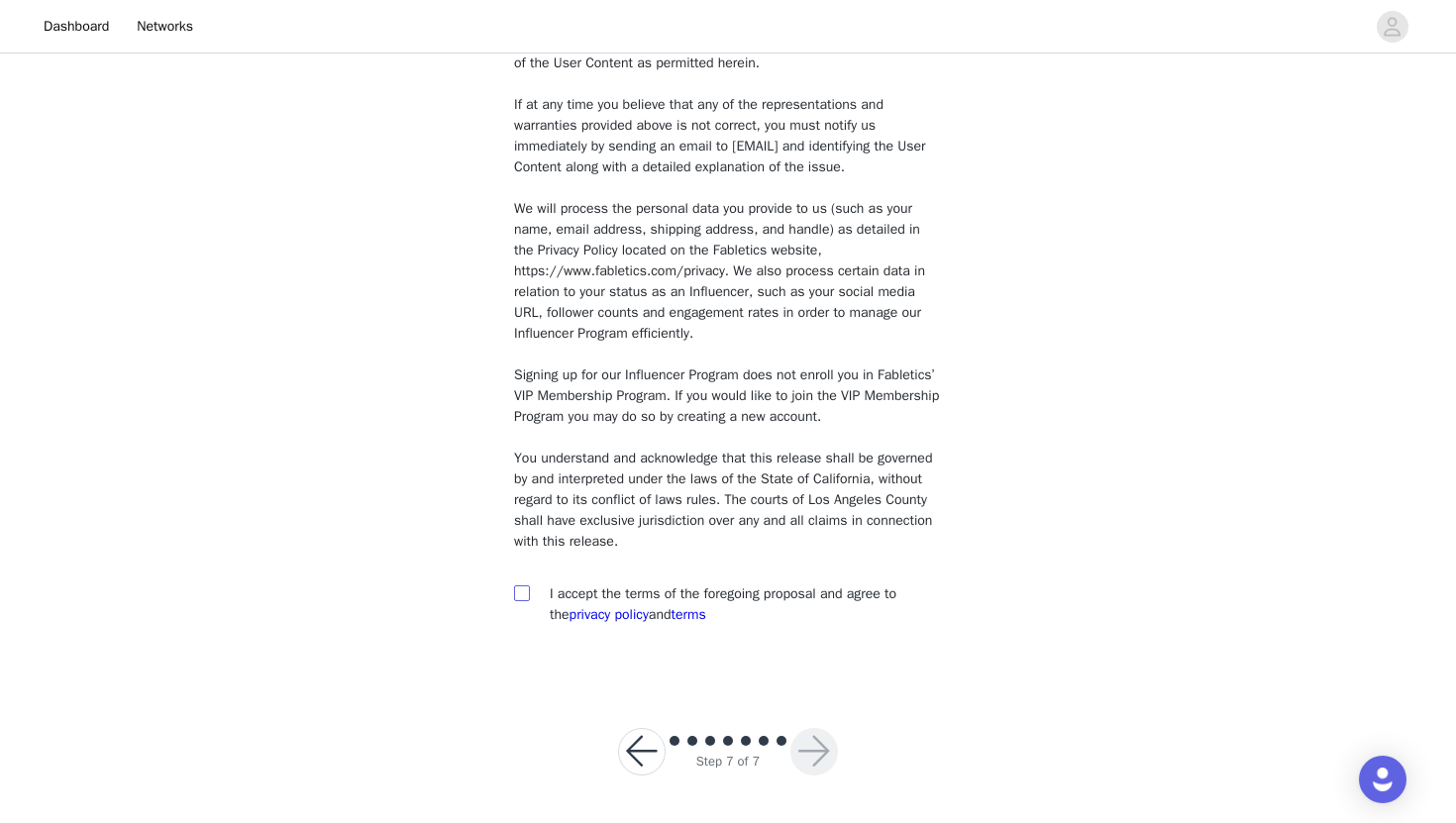 click at bounding box center [522, 593] 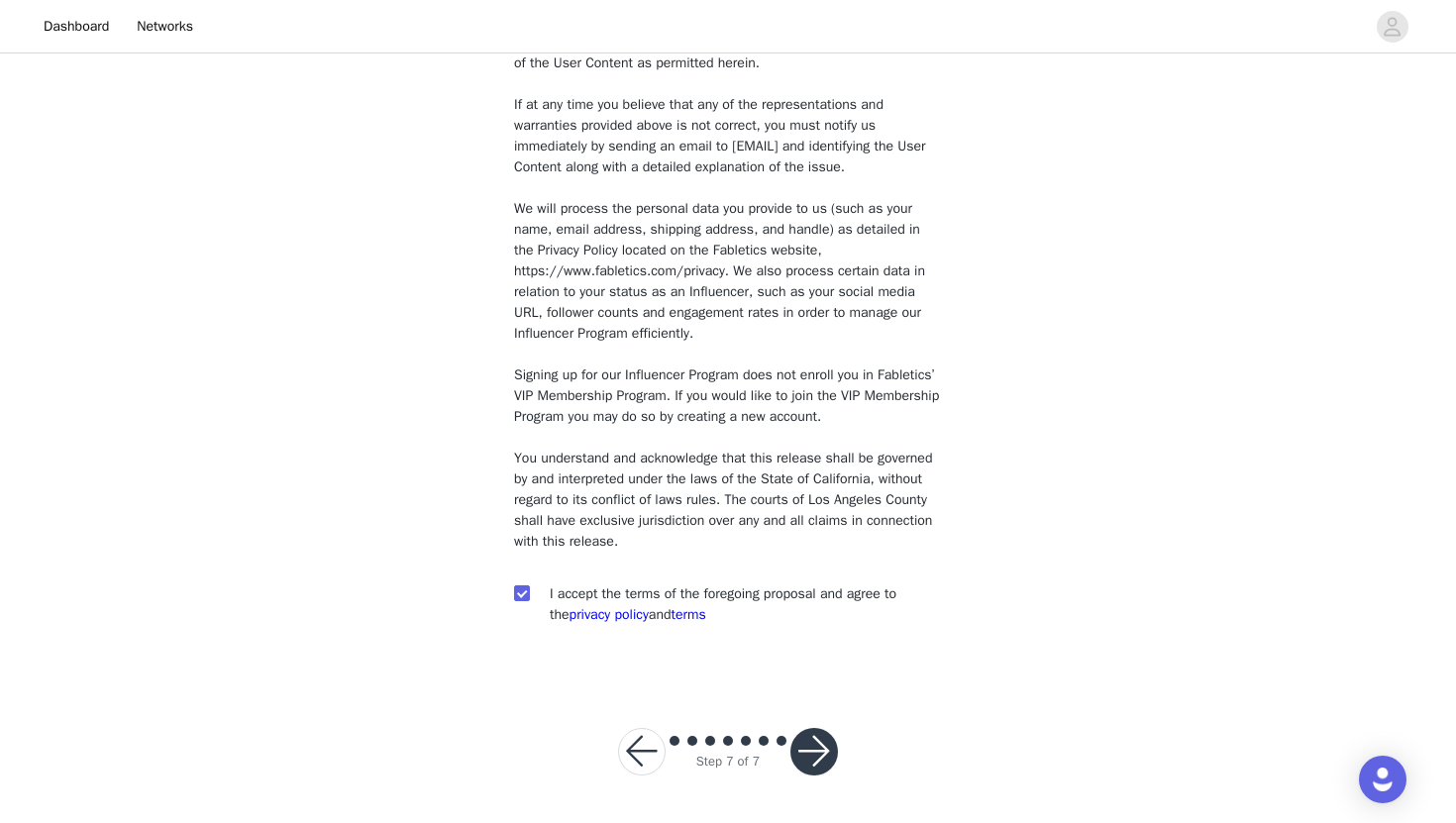 click at bounding box center [814, 752] 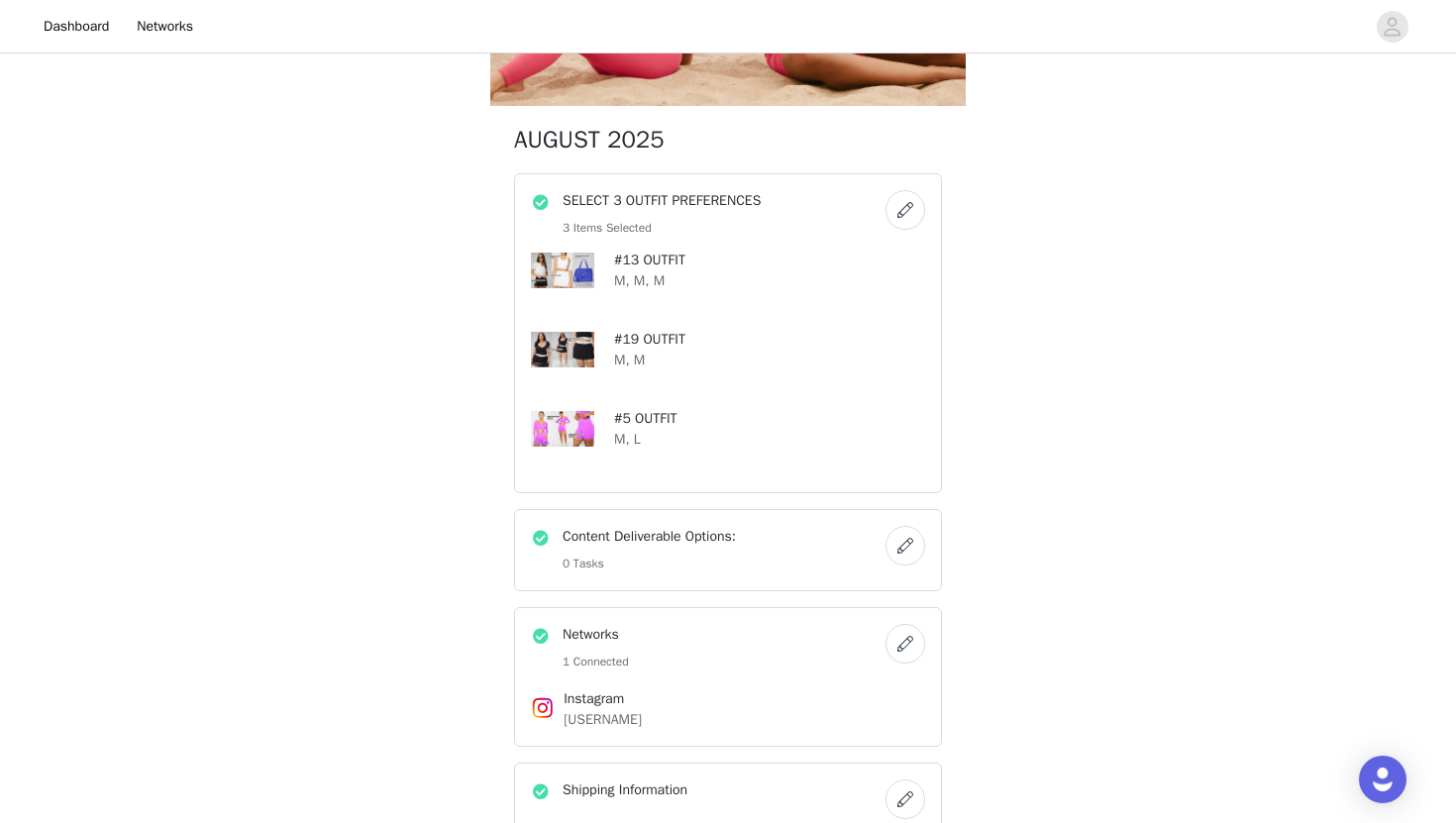 scroll, scrollTop: 272, scrollLeft: 0, axis: vertical 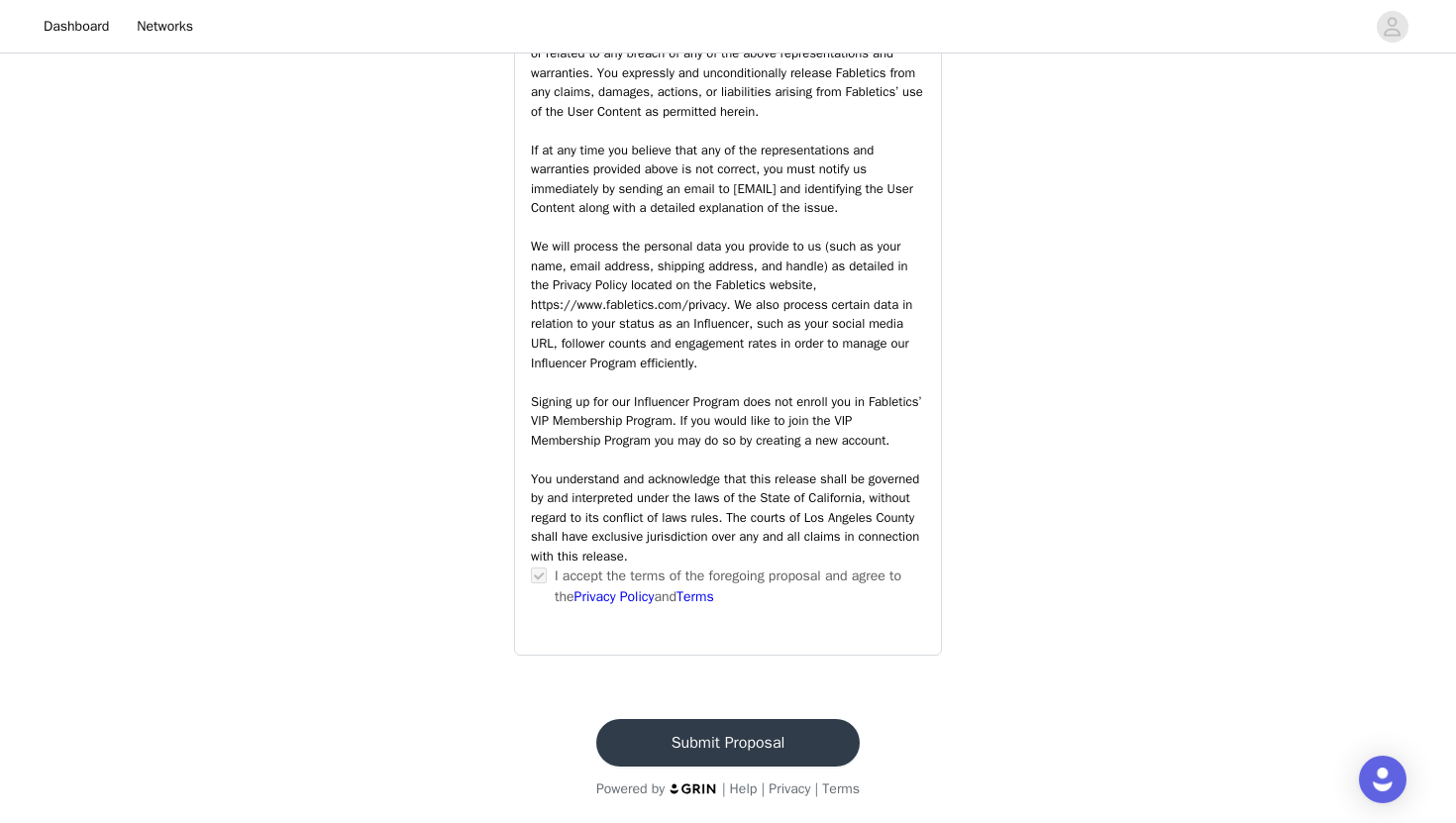 click on "Submit Proposal" at bounding box center (728, 743) 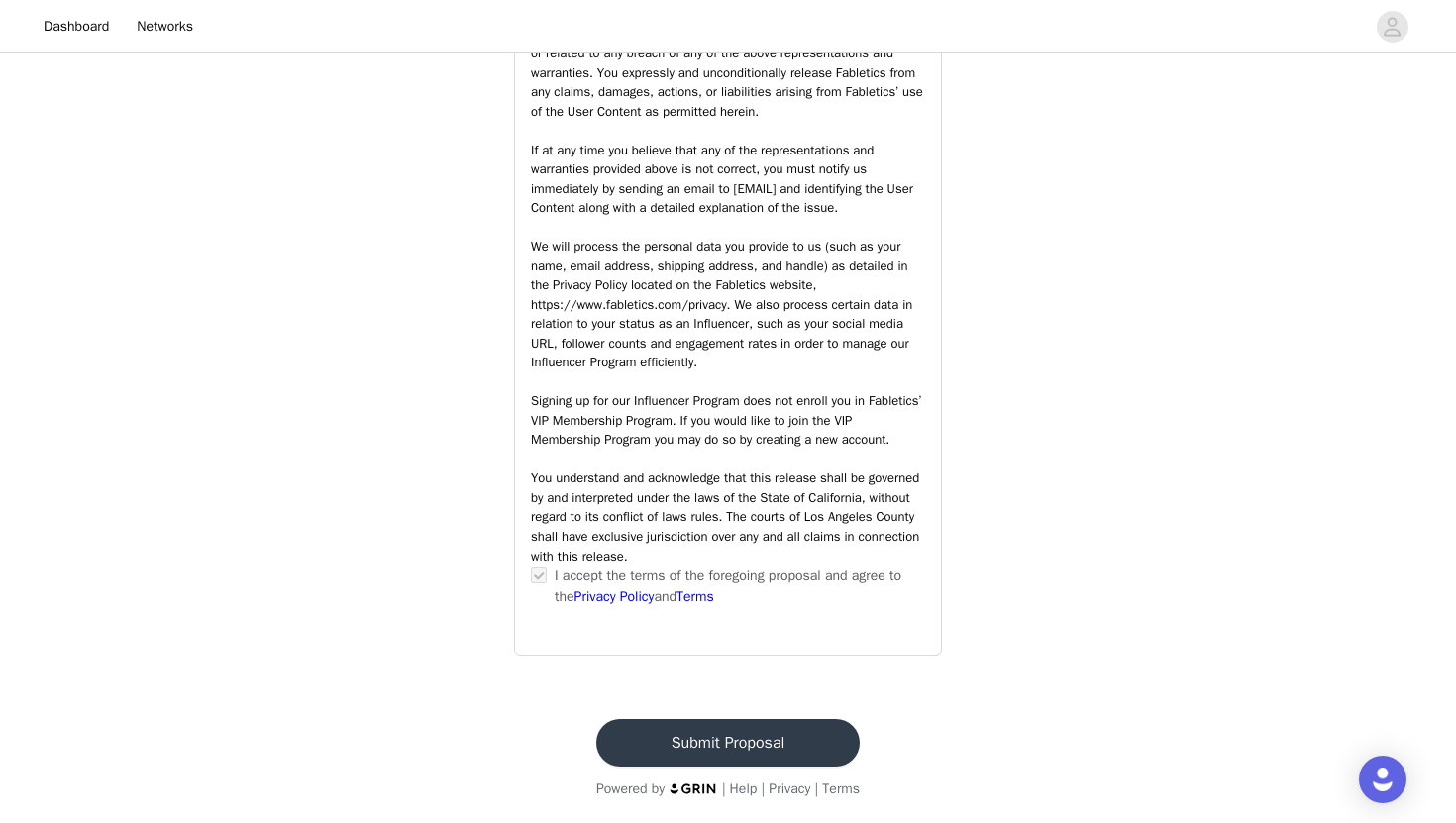 scroll, scrollTop: 0, scrollLeft: 0, axis: both 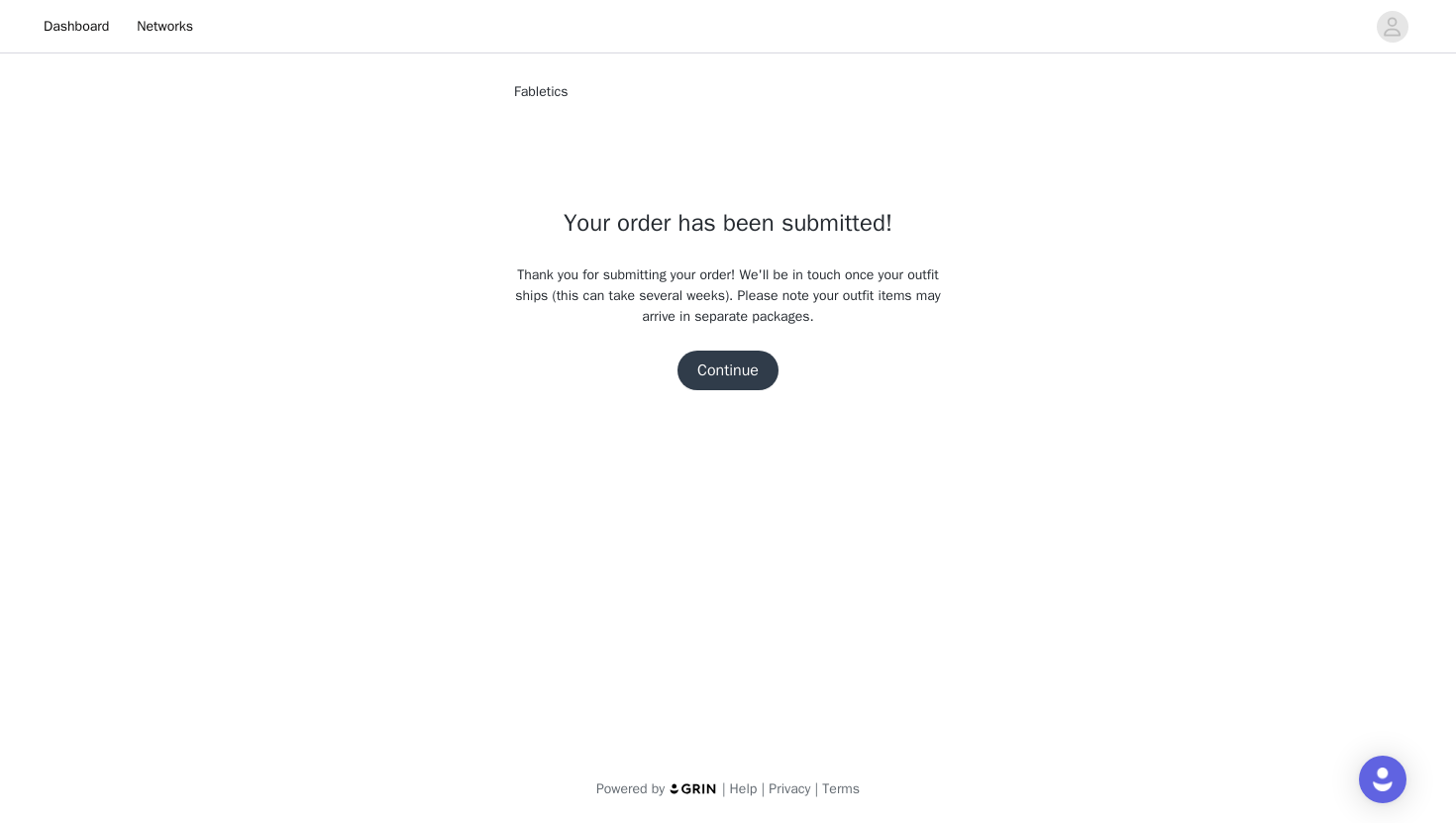 click on "Continue" at bounding box center (728, 370) 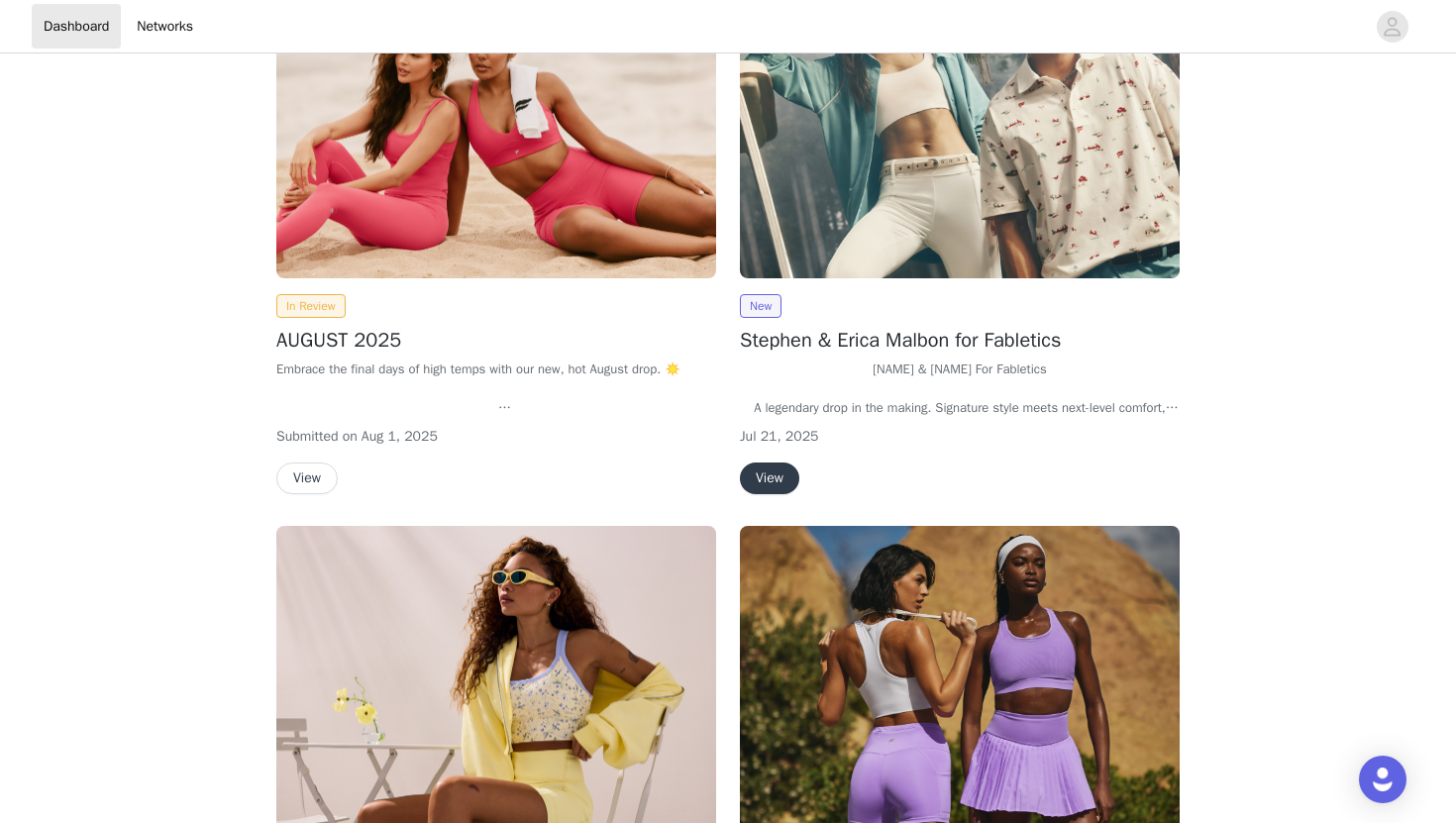 scroll, scrollTop: 103, scrollLeft: 0, axis: vertical 